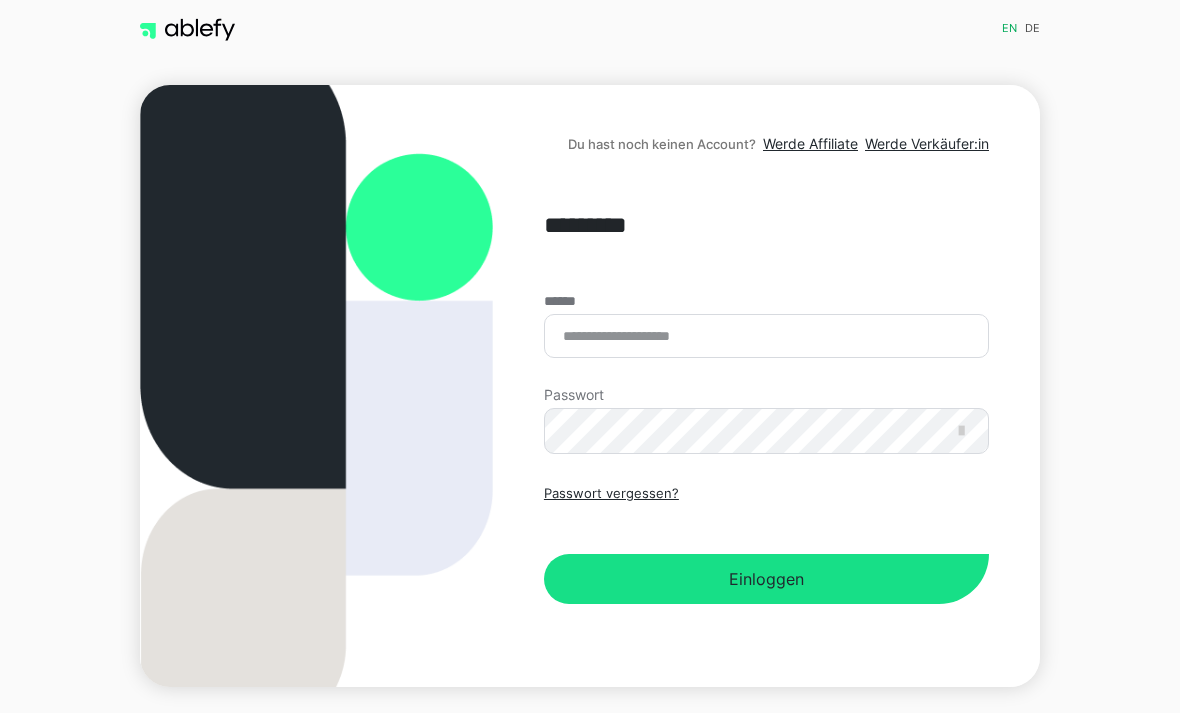 scroll, scrollTop: 190, scrollLeft: 0, axis: vertical 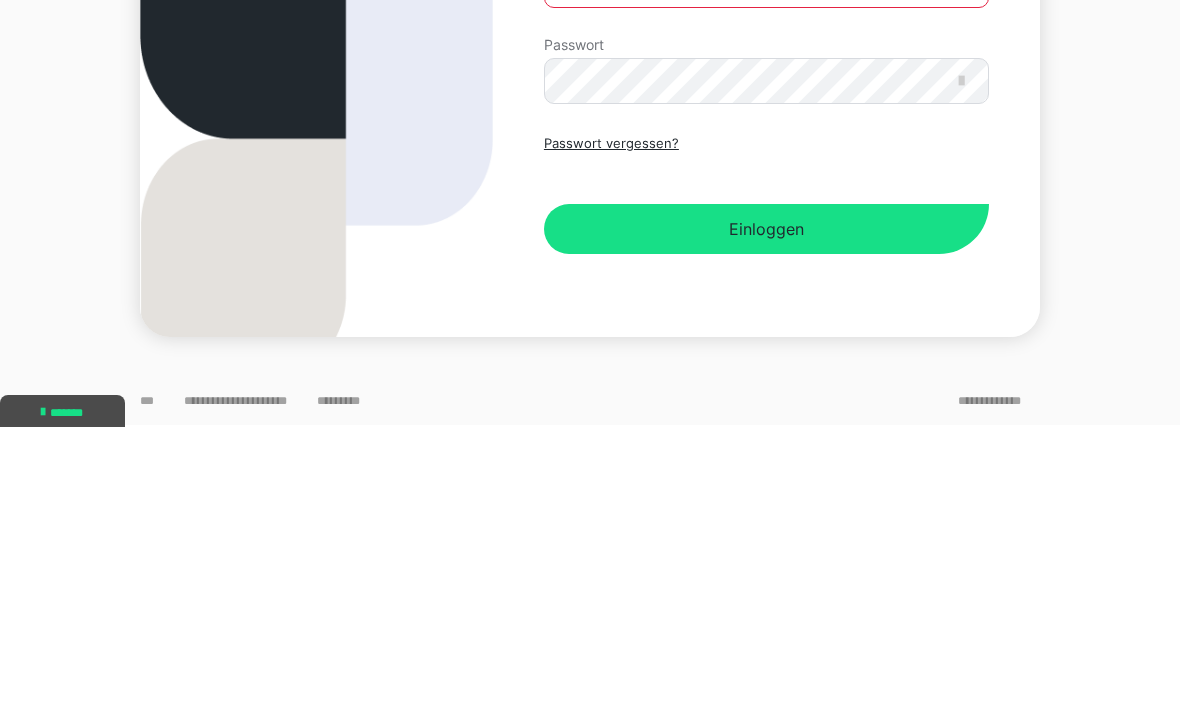 click on "Einloggen" at bounding box center [766, 515] 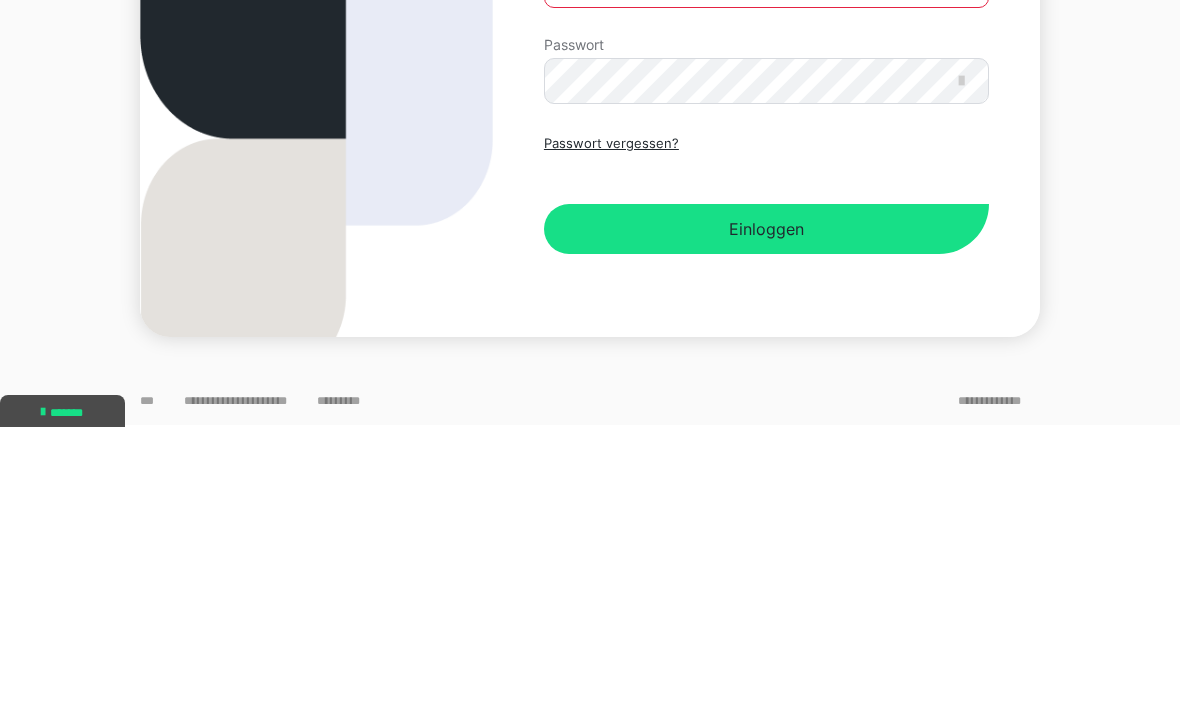 scroll, scrollTop: 64, scrollLeft: 0, axis: vertical 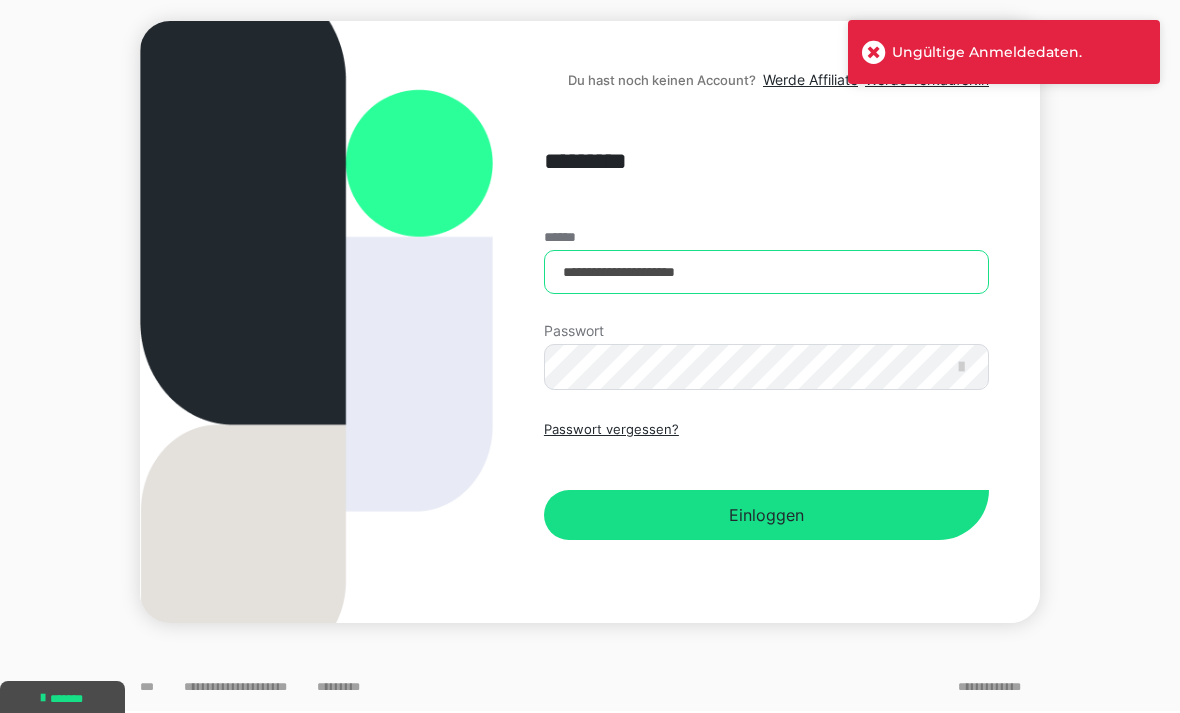 click on "**********" at bounding box center [766, 272] 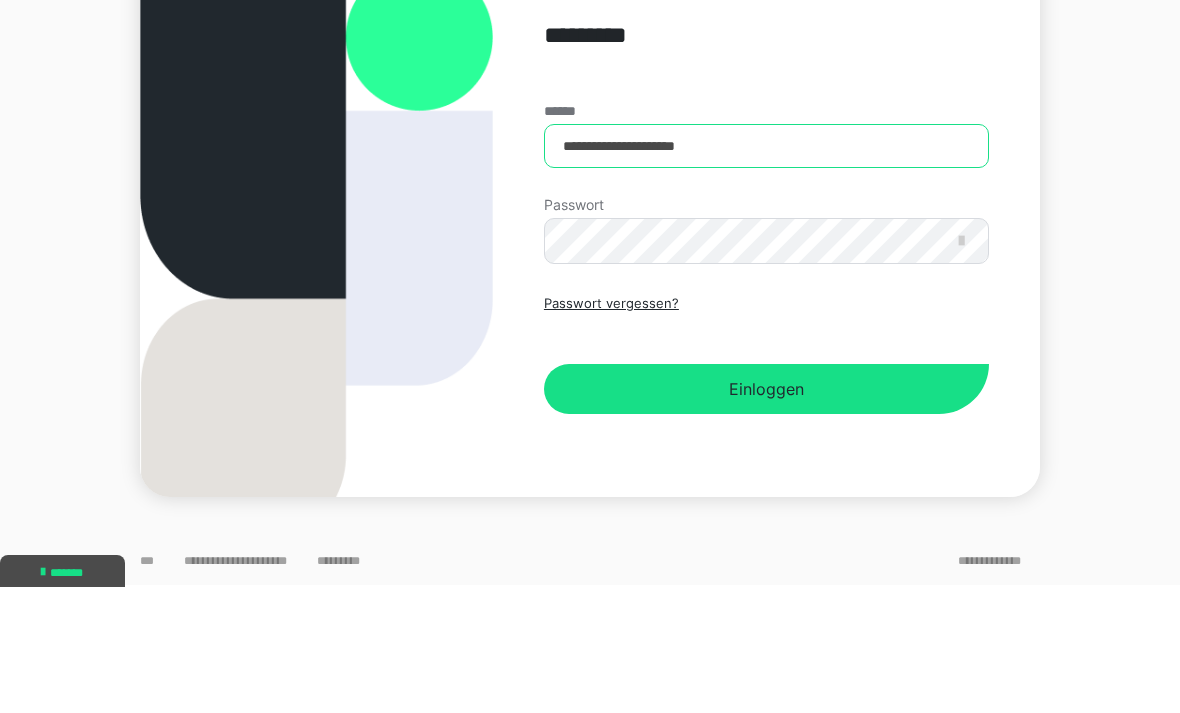 click on "**********" at bounding box center (766, 272) 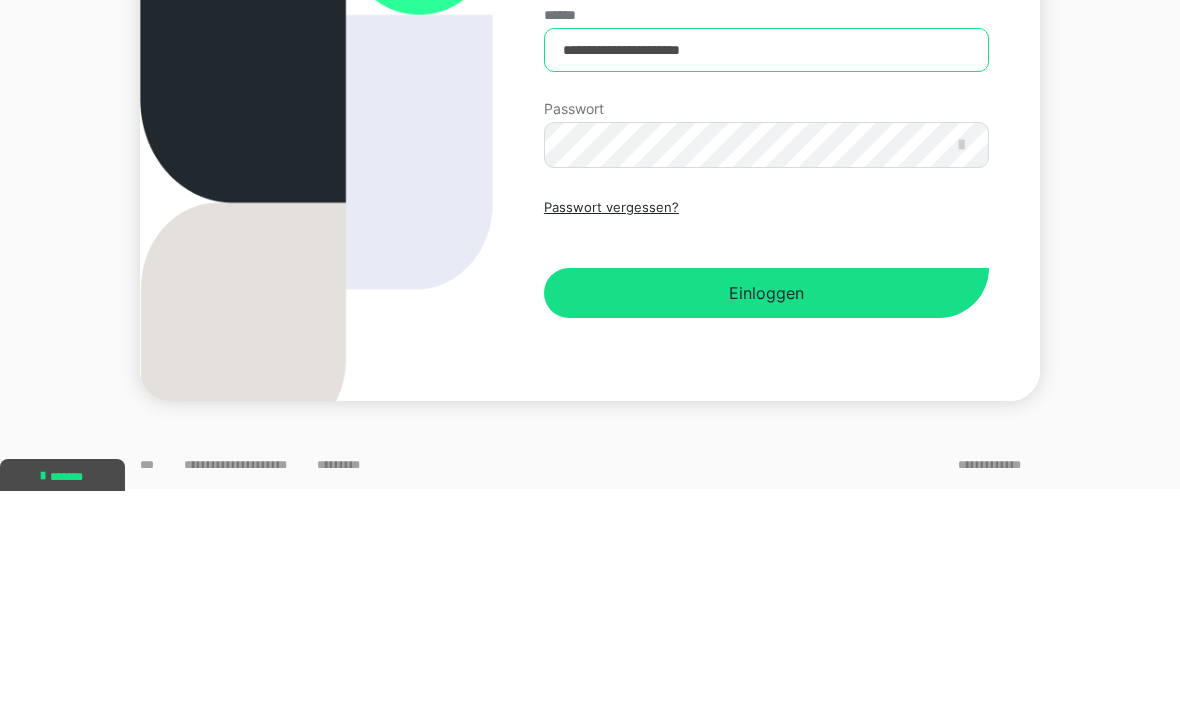 type on "**********" 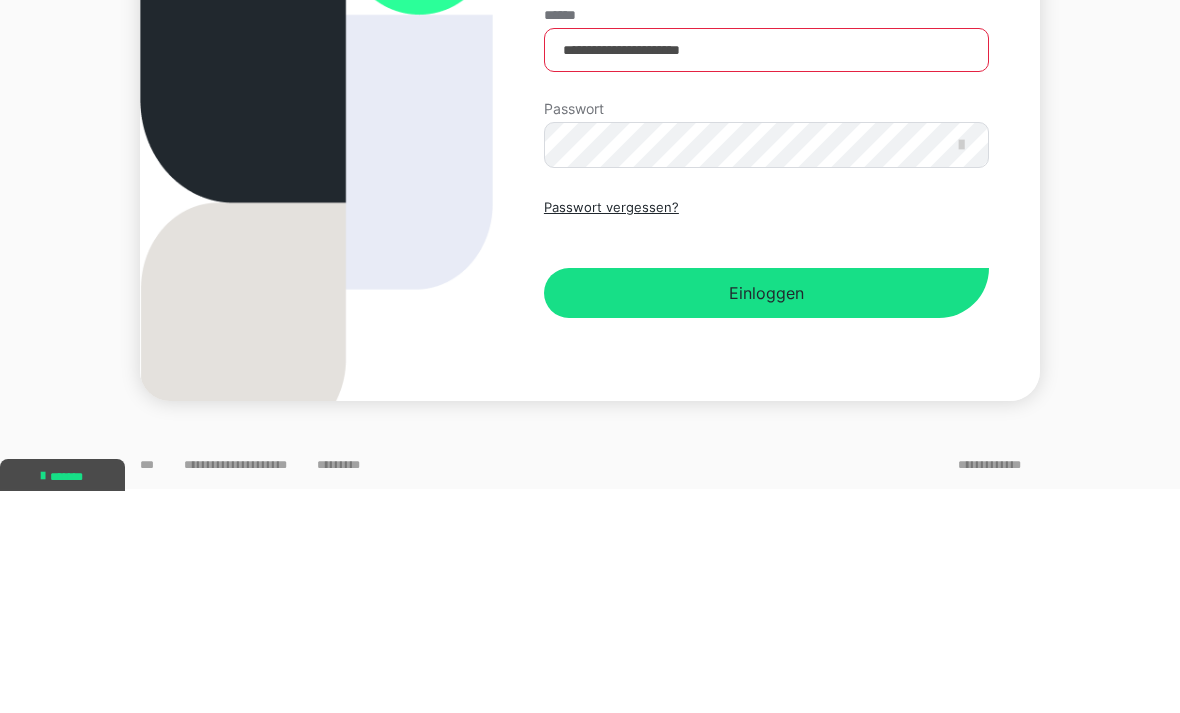 click on "Einloggen" at bounding box center (766, 515) 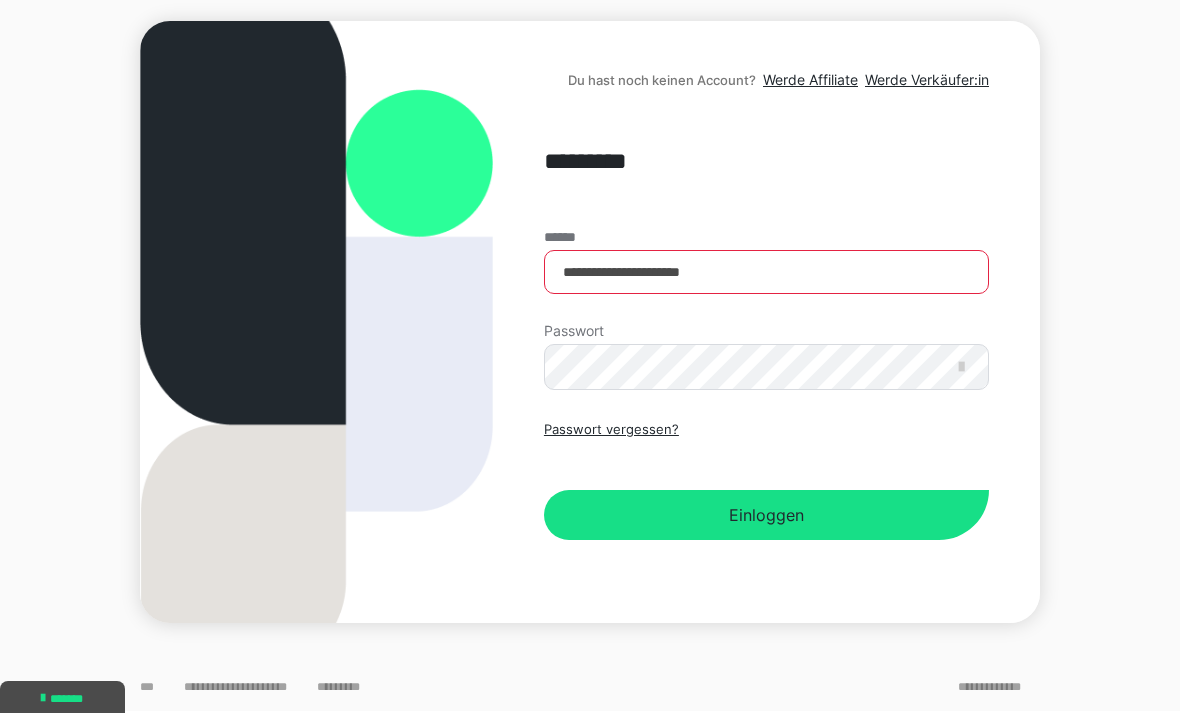 scroll, scrollTop: 0, scrollLeft: 0, axis: both 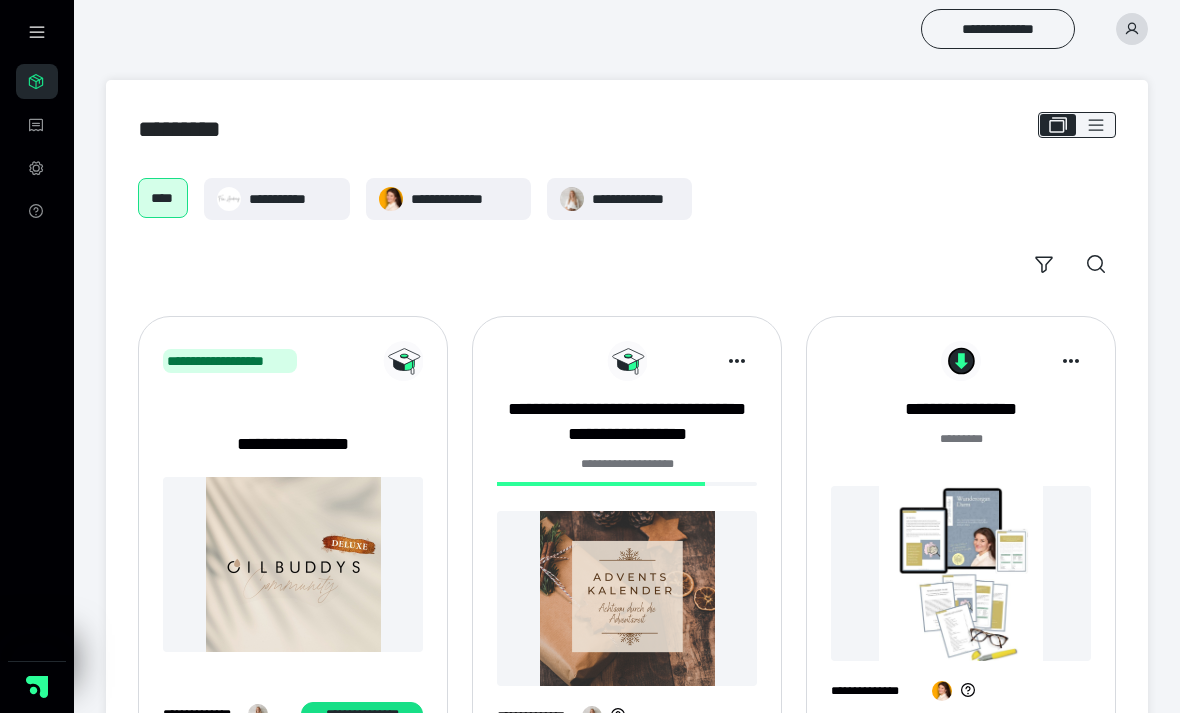 click 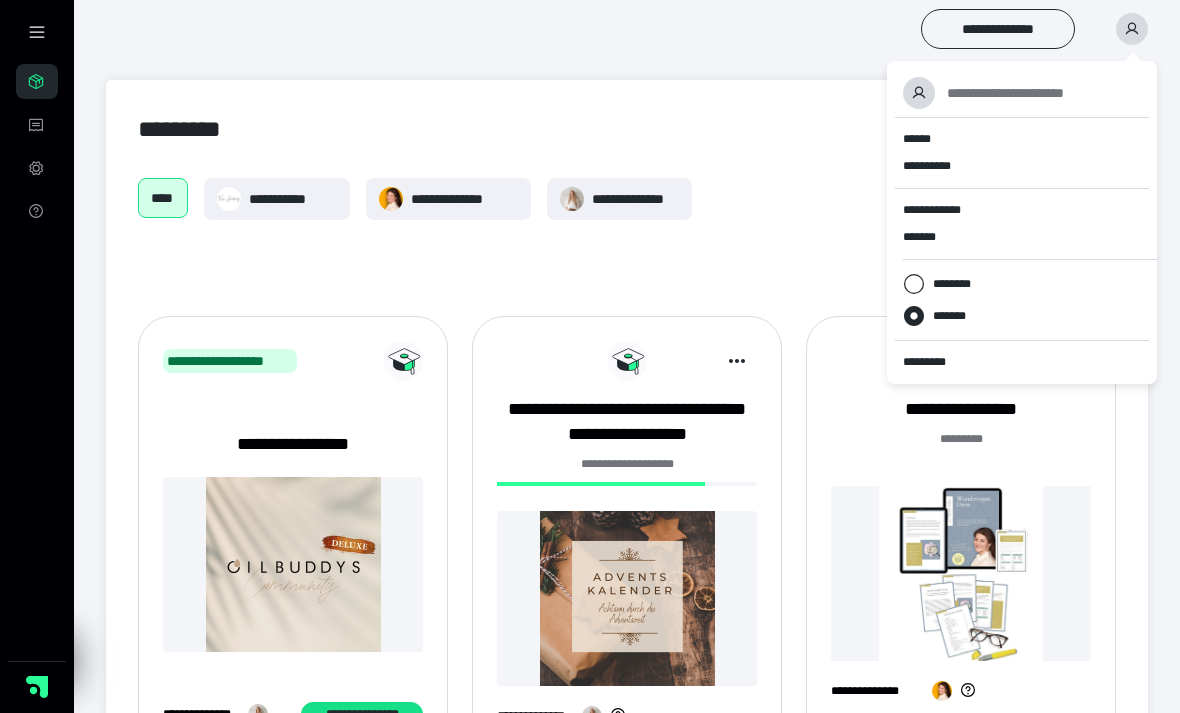 click on "*********" at bounding box center (933, 362) 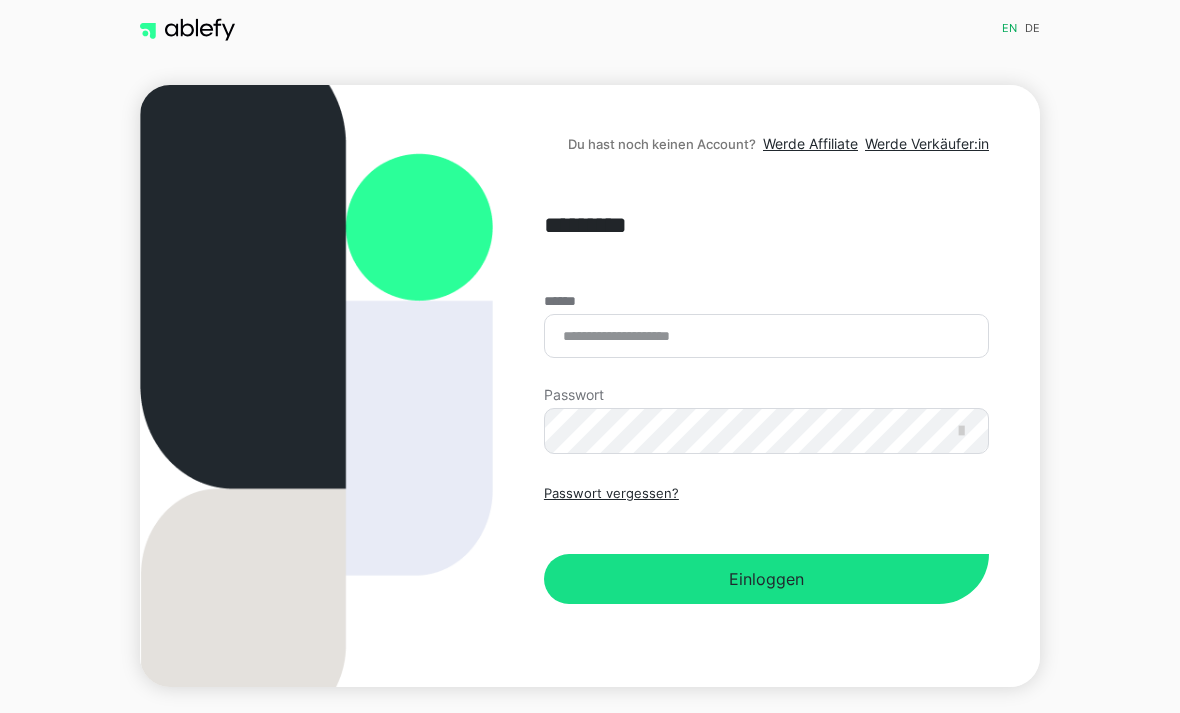 scroll, scrollTop: 0, scrollLeft: 0, axis: both 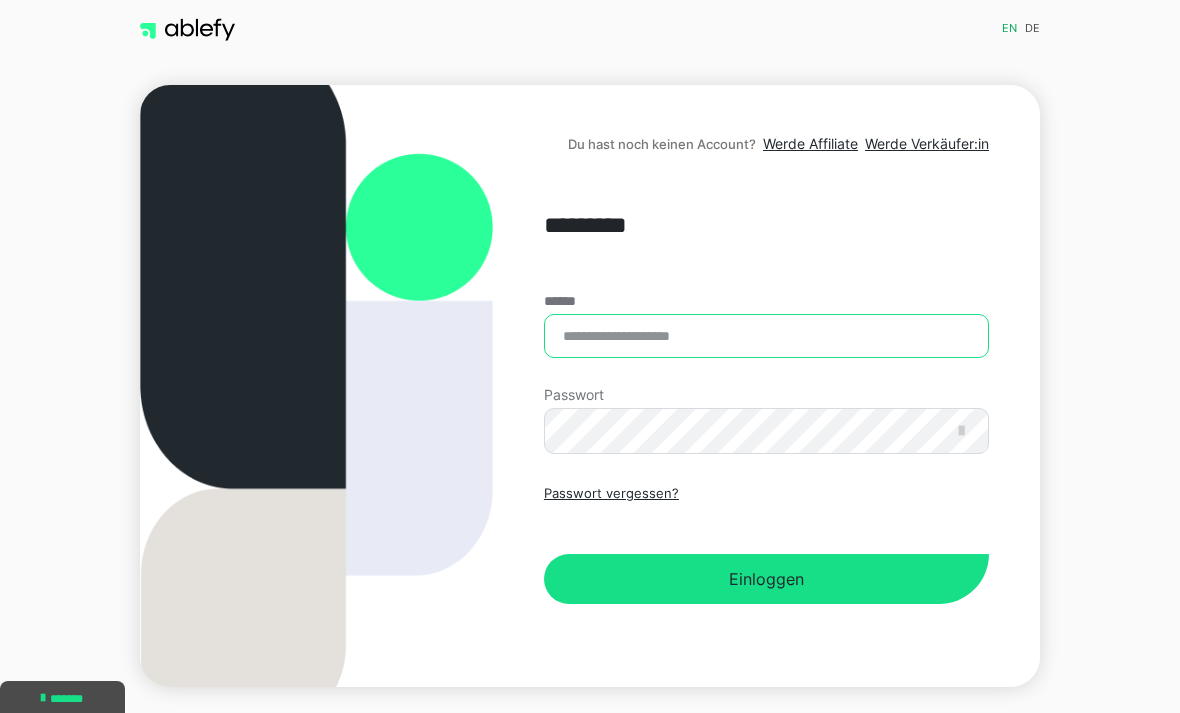 click on "******" at bounding box center (766, 336) 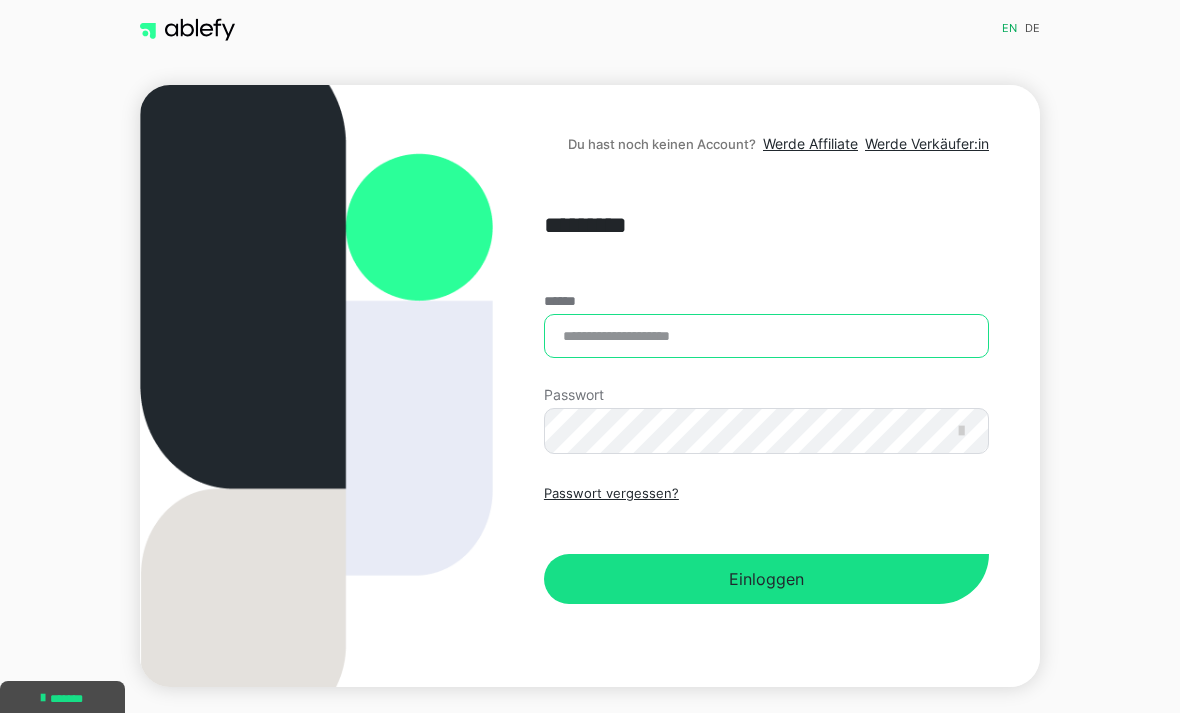 click on "******" at bounding box center (766, 336) 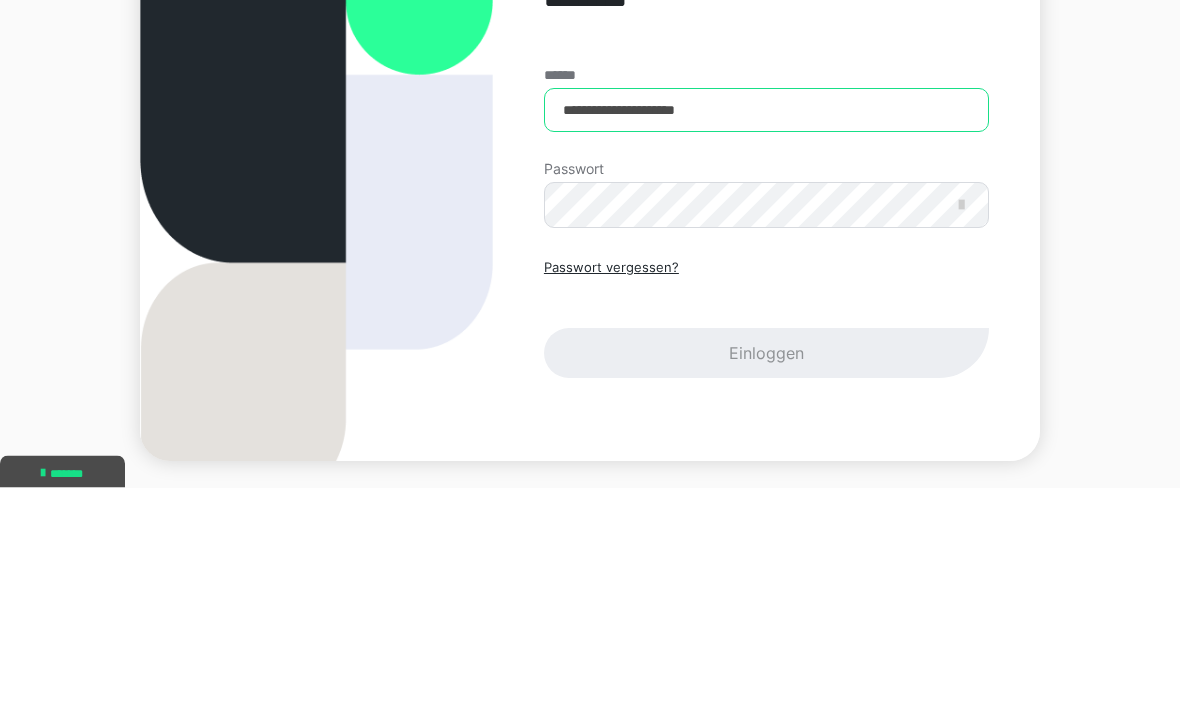 type on "**********" 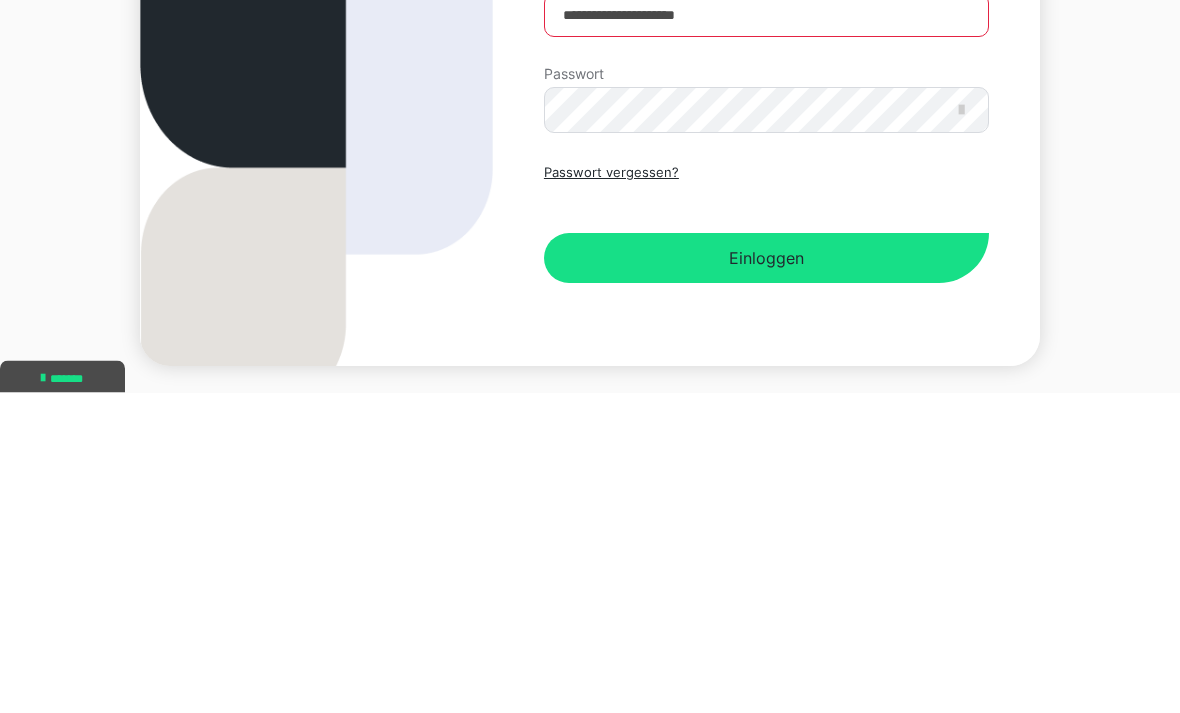 click on "Einloggen" at bounding box center [766, 579] 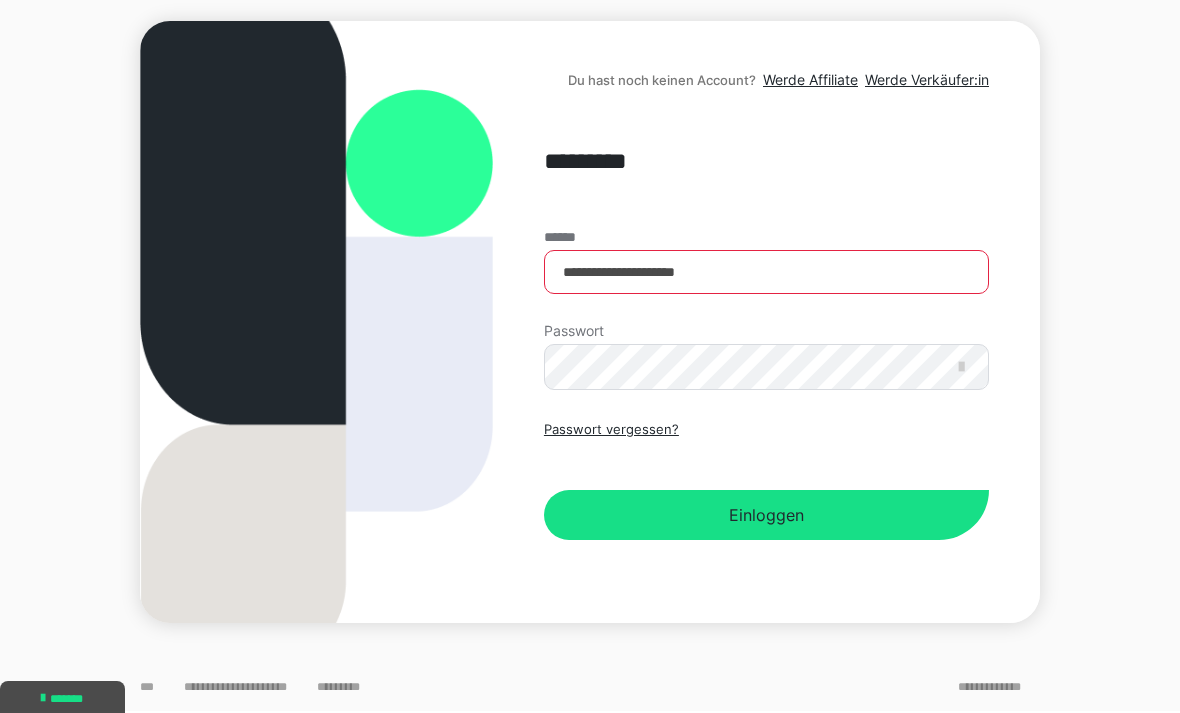 scroll, scrollTop: 0, scrollLeft: 0, axis: both 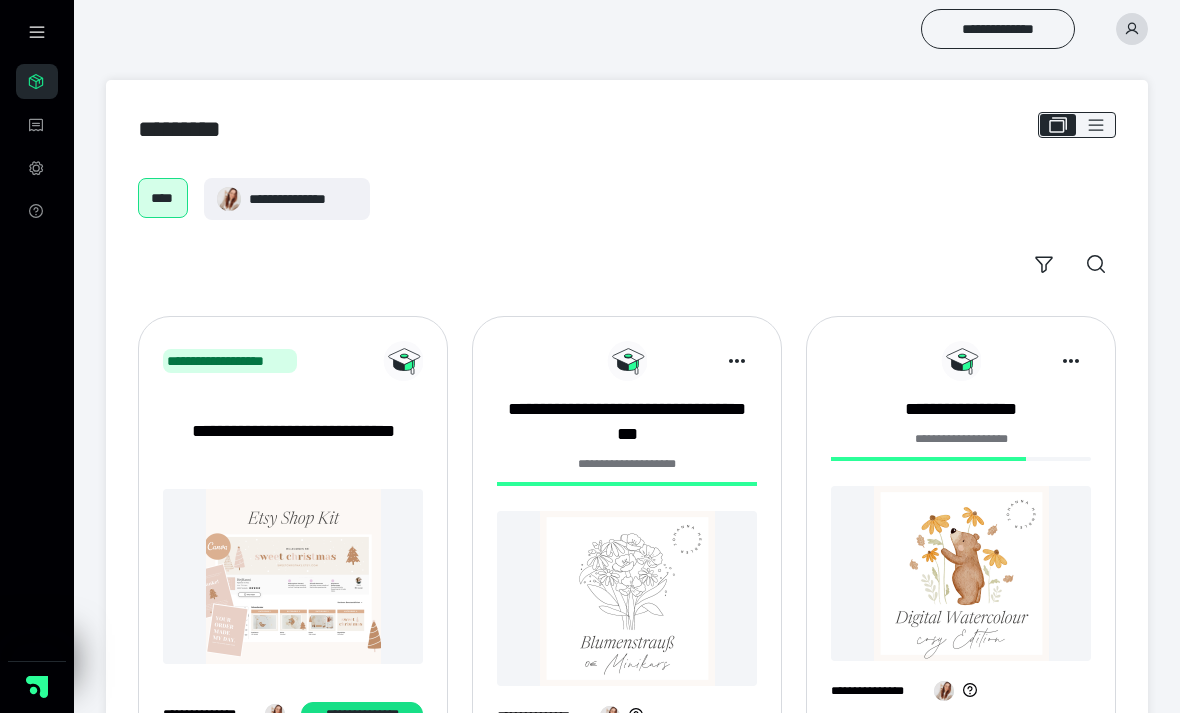 click on "**********" at bounding box center (961, 409) 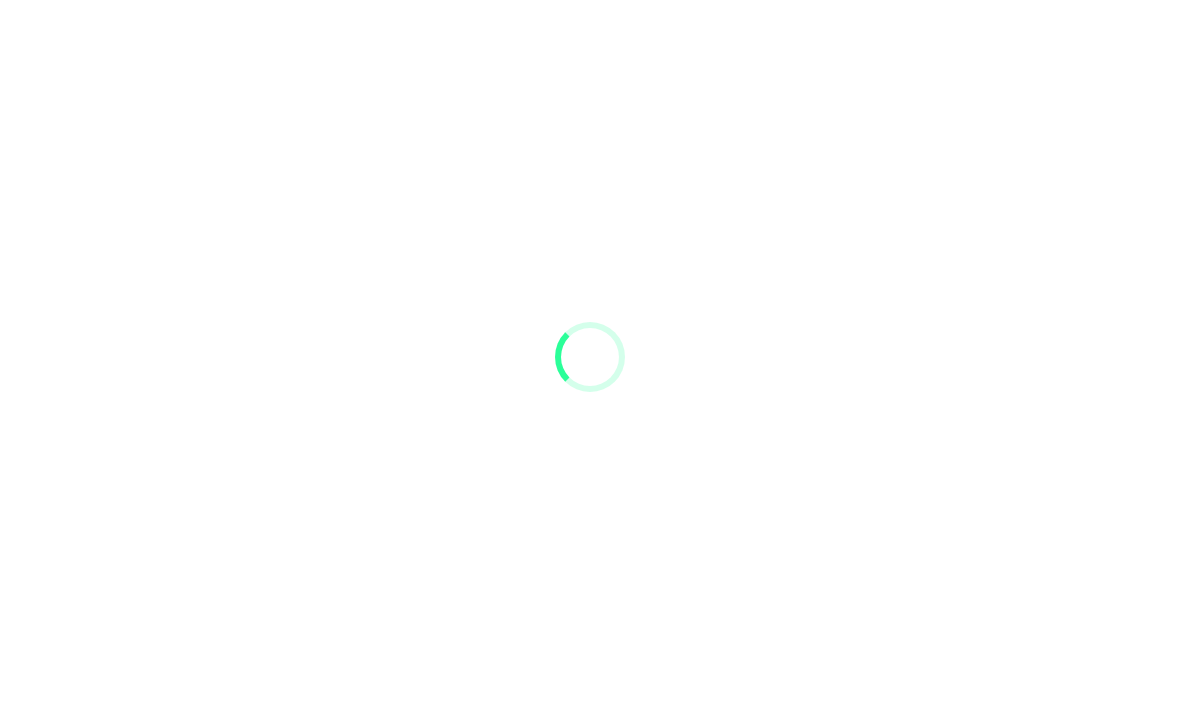 scroll, scrollTop: 0, scrollLeft: 0, axis: both 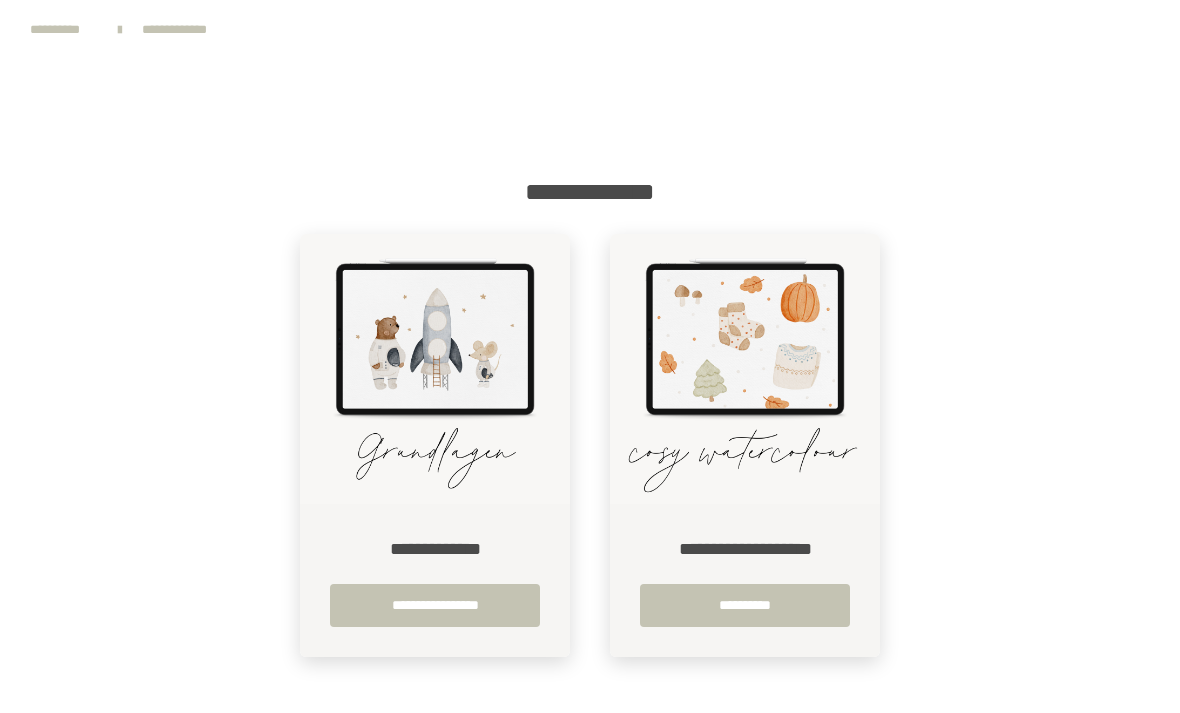click on "**********" at bounding box center (435, 605) 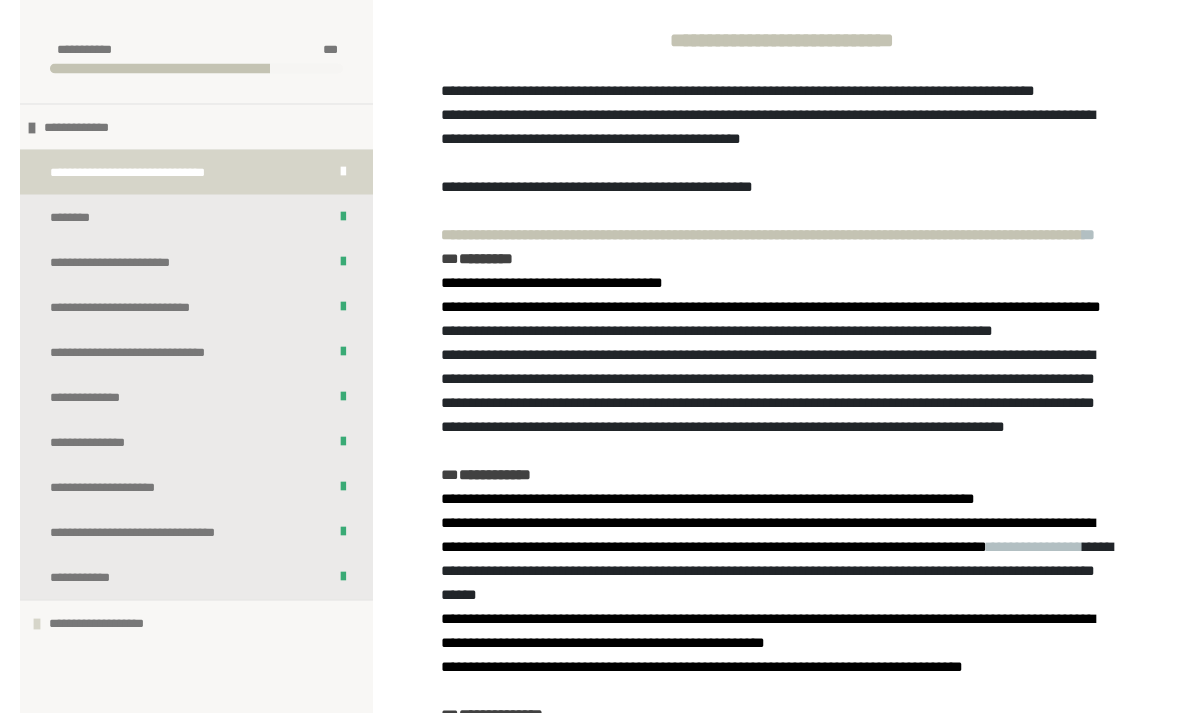 scroll, scrollTop: 222, scrollLeft: 0, axis: vertical 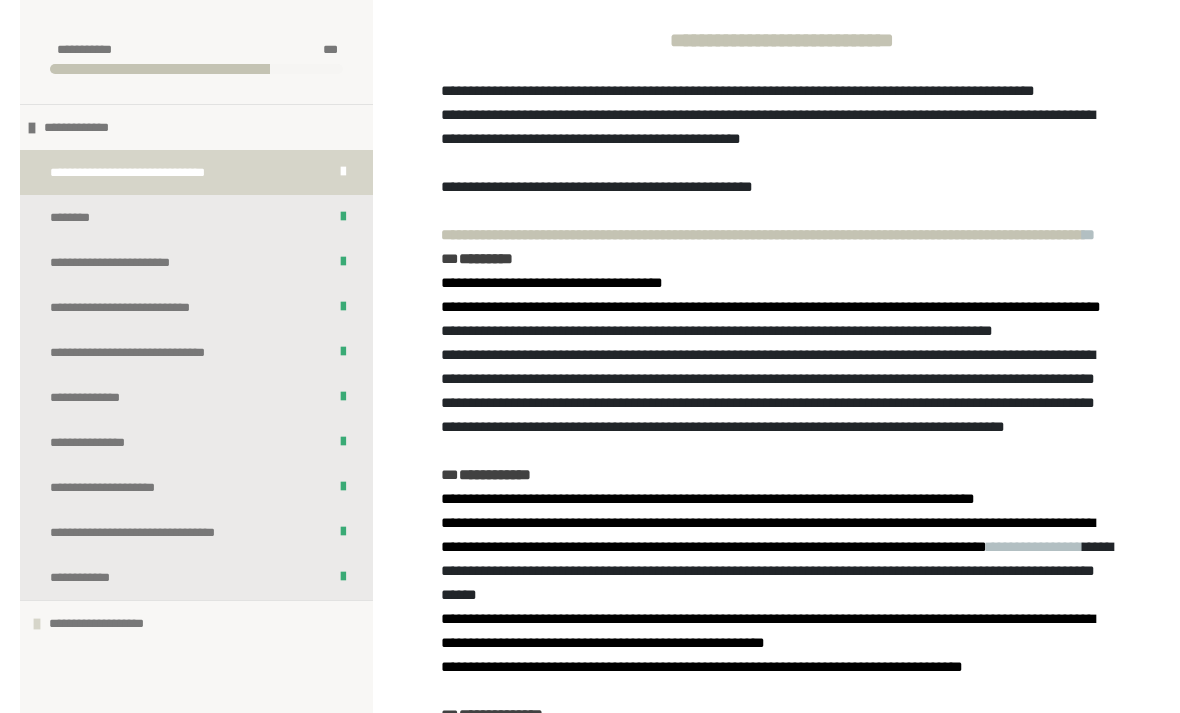 click on "**********" at bounding box center [196, 487] 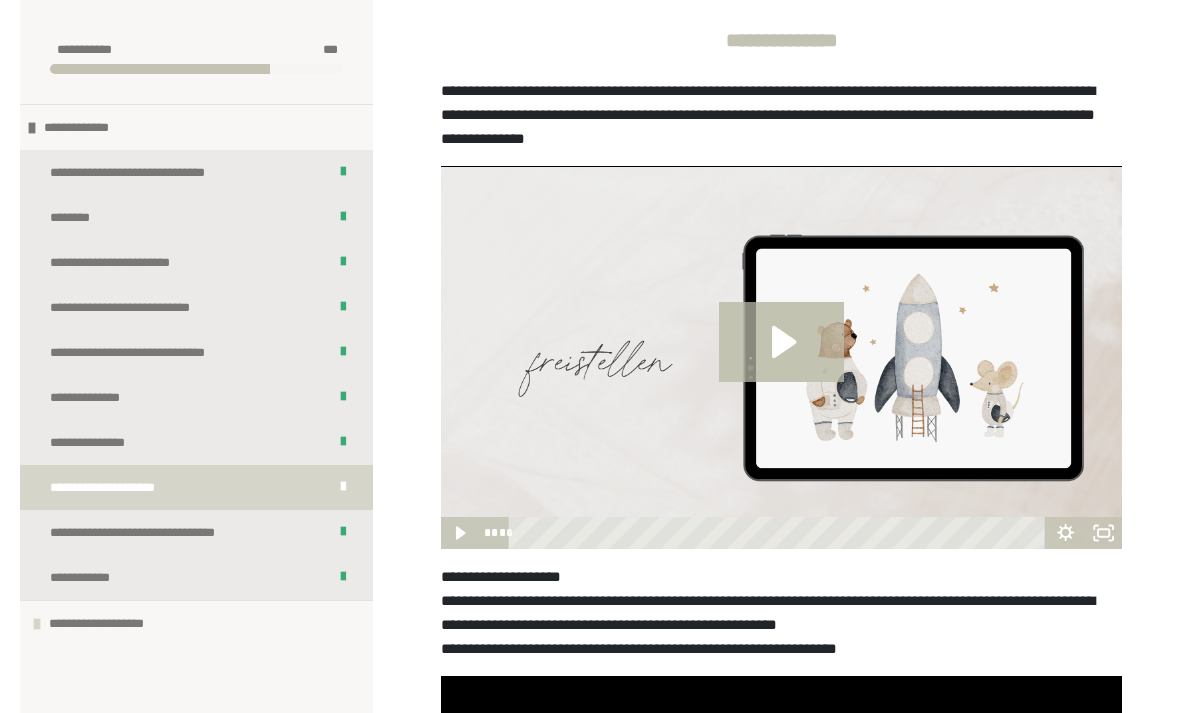 click on "**********" at bounding box center (196, 397) 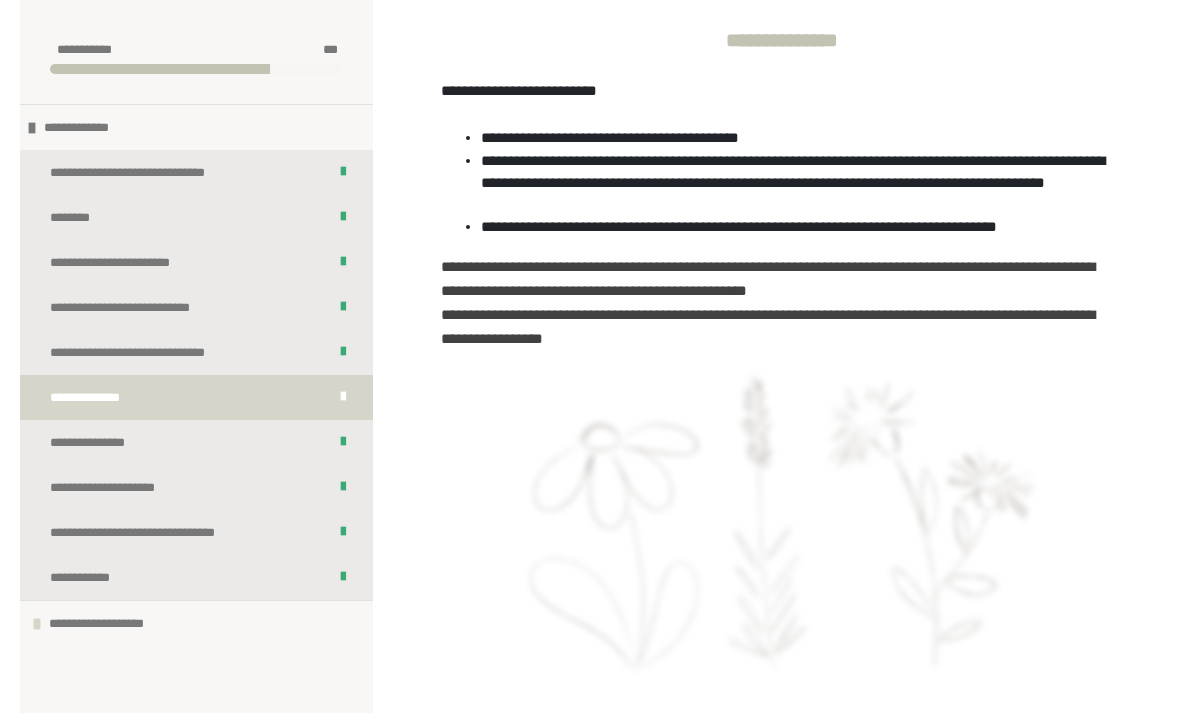 click on "**********" at bounding box center (196, 442) 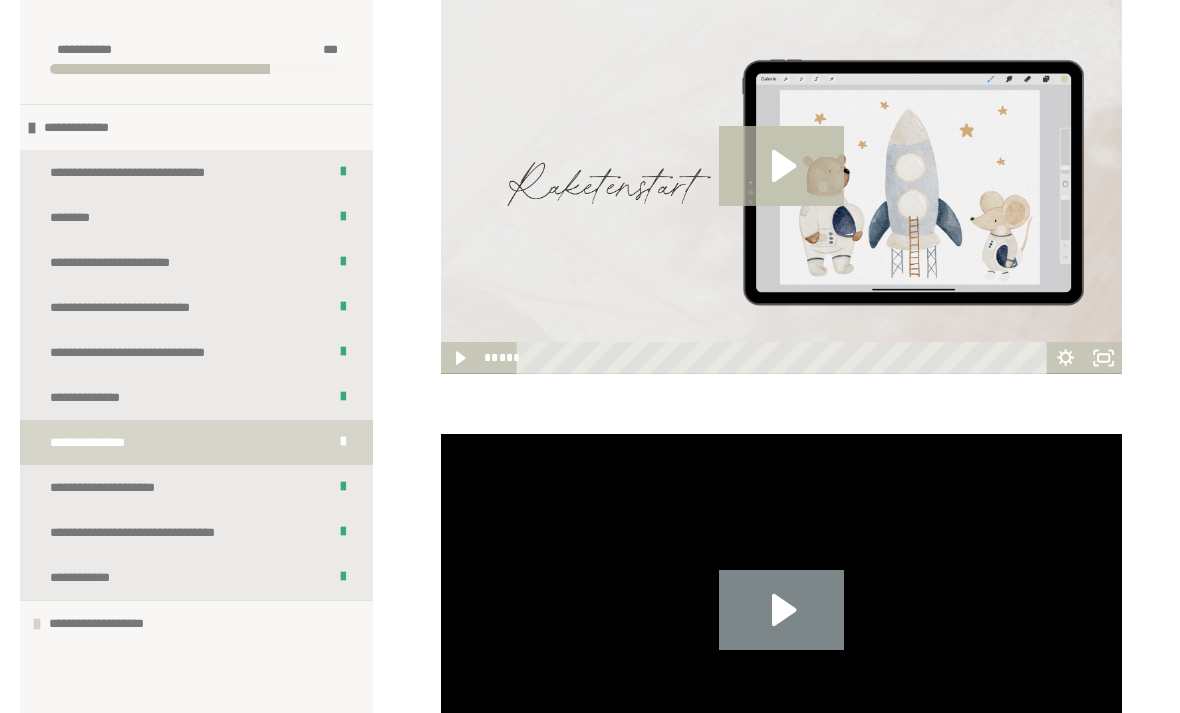 scroll, scrollTop: 927, scrollLeft: 0, axis: vertical 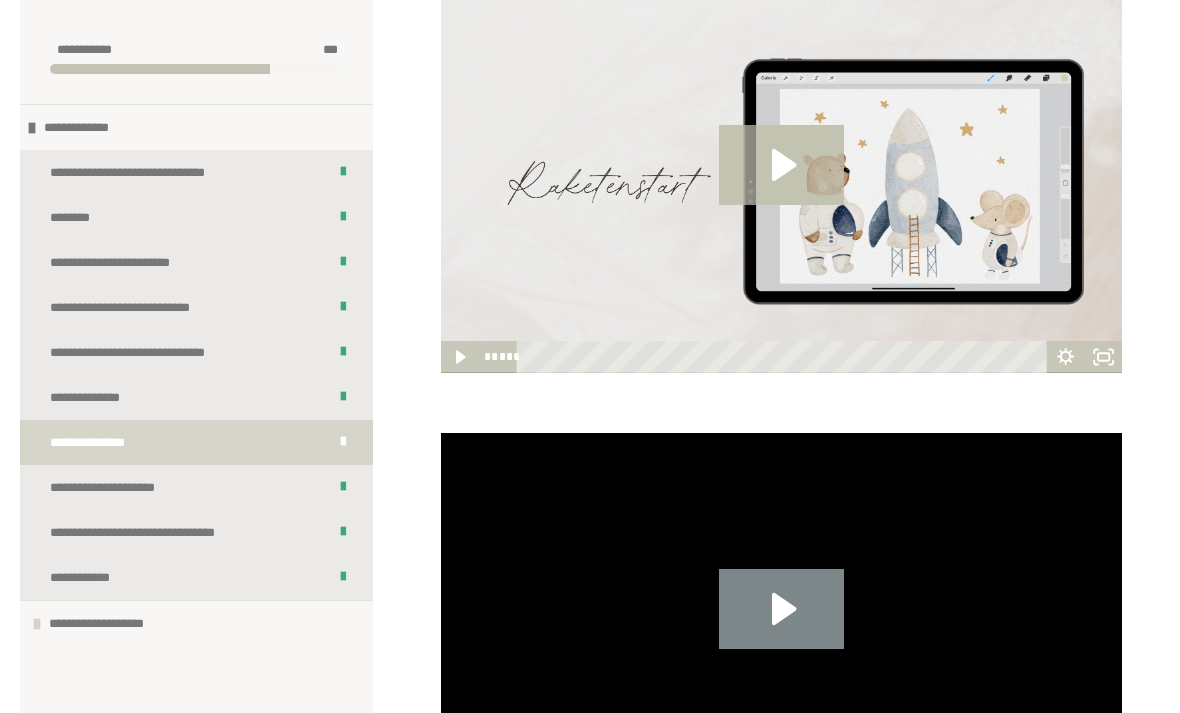 click 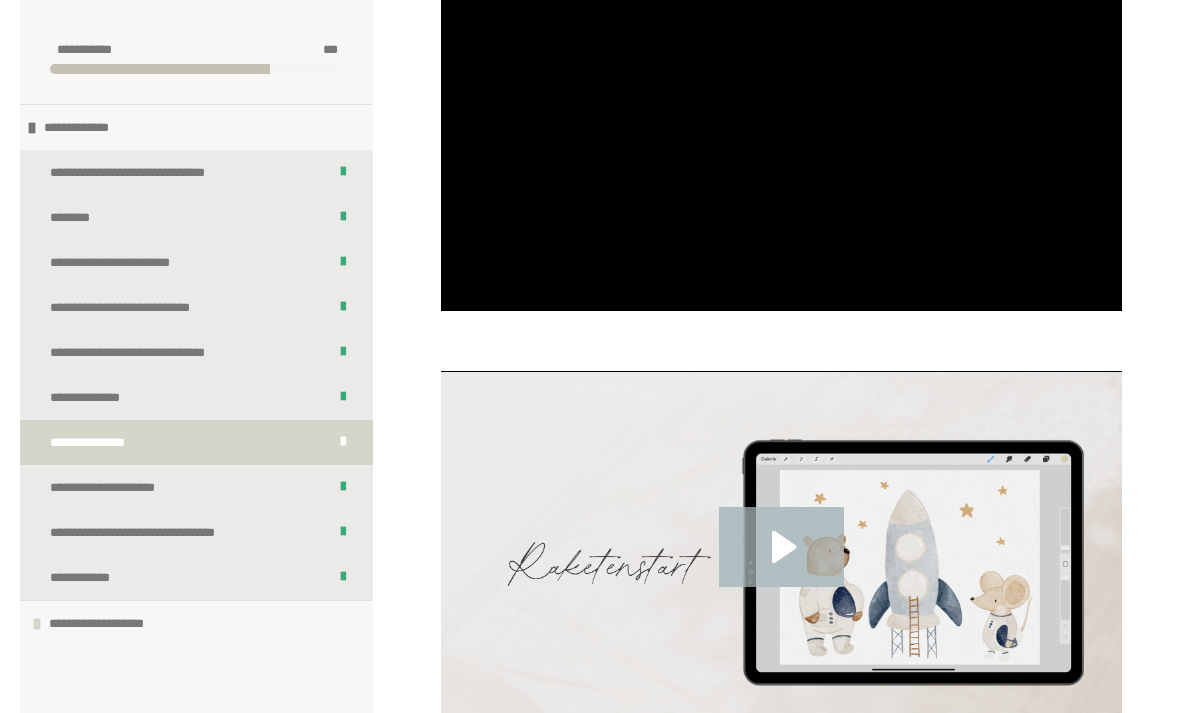 scroll, scrollTop: 930, scrollLeft: 0, axis: vertical 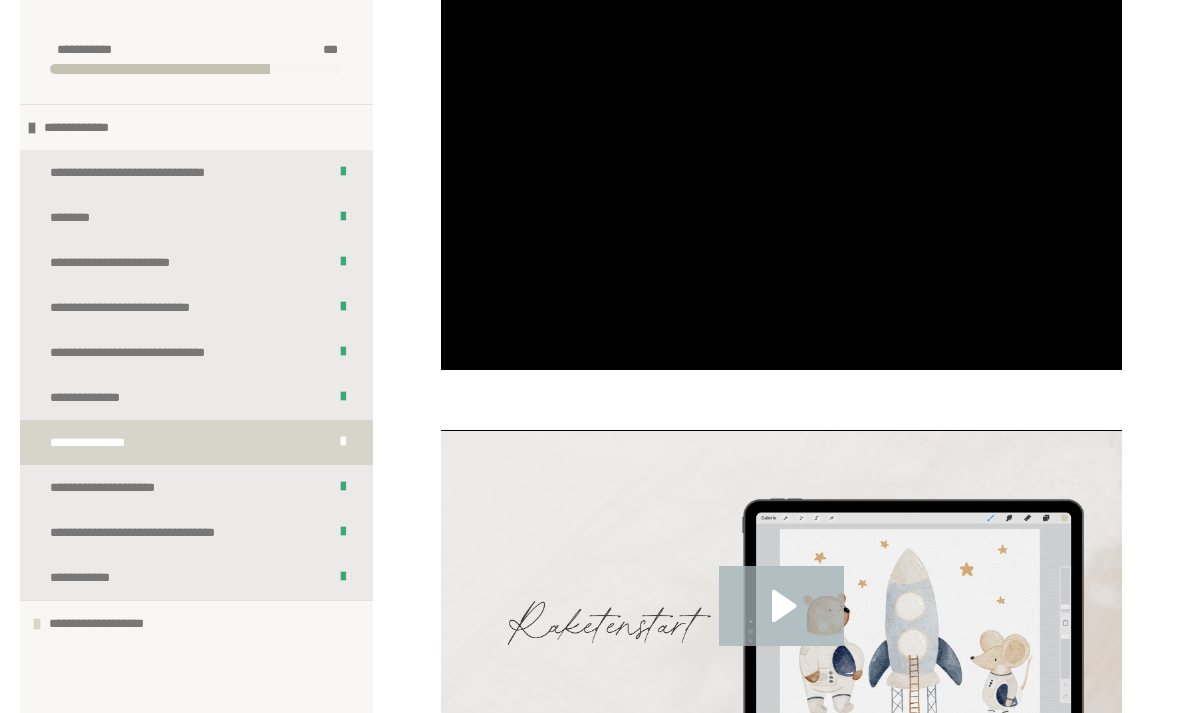 click at bounding box center [781, 178] 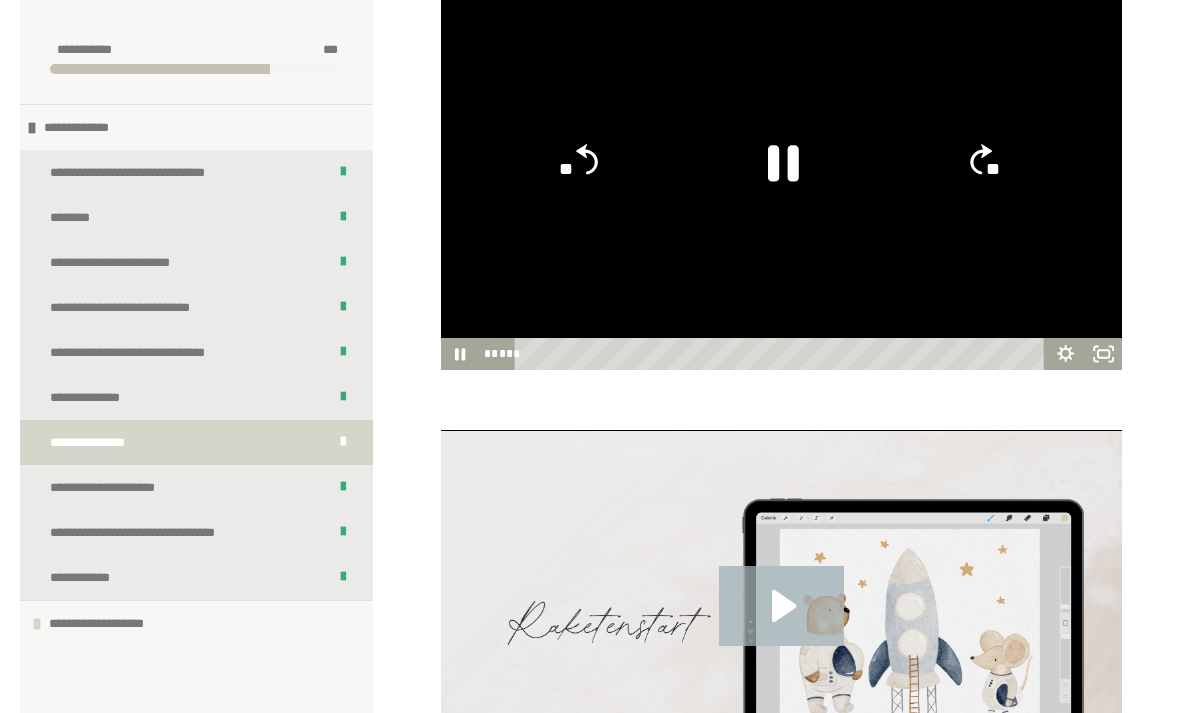 click 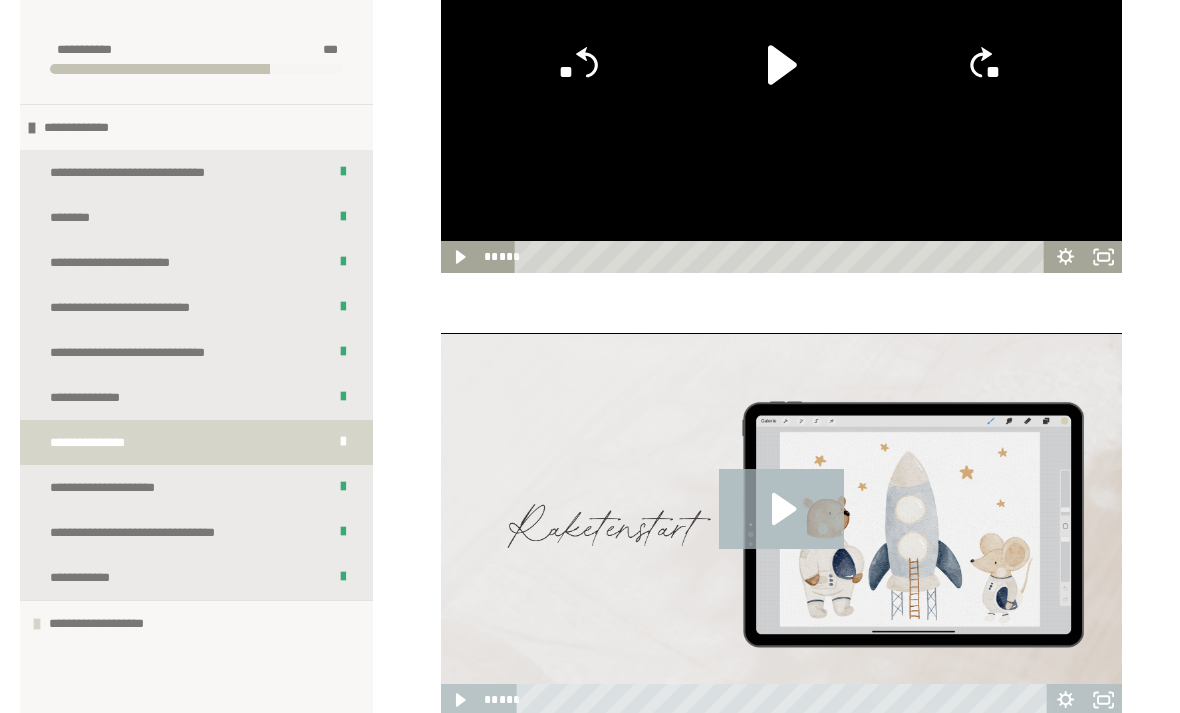 scroll, scrollTop: 1176, scrollLeft: 0, axis: vertical 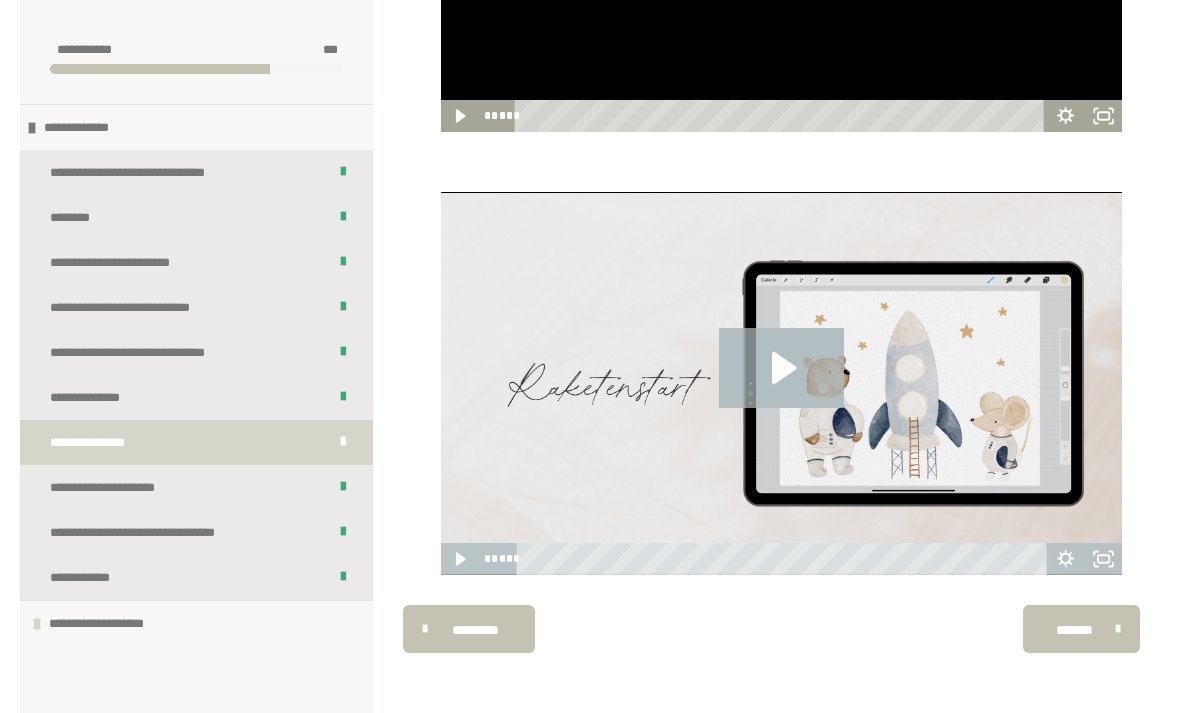 click 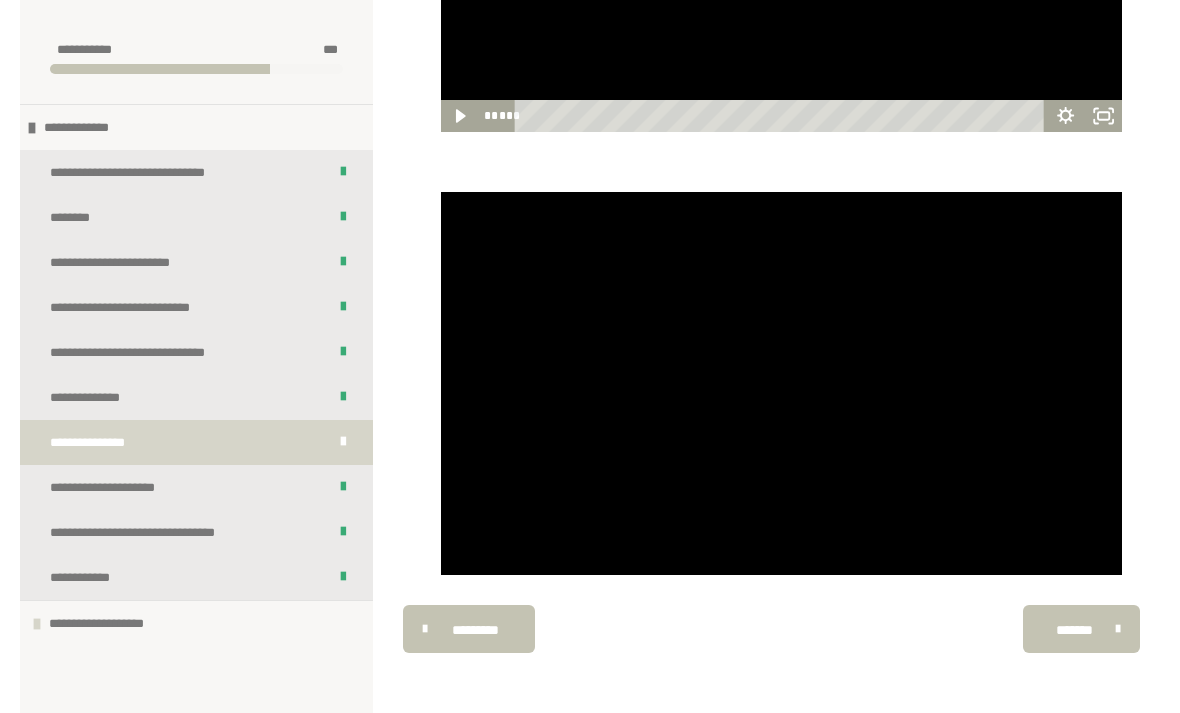 click at bounding box center [781, 383] 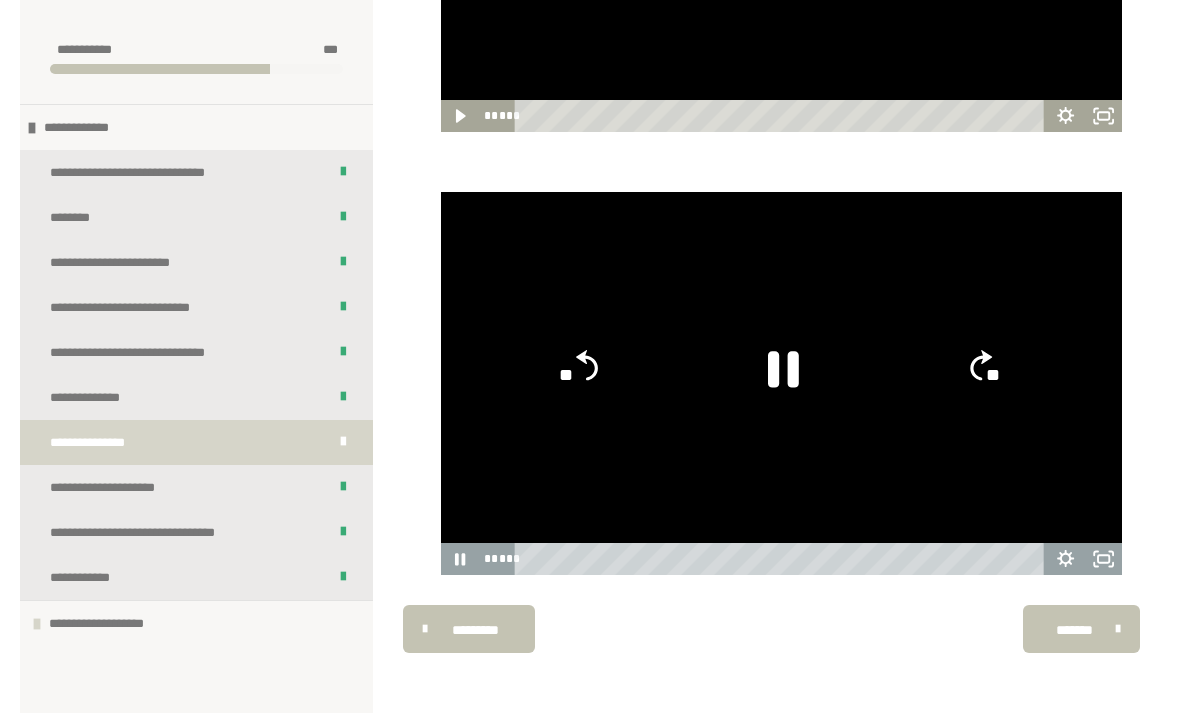 click 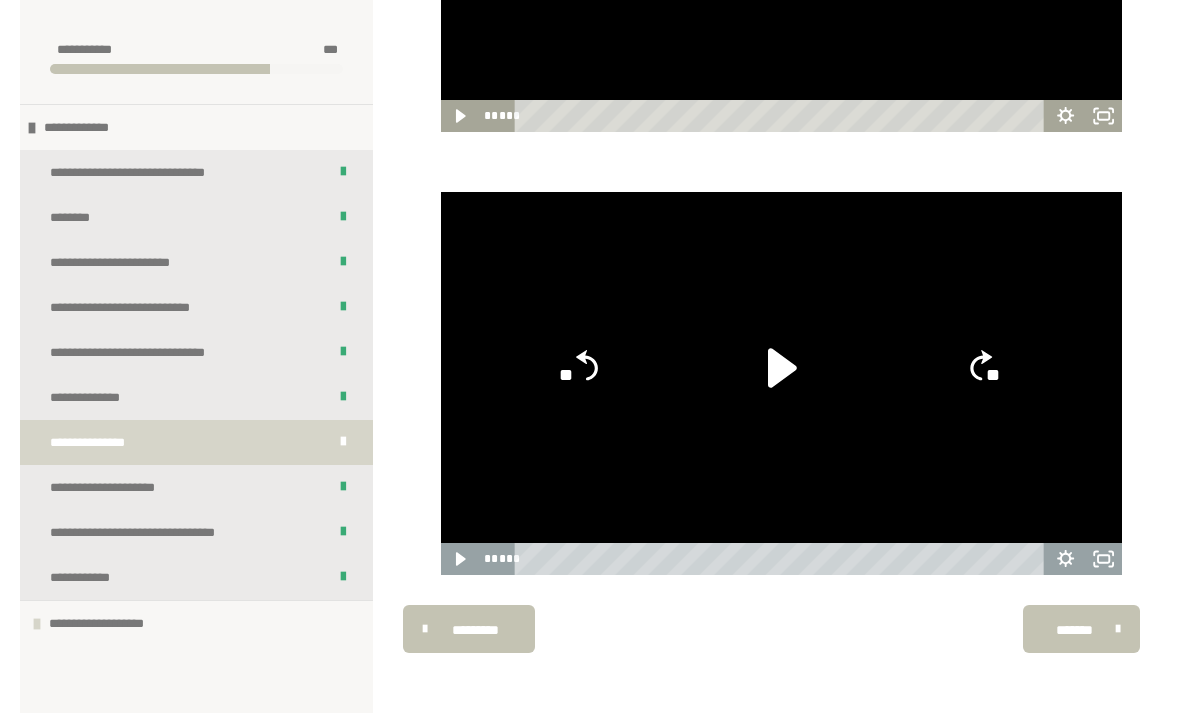 click 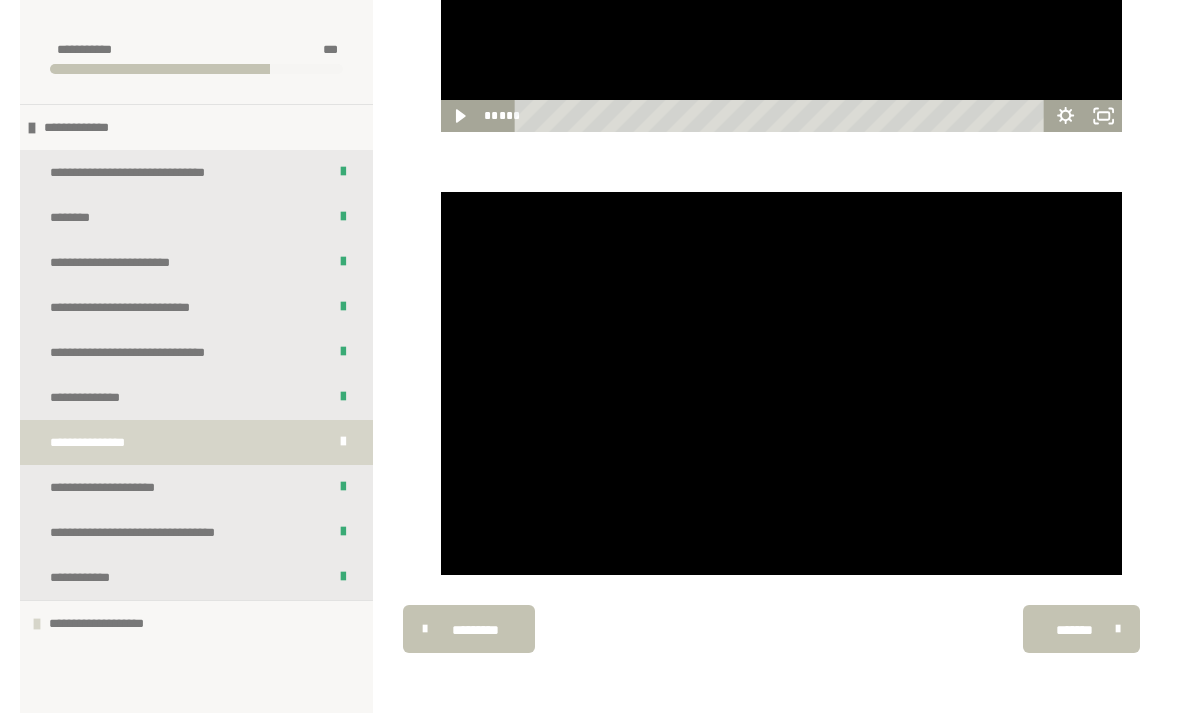 click at bounding box center (781, 383) 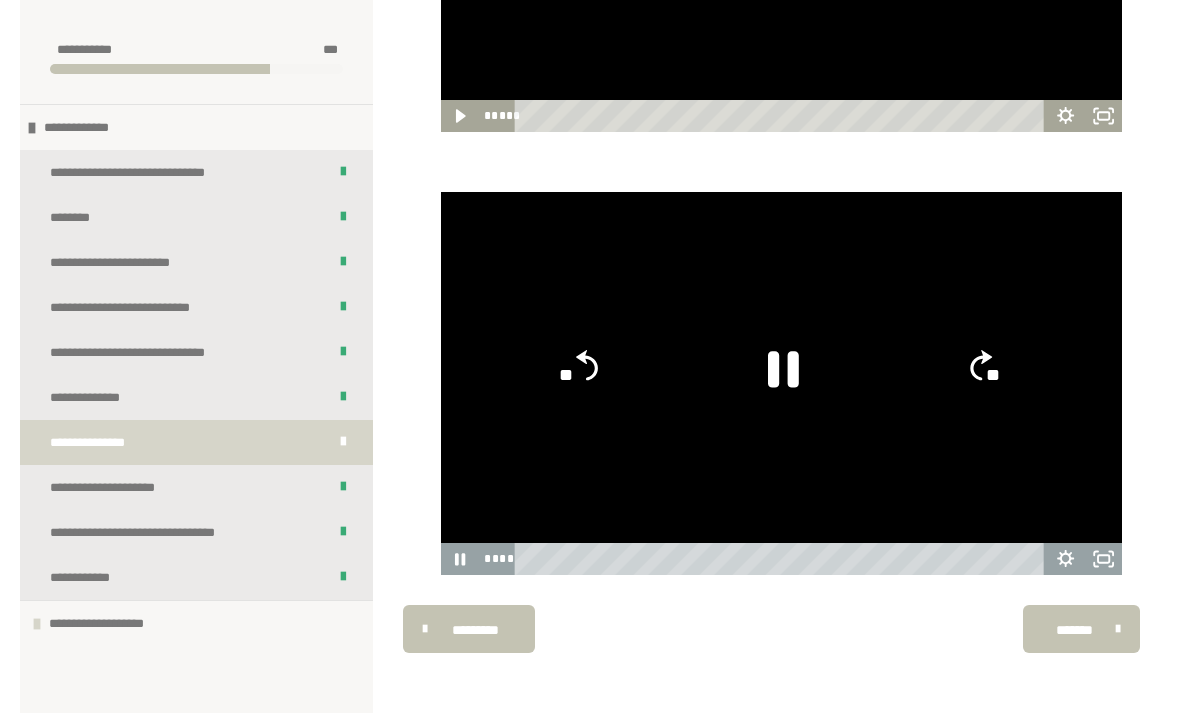 click on "**" 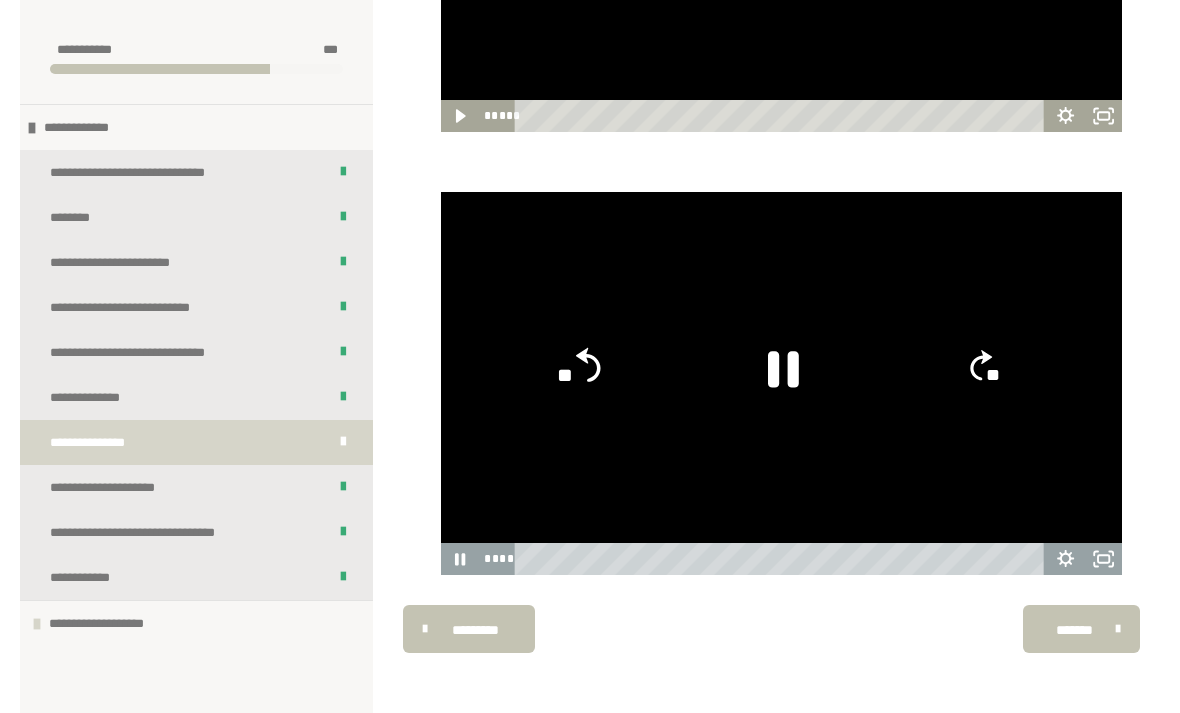 click on "**" 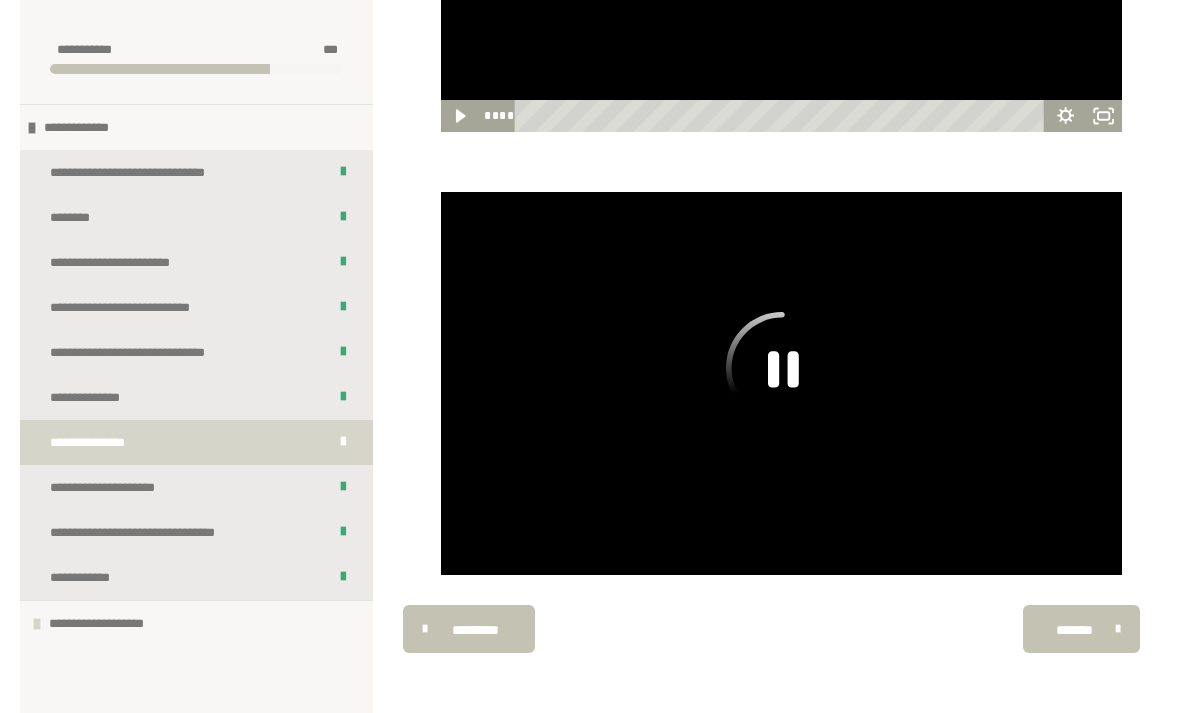 click 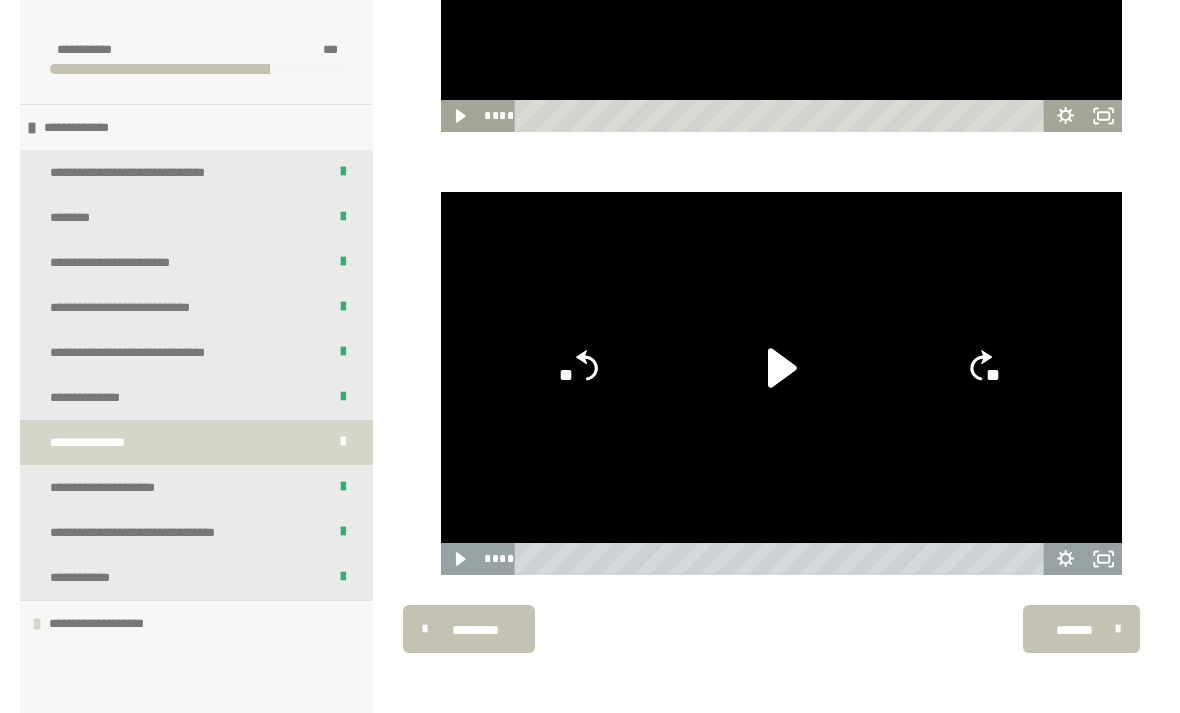 click 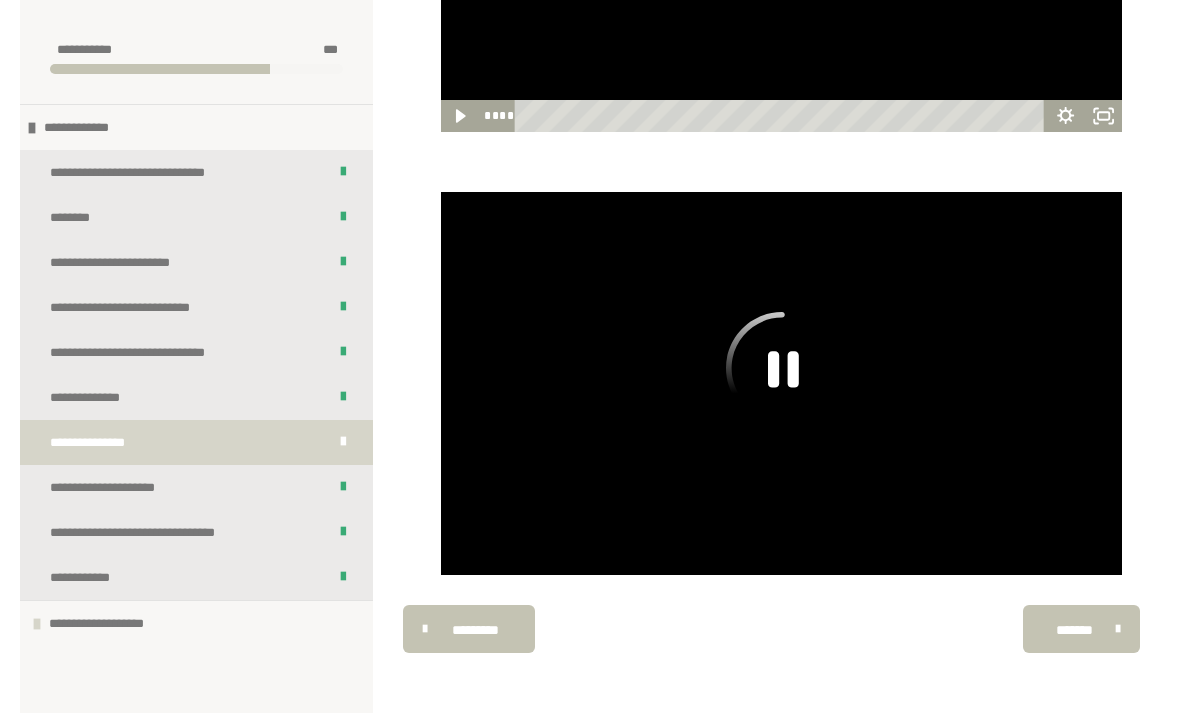 click 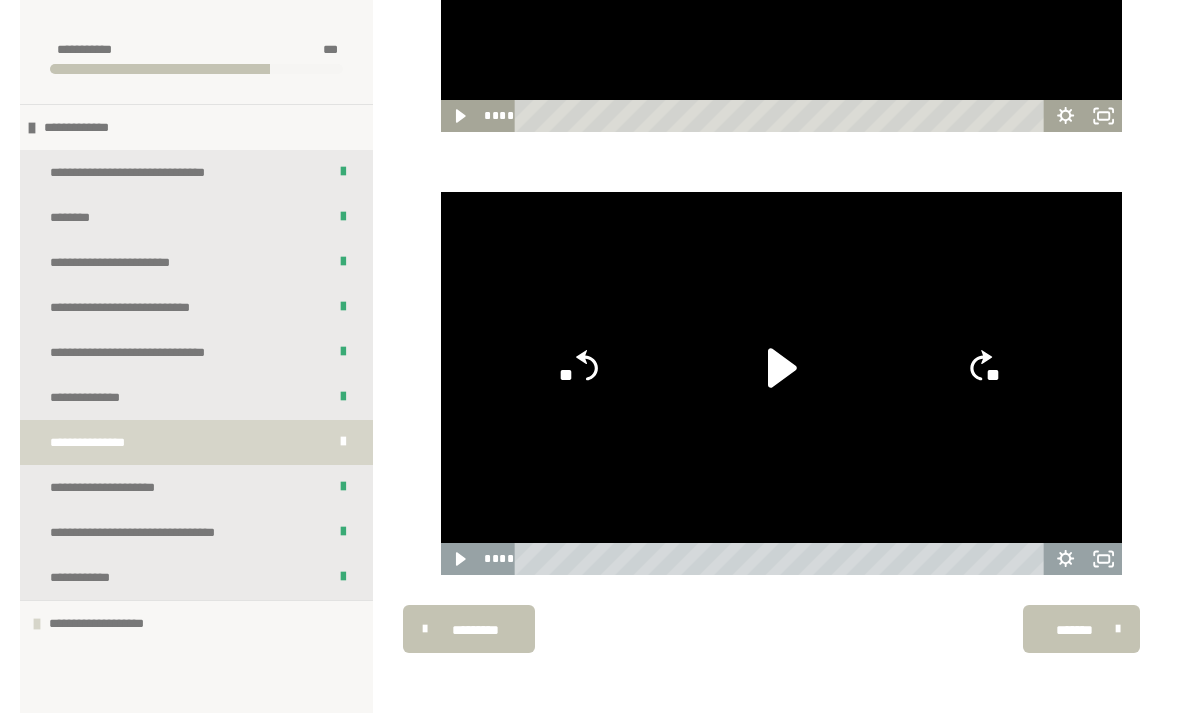 click 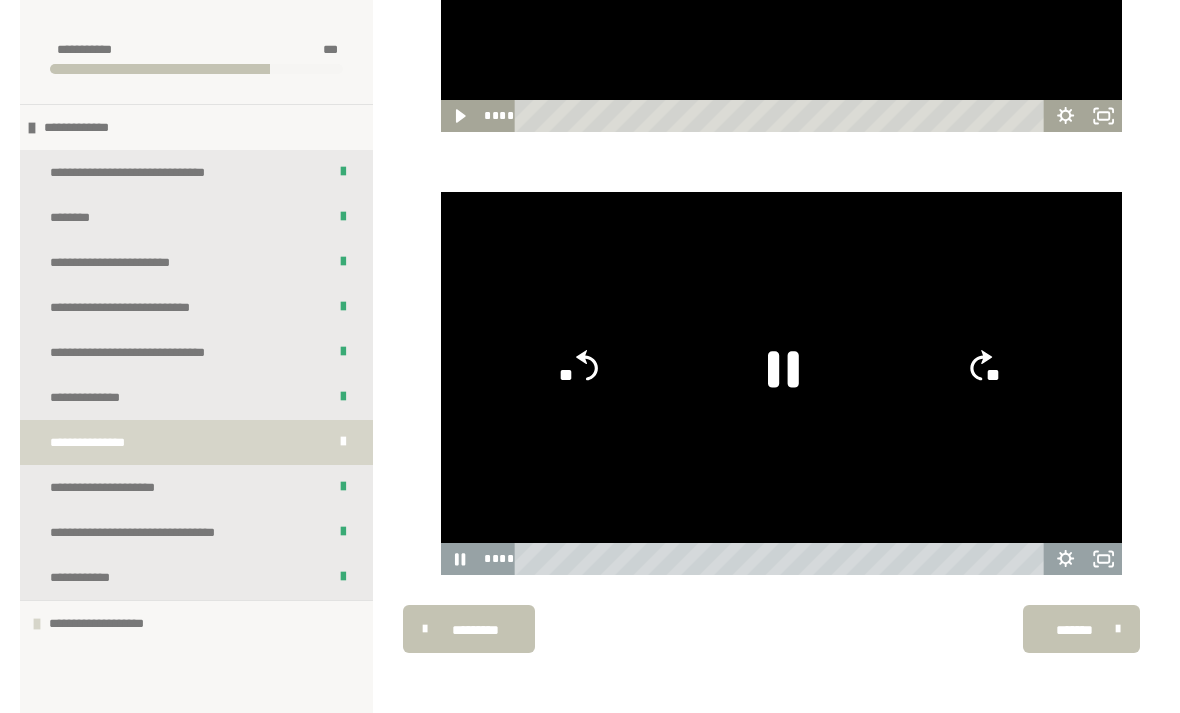 click on "**" 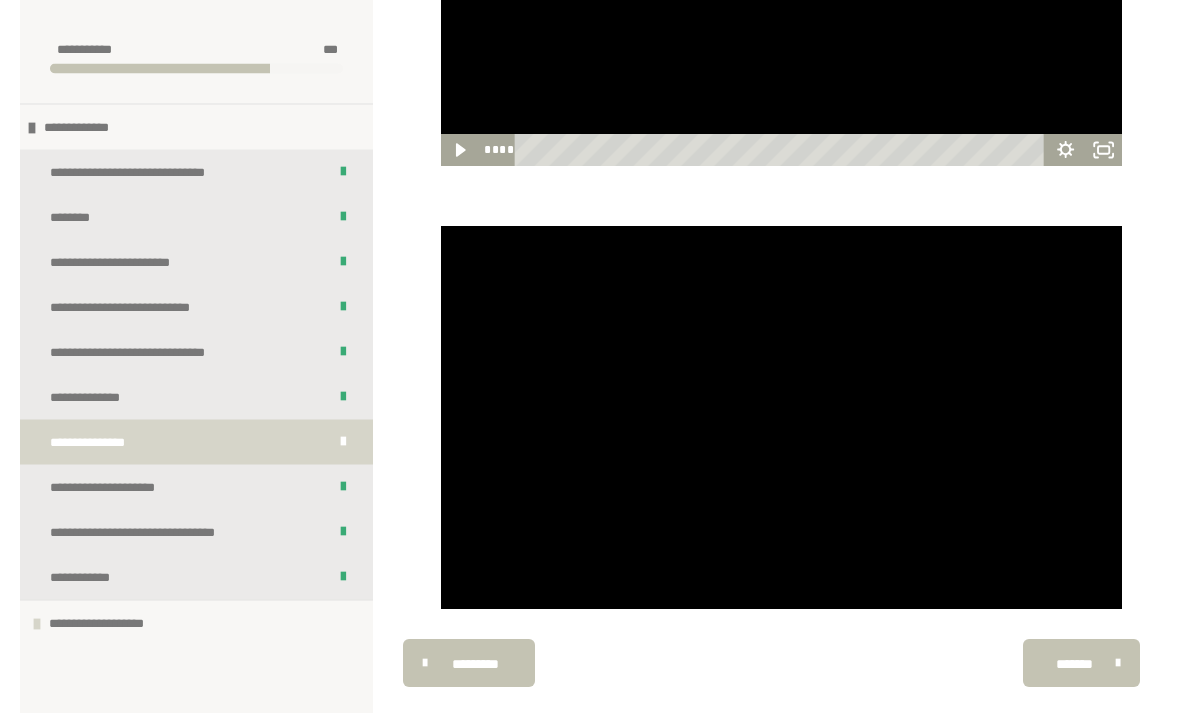 scroll, scrollTop: 1176, scrollLeft: 0, axis: vertical 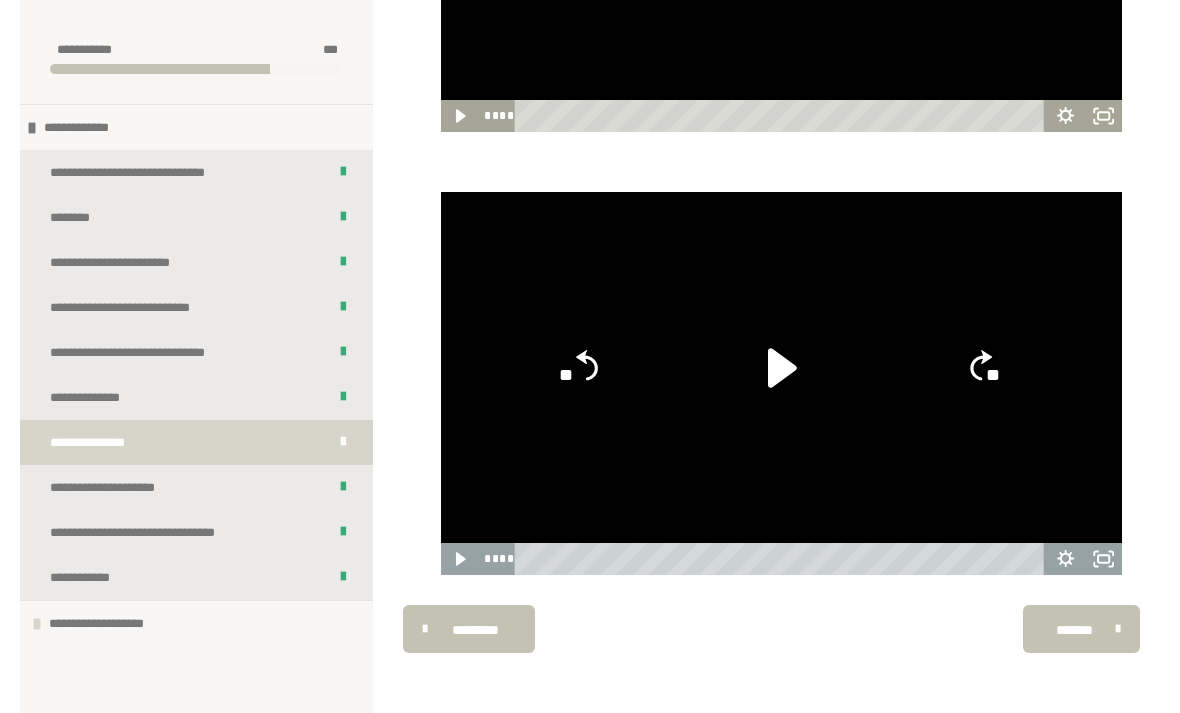 click 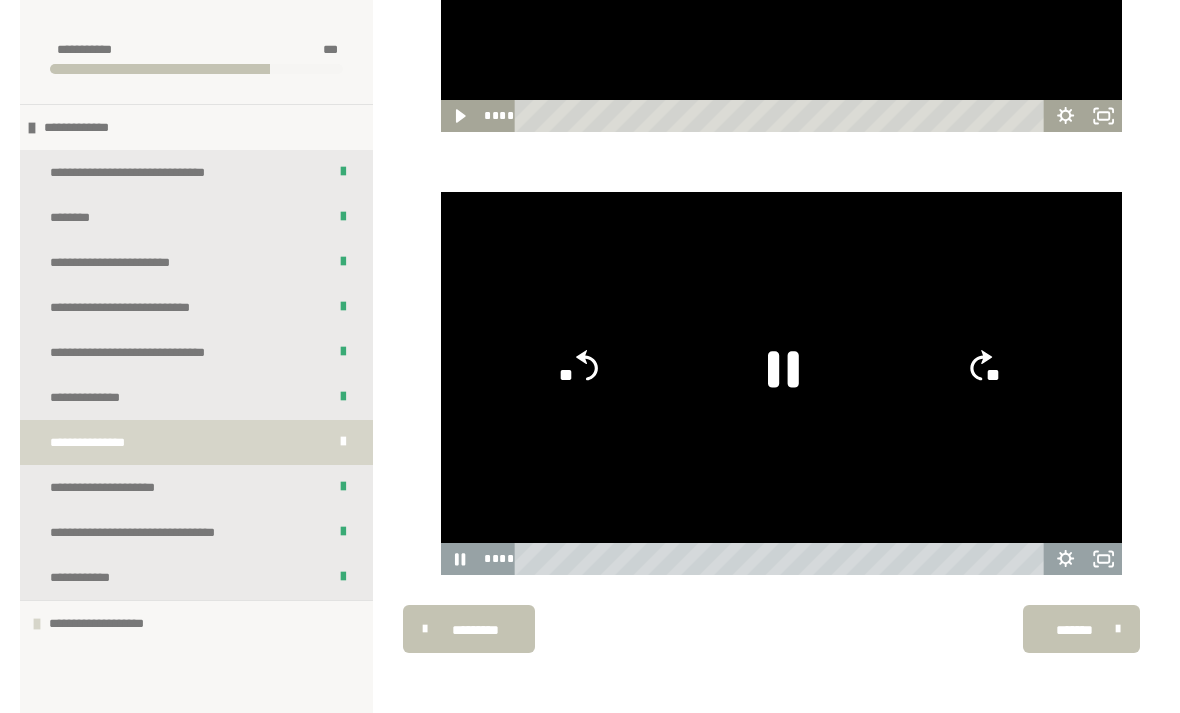 click on "**" 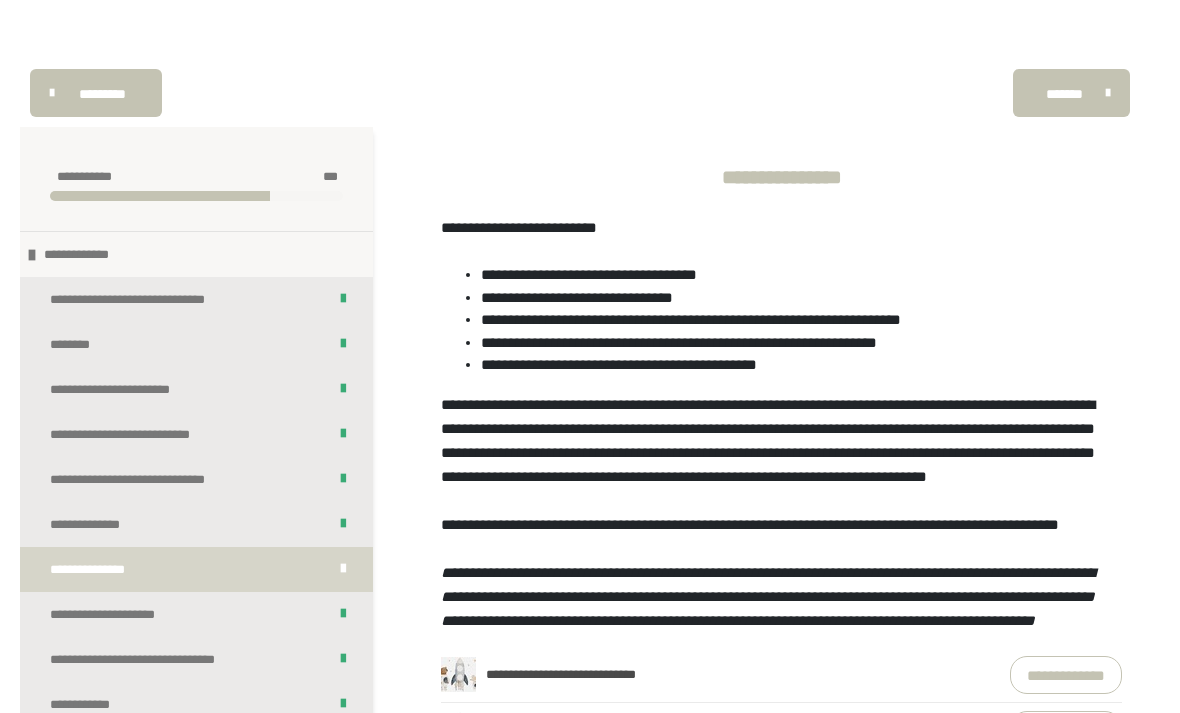 scroll, scrollTop: 0, scrollLeft: 0, axis: both 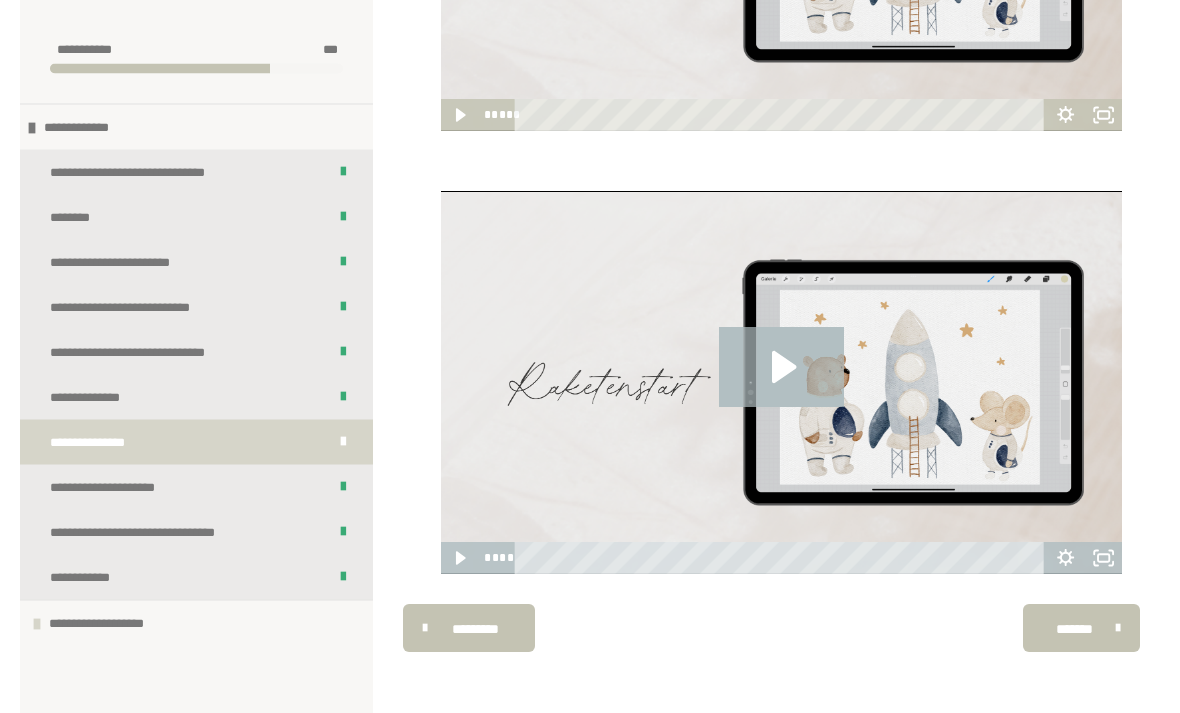 click 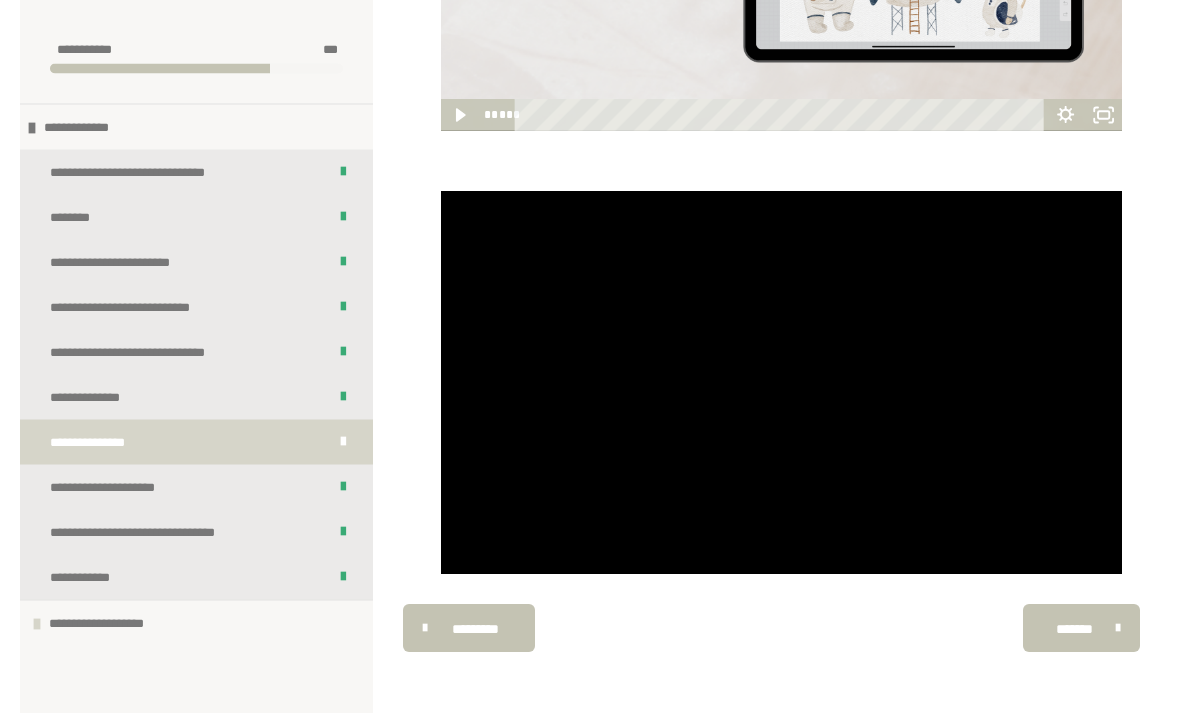 scroll, scrollTop: 1170, scrollLeft: 0, axis: vertical 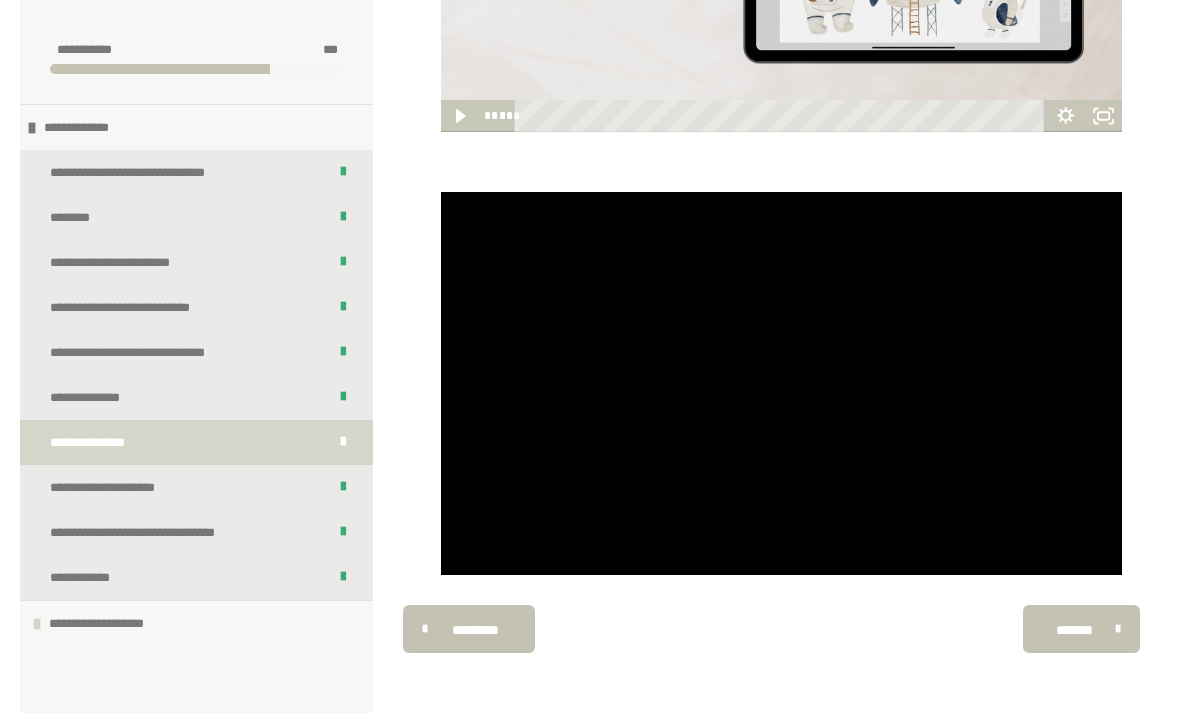 click at bounding box center (781, 383) 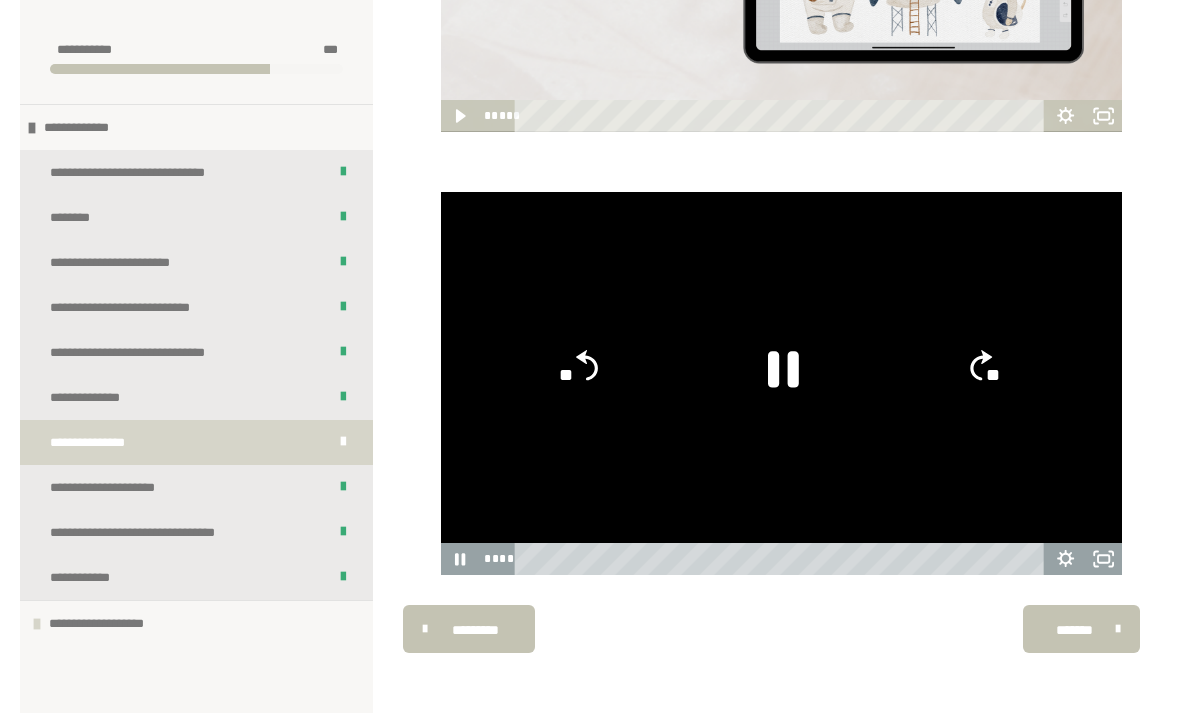 click 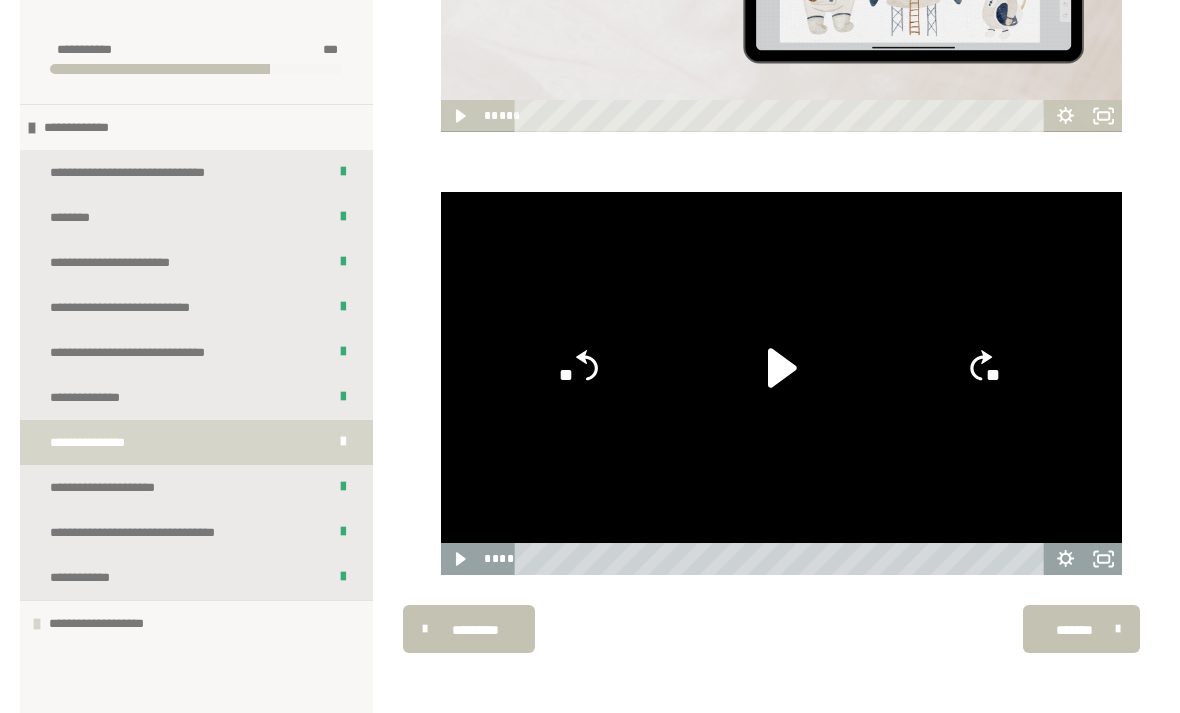 click on "**" 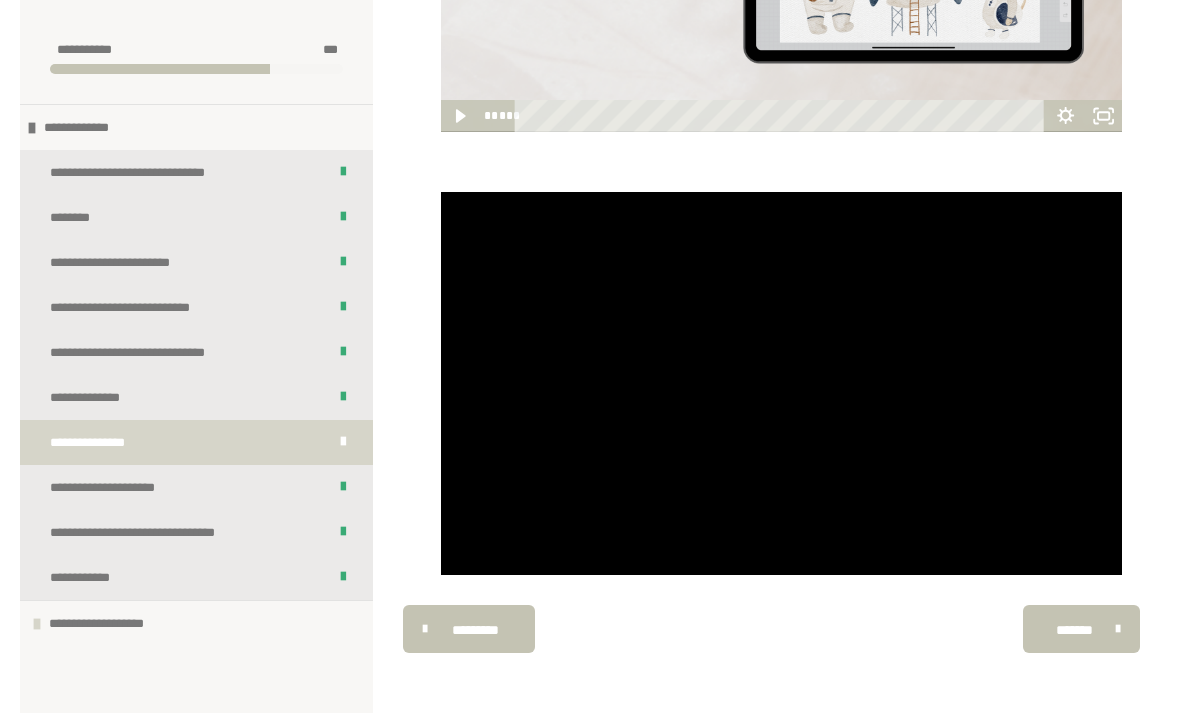 click at bounding box center [781, 383] 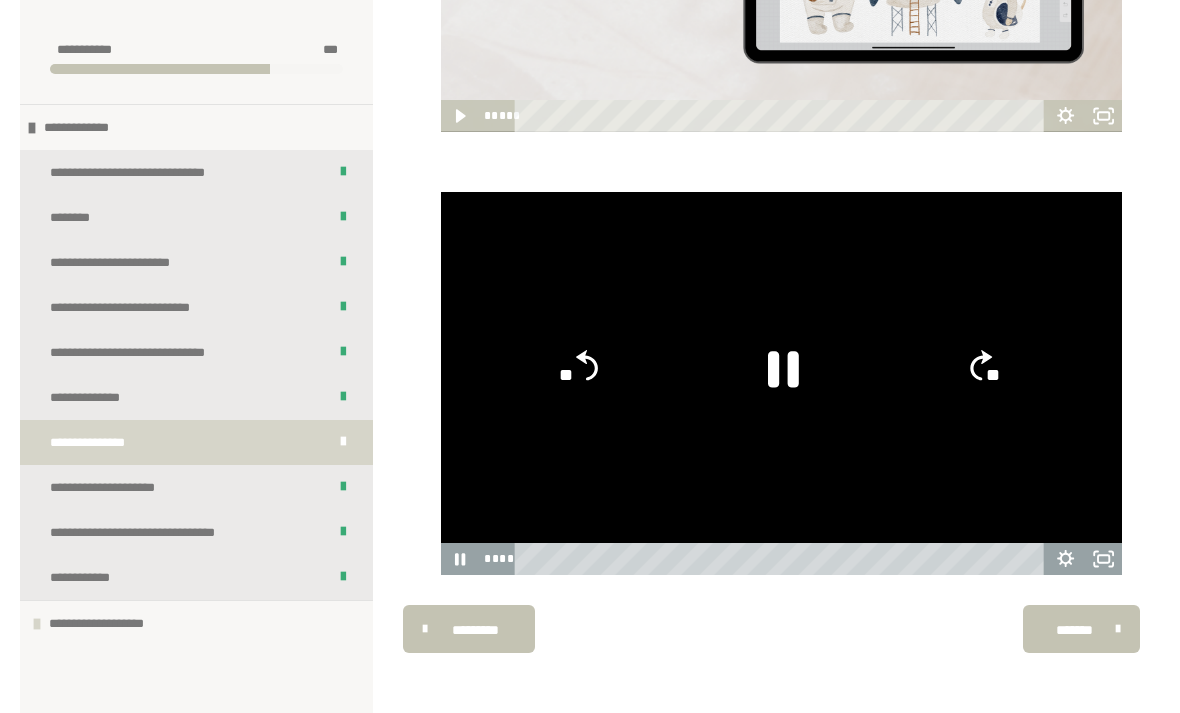 click 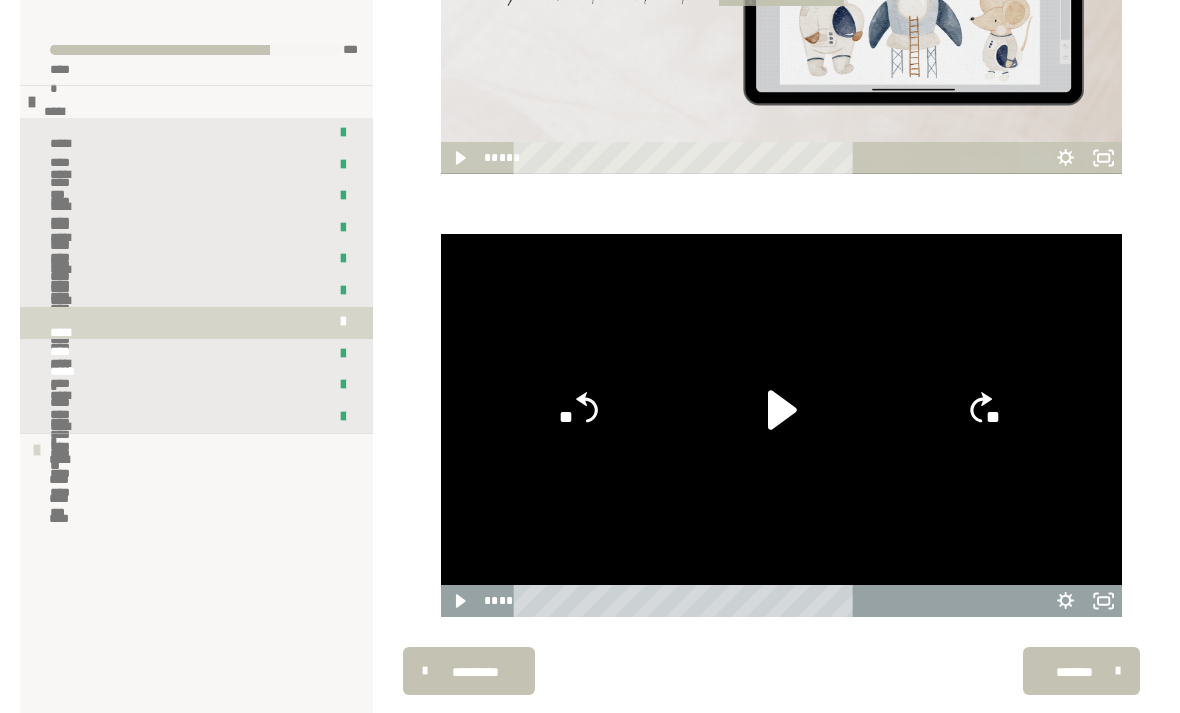 scroll, scrollTop: 1176, scrollLeft: 0, axis: vertical 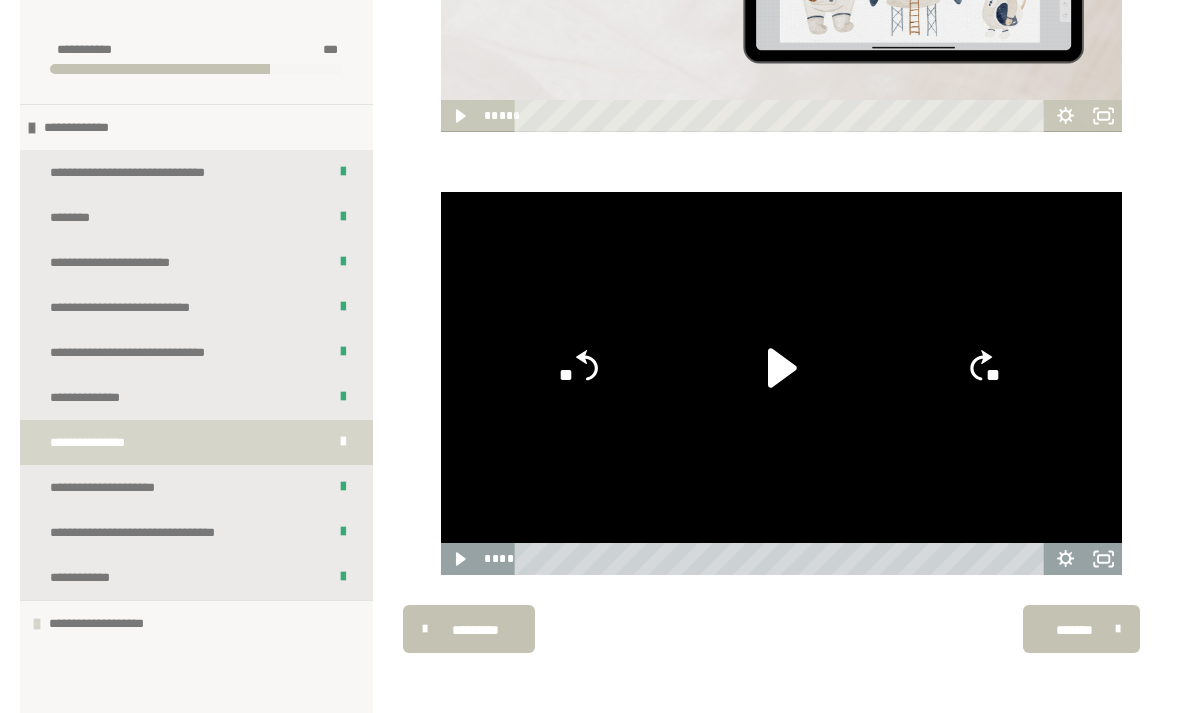 click 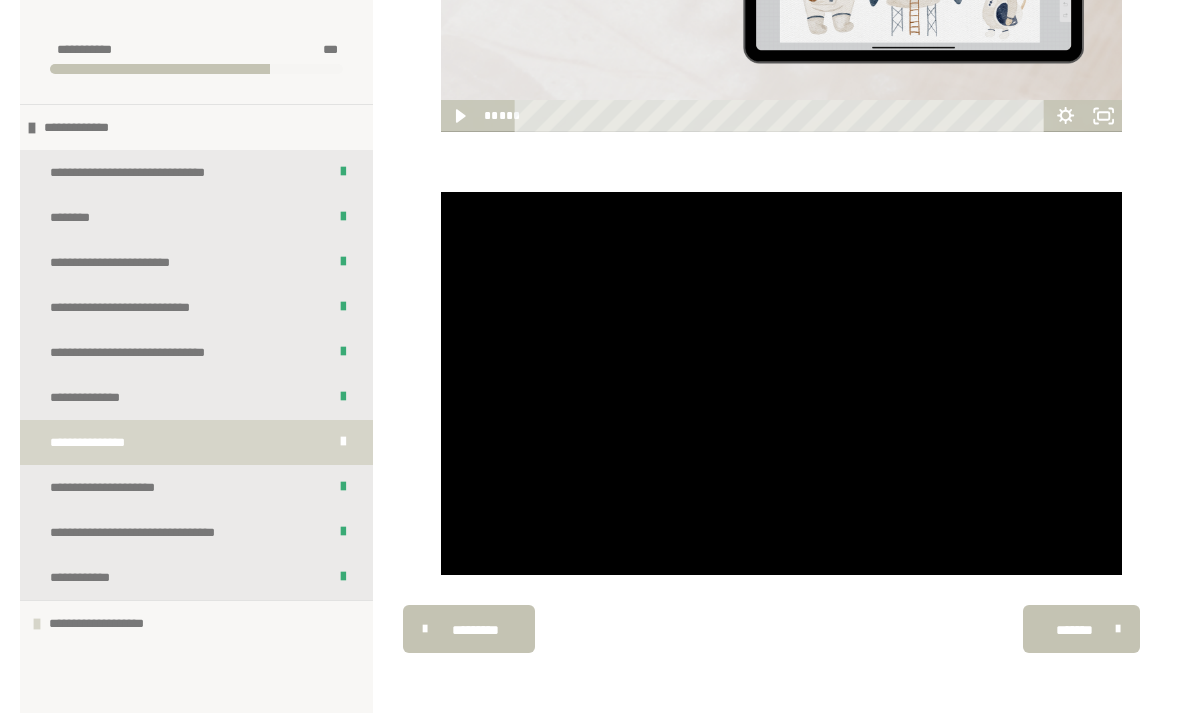 click at bounding box center (781, 383) 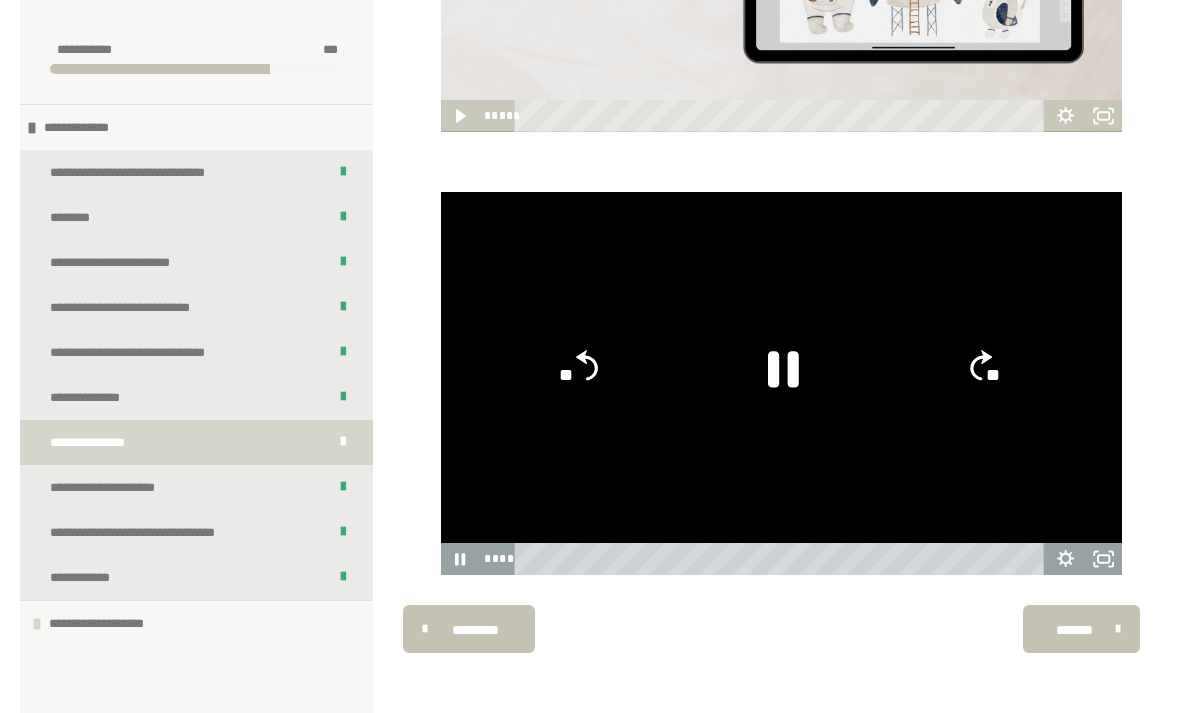 click 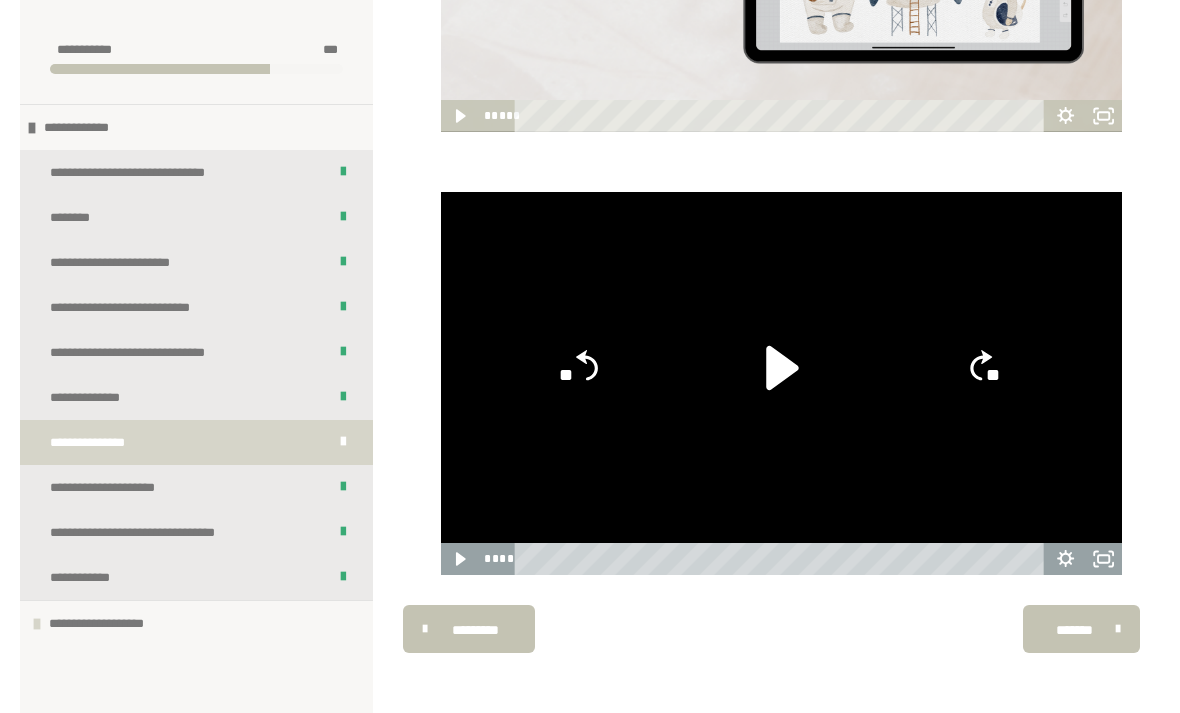 click 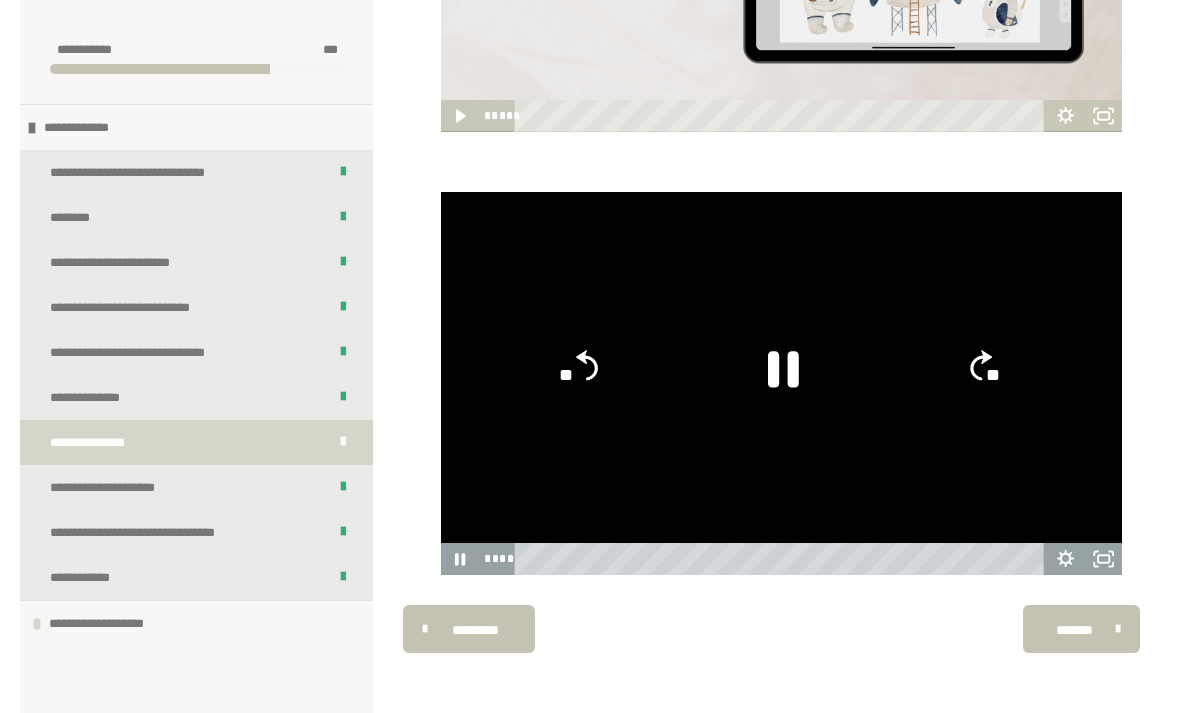 click on "**" 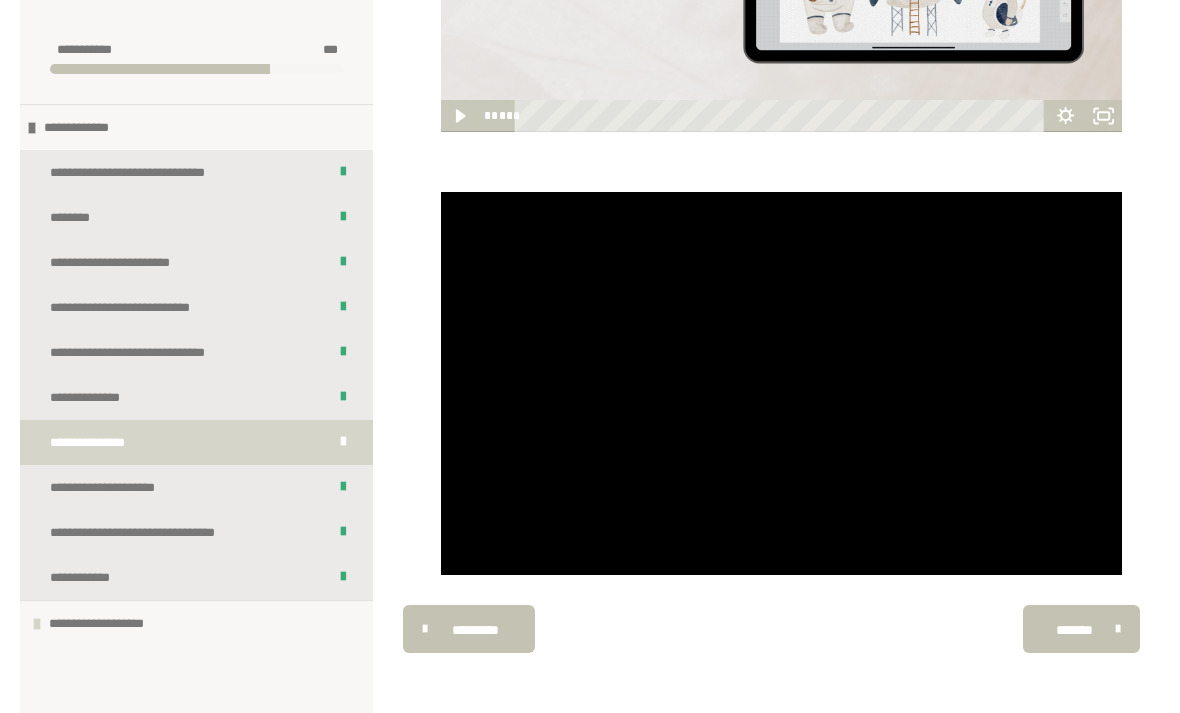 click at bounding box center (781, 383) 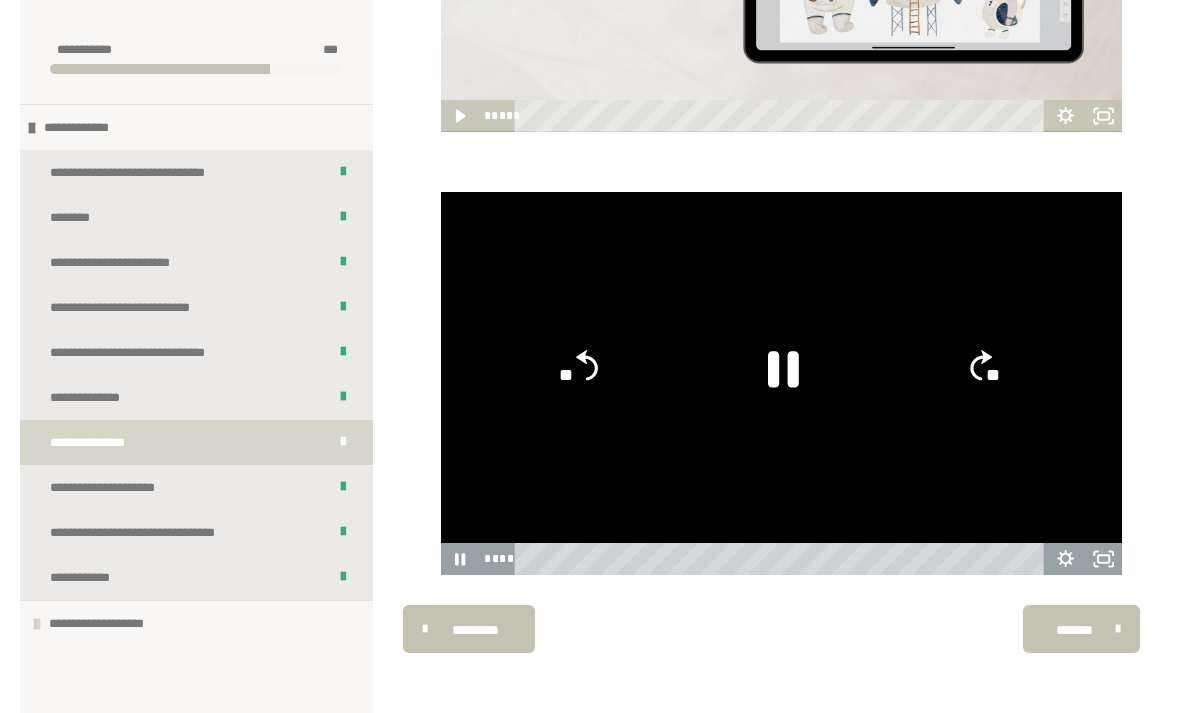 click 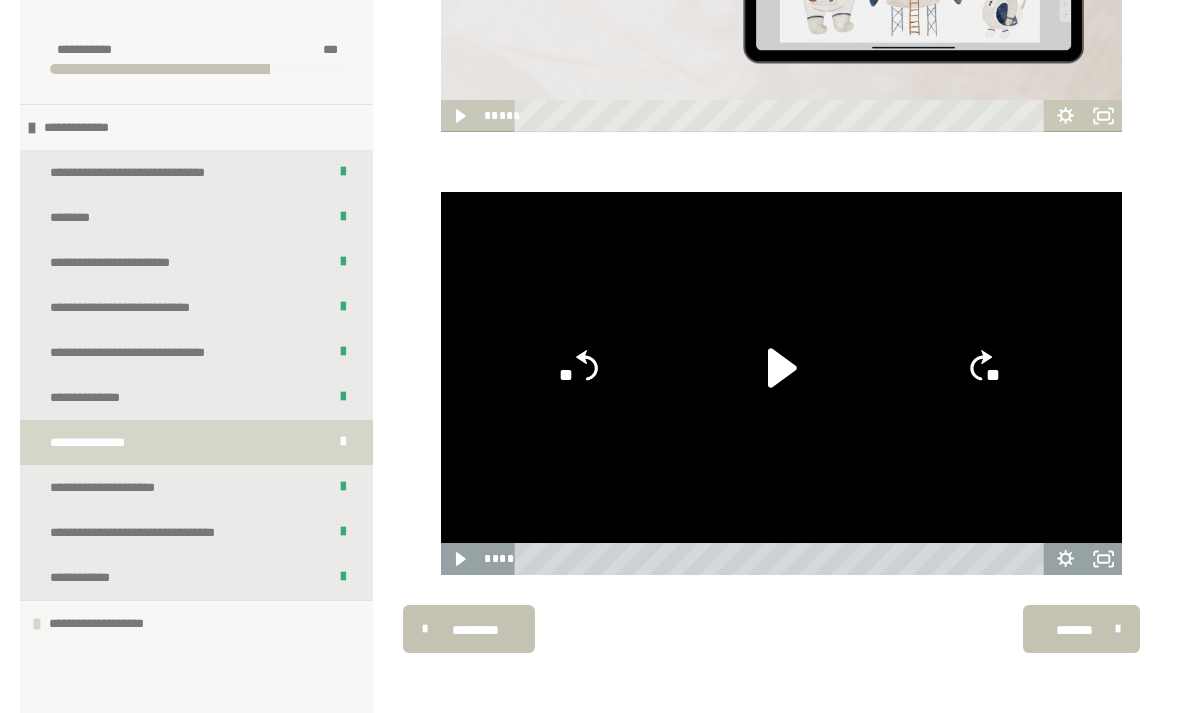 click on "**" 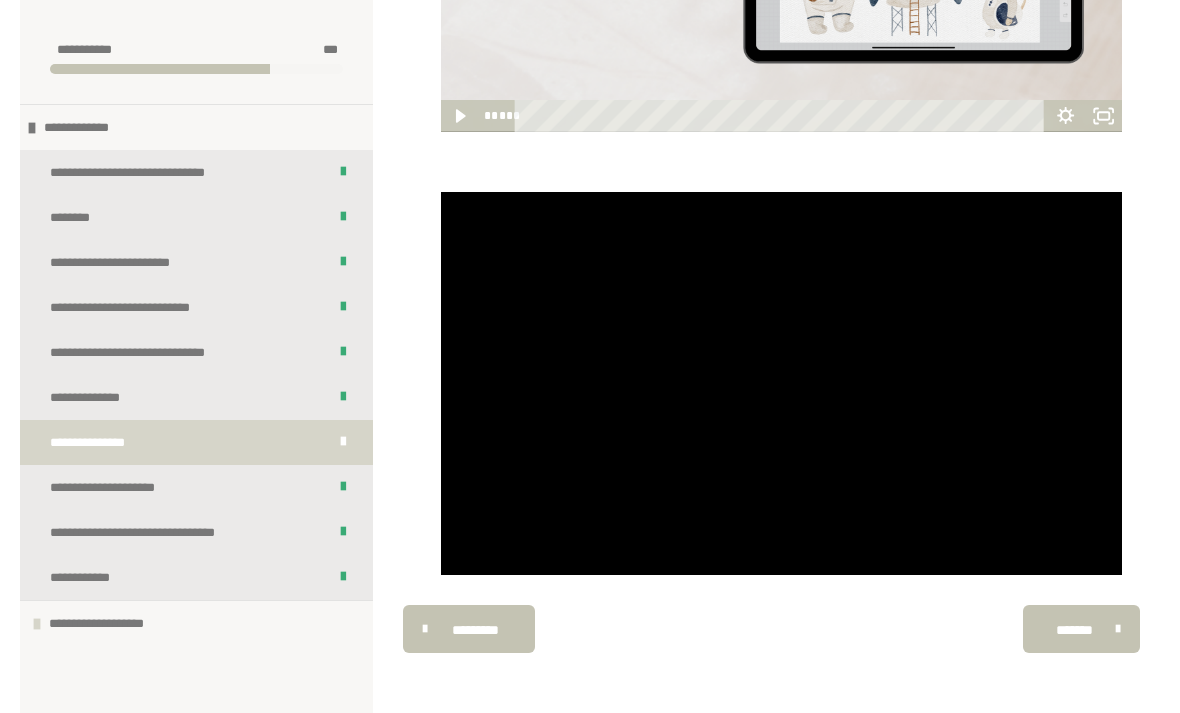 click at bounding box center [781, 383] 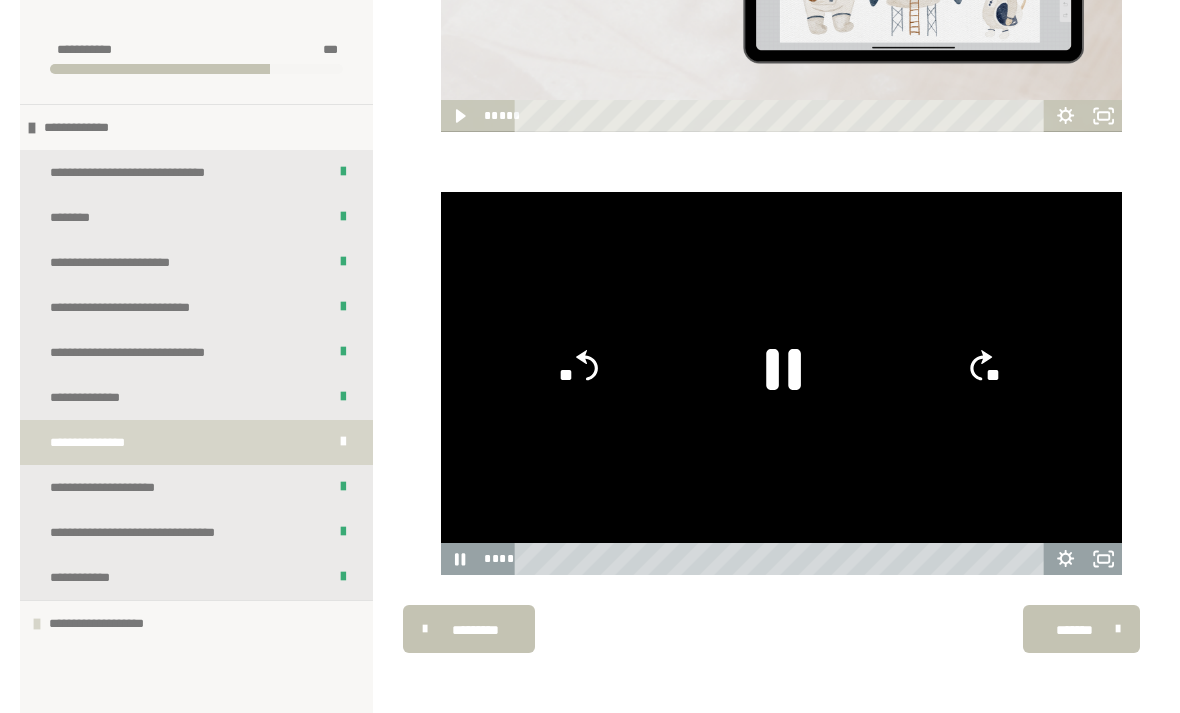 click 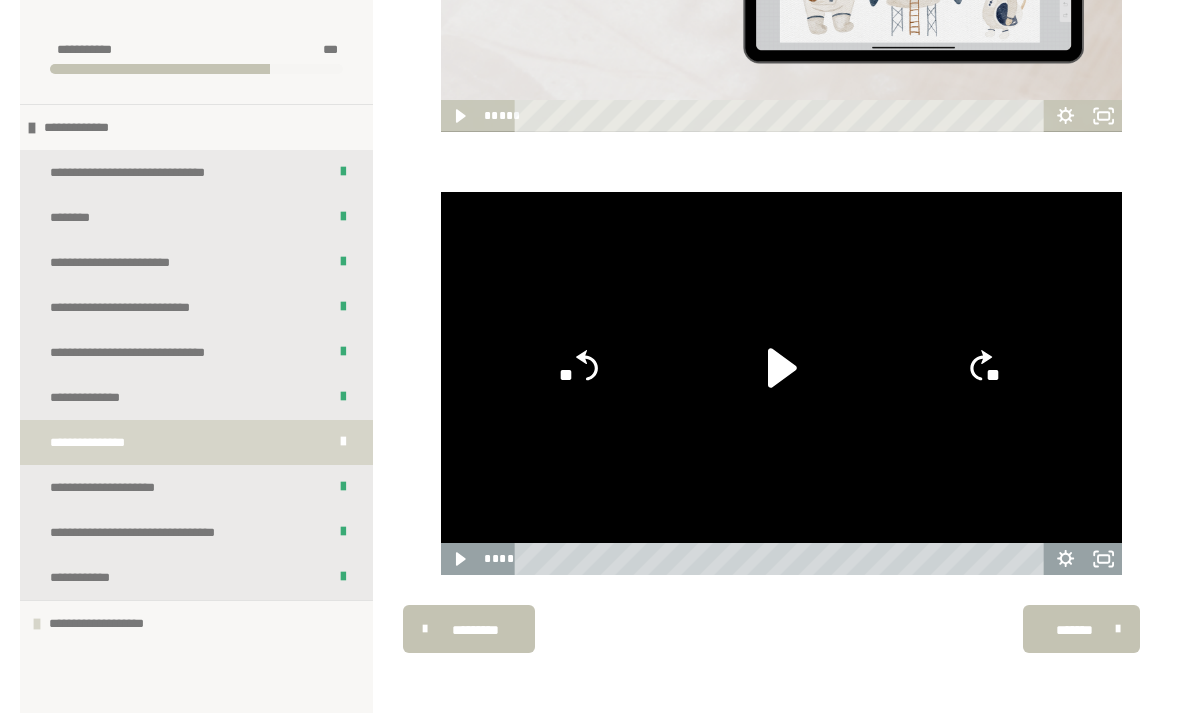 click 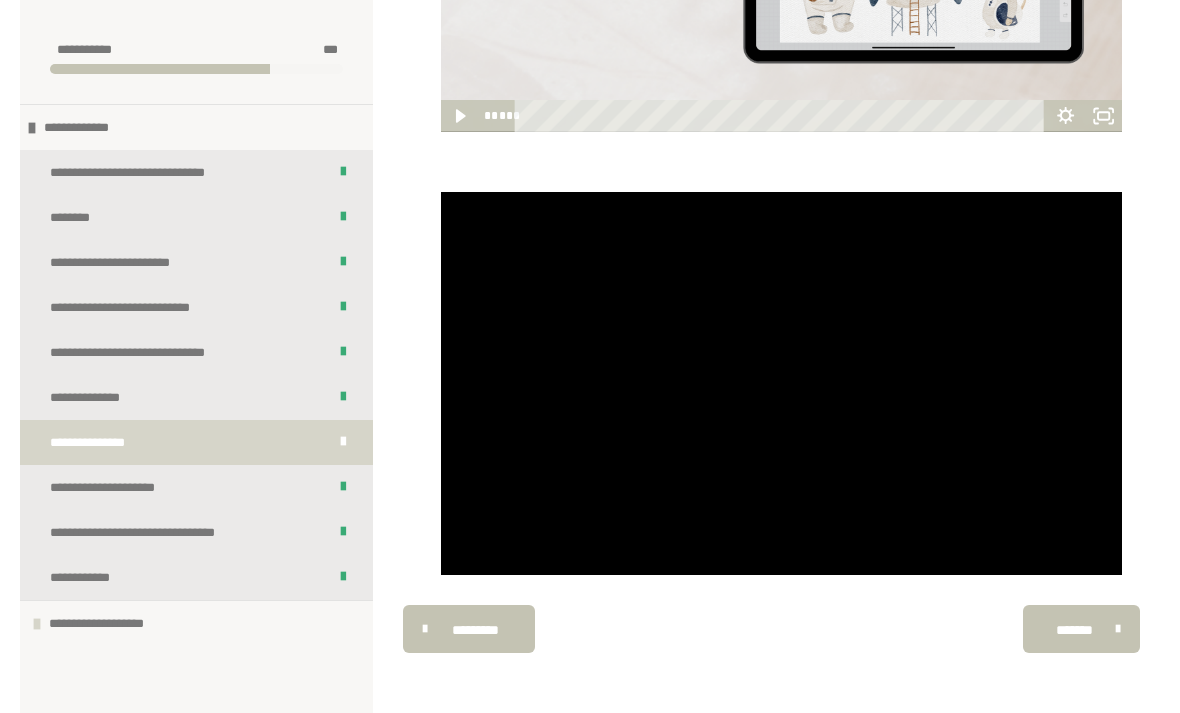 click at bounding box center (781, 383) 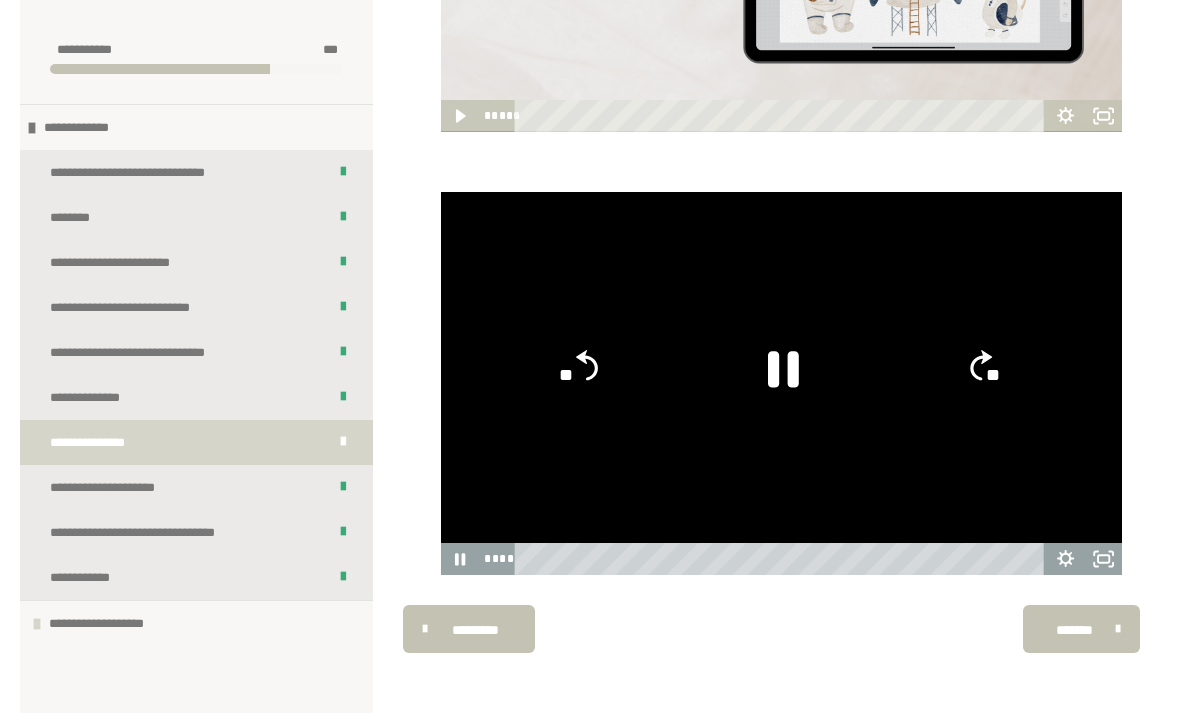 click 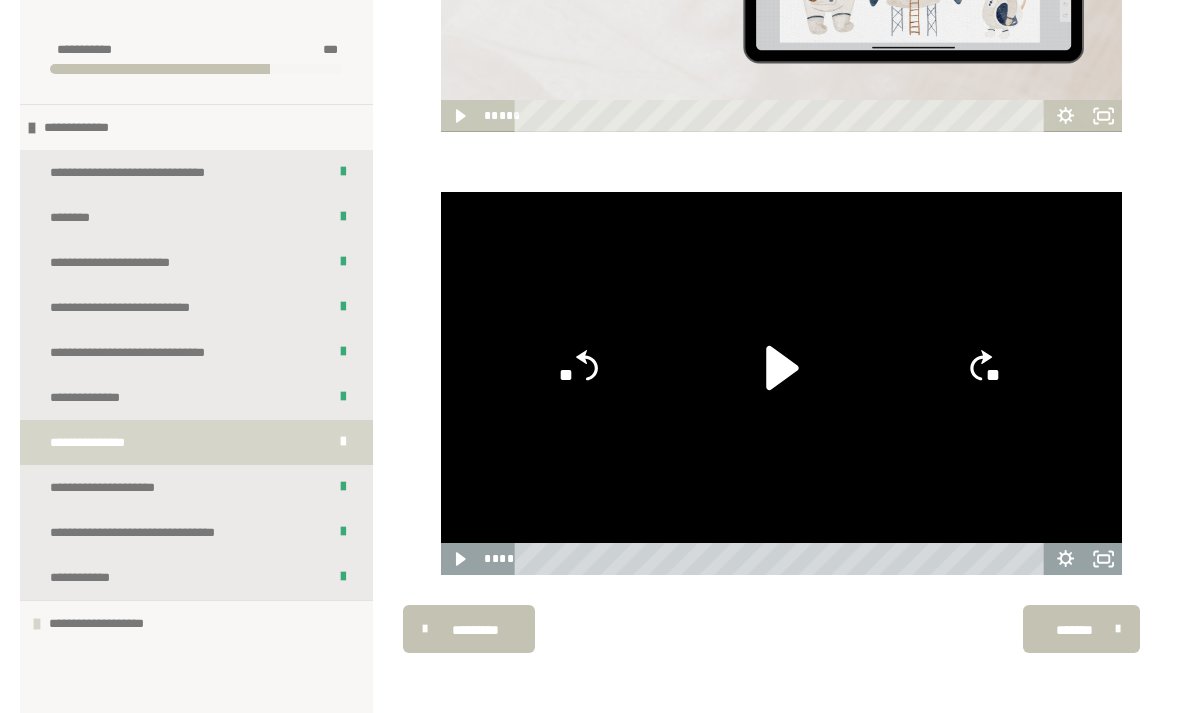 click 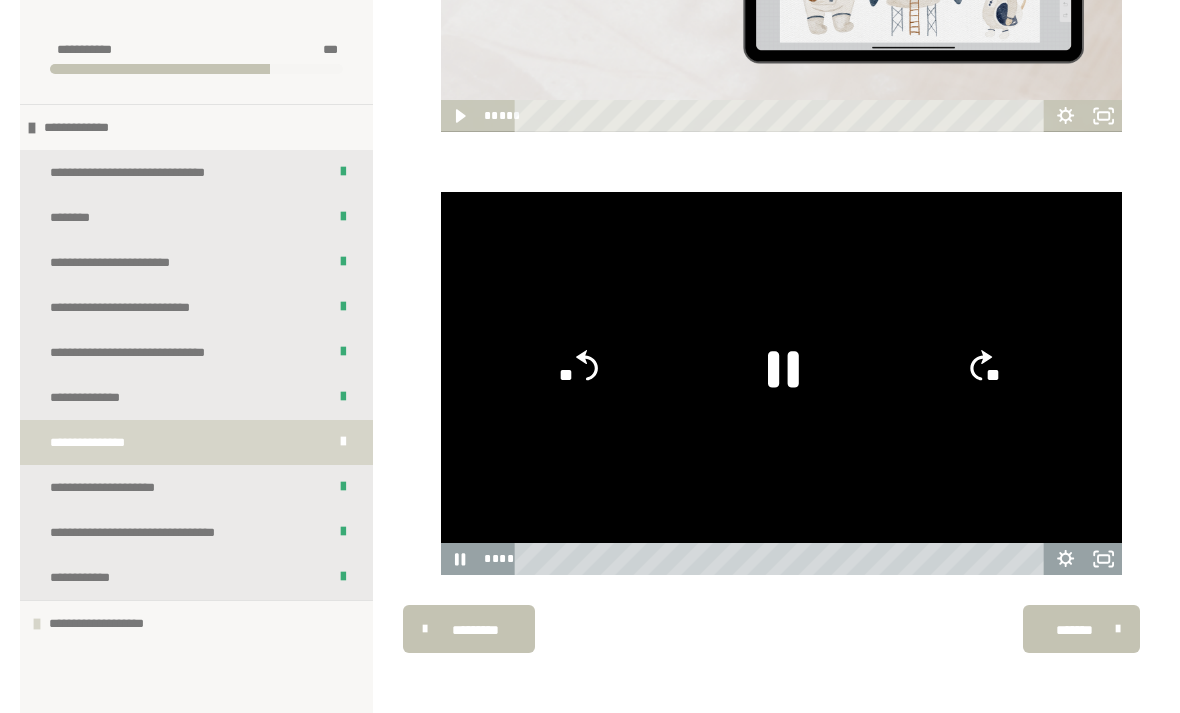 click on "**" 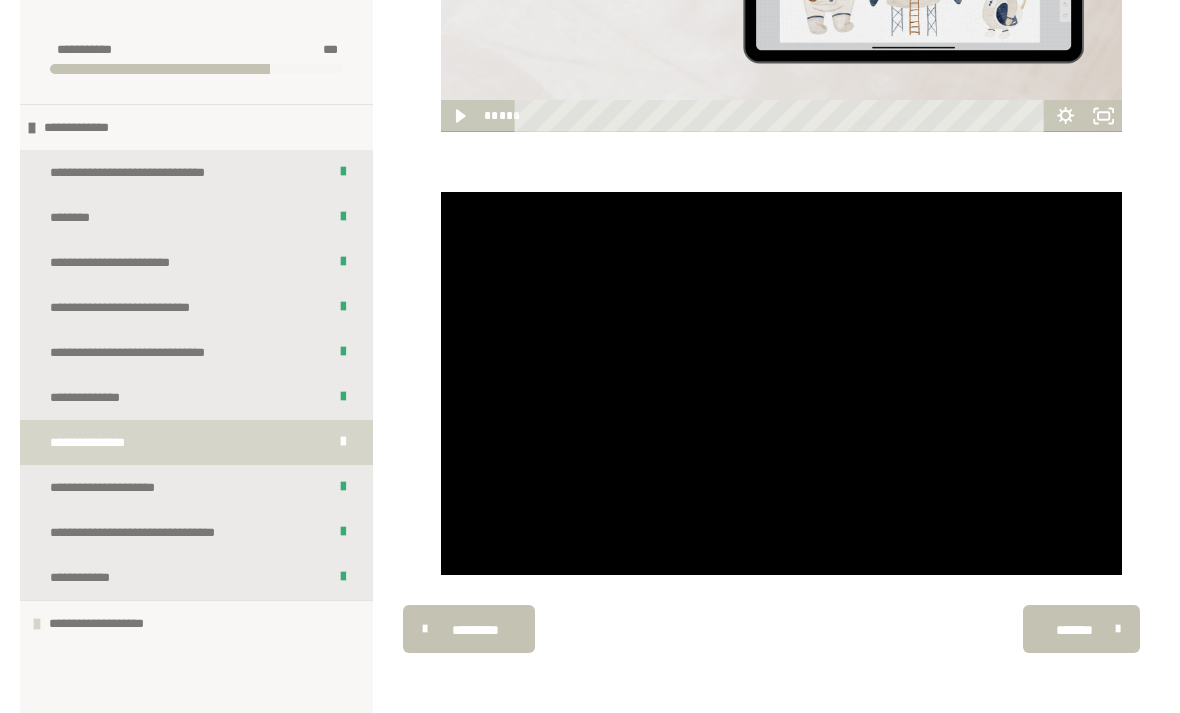 click at bounding box center [781, 383] 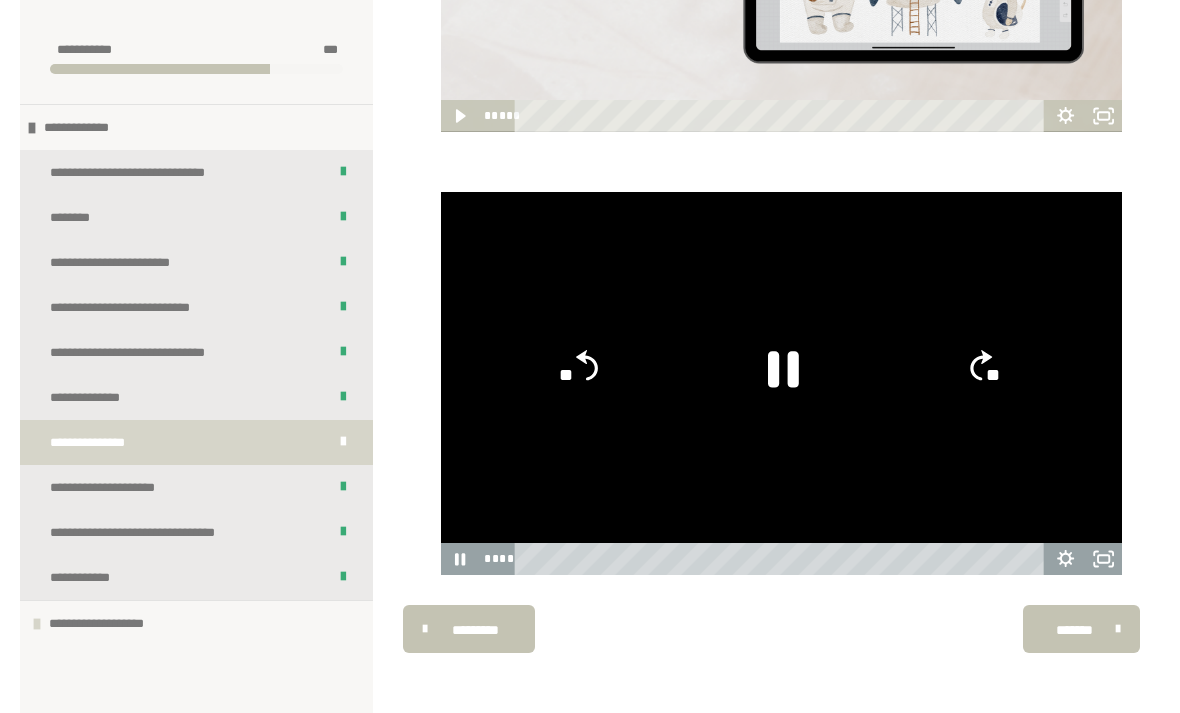 click 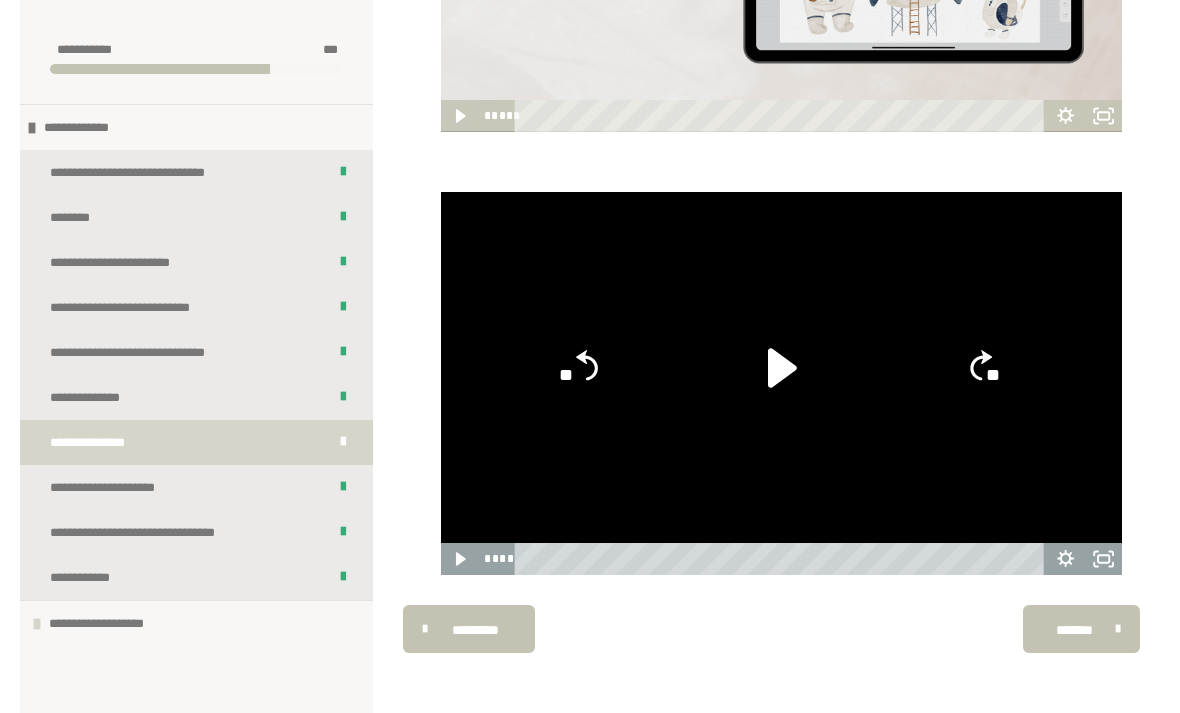 click 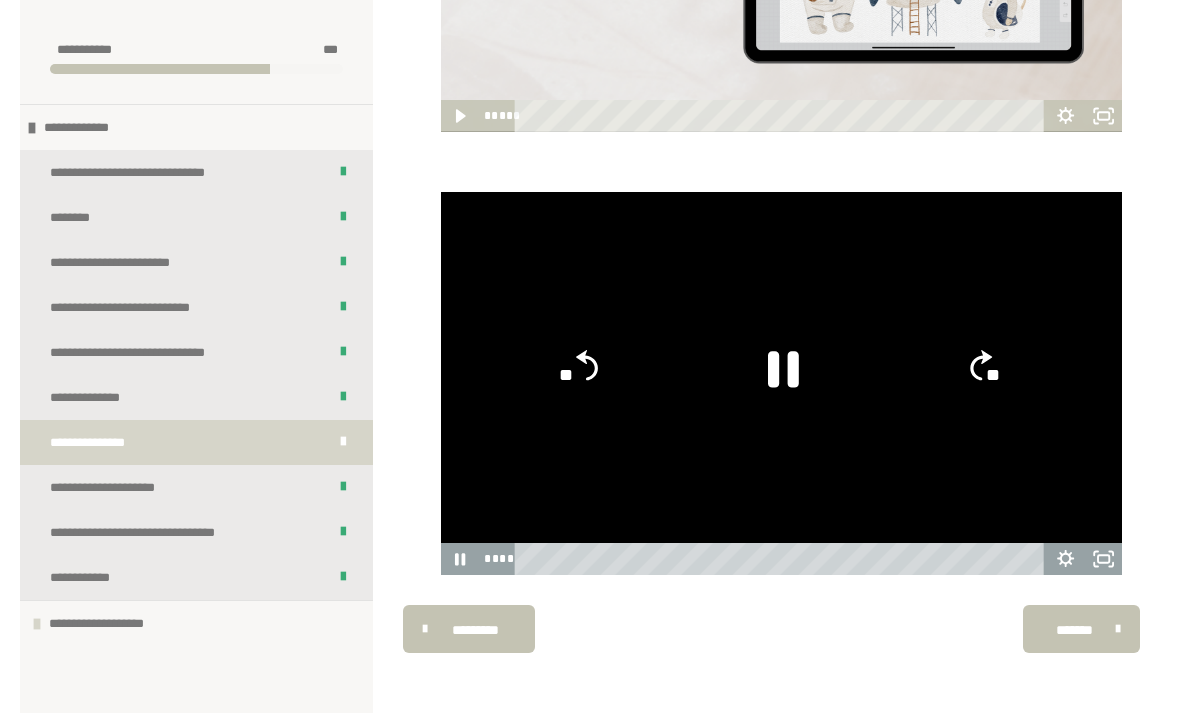 click on "**" 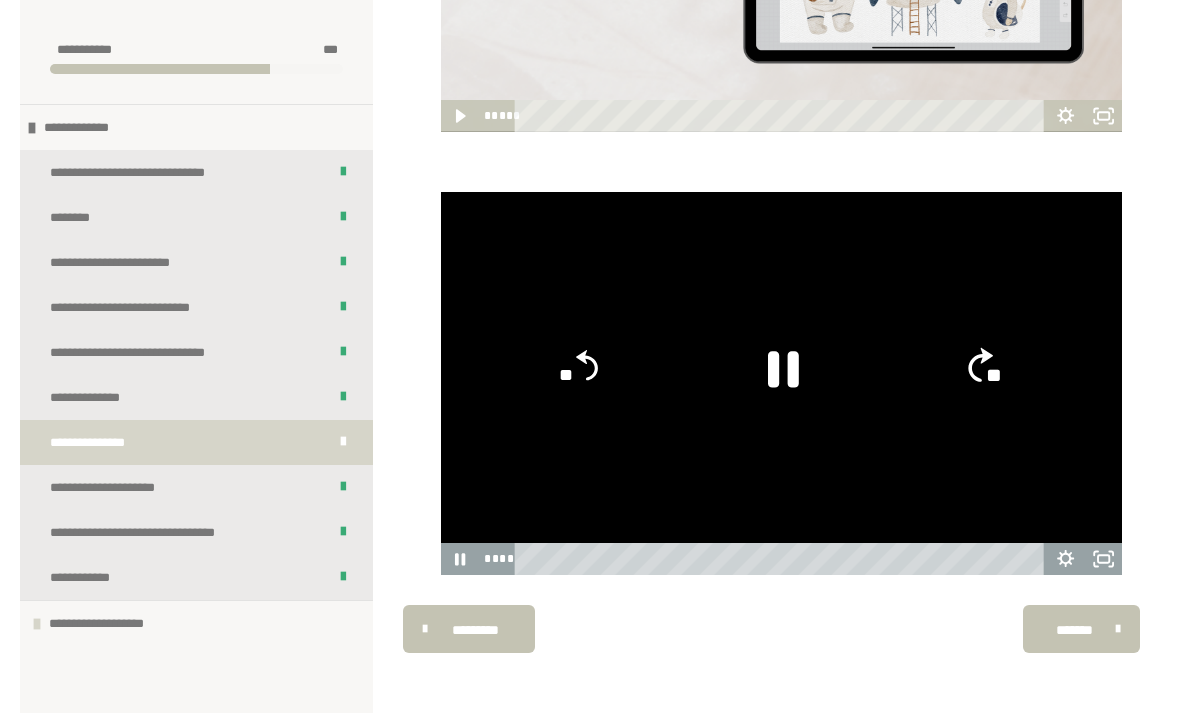 click on "**" 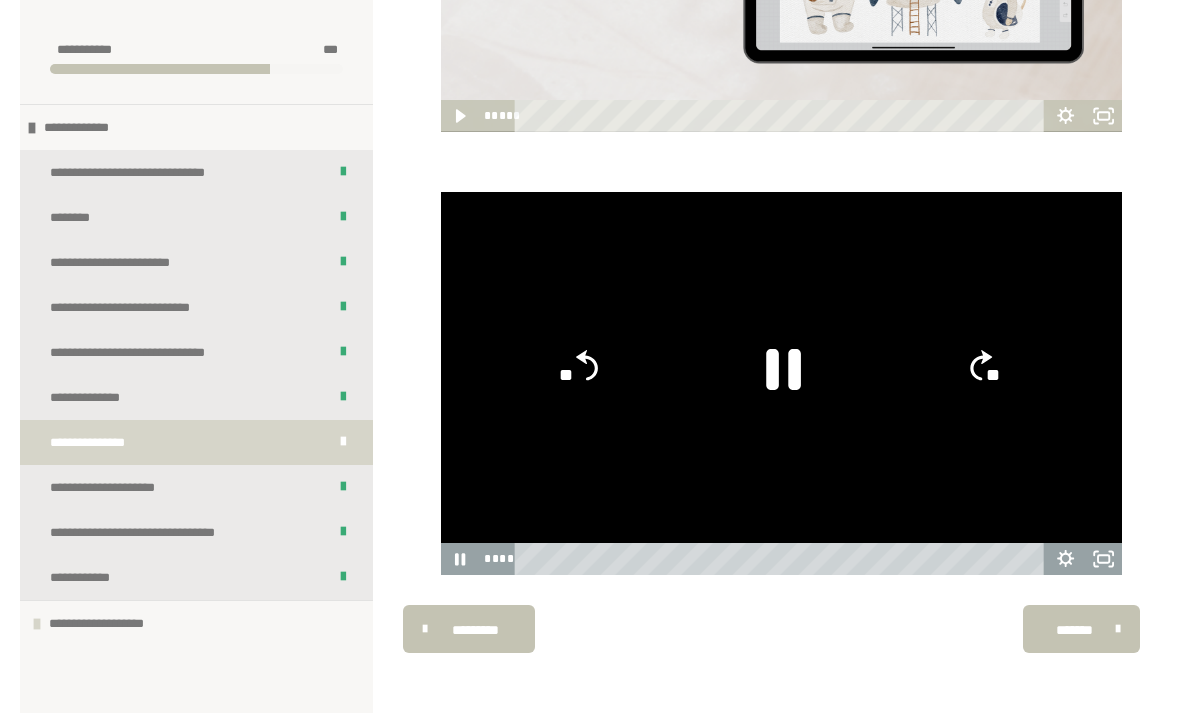 click 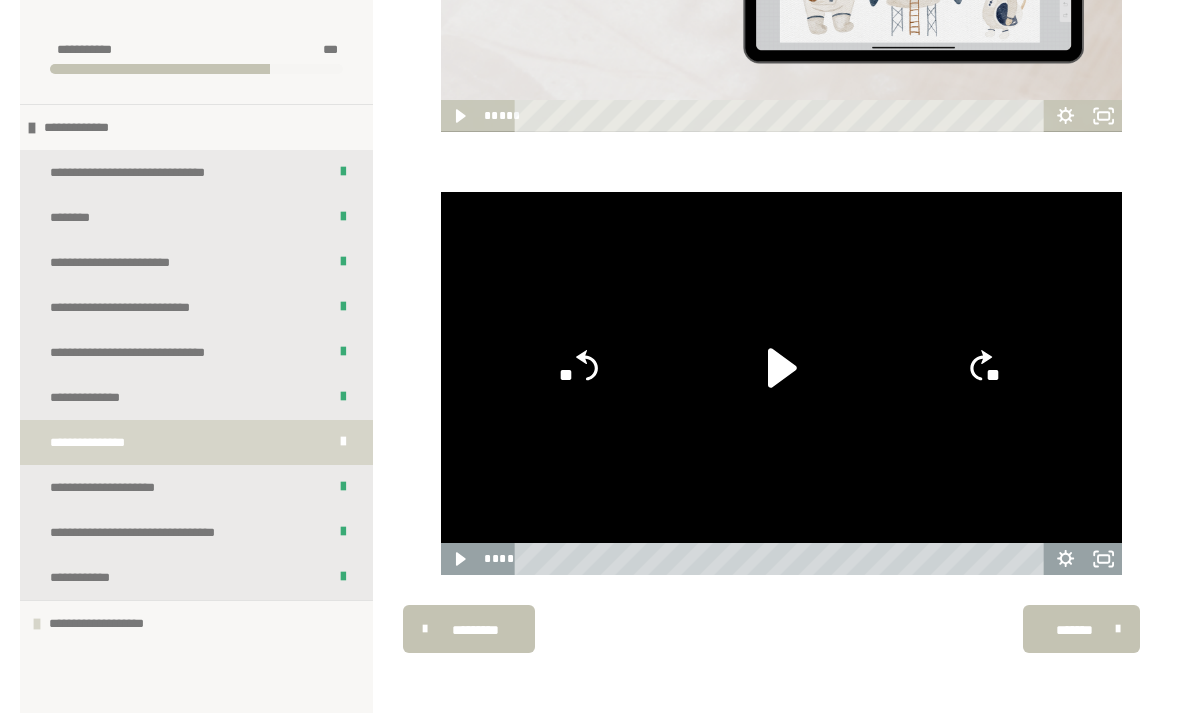 click 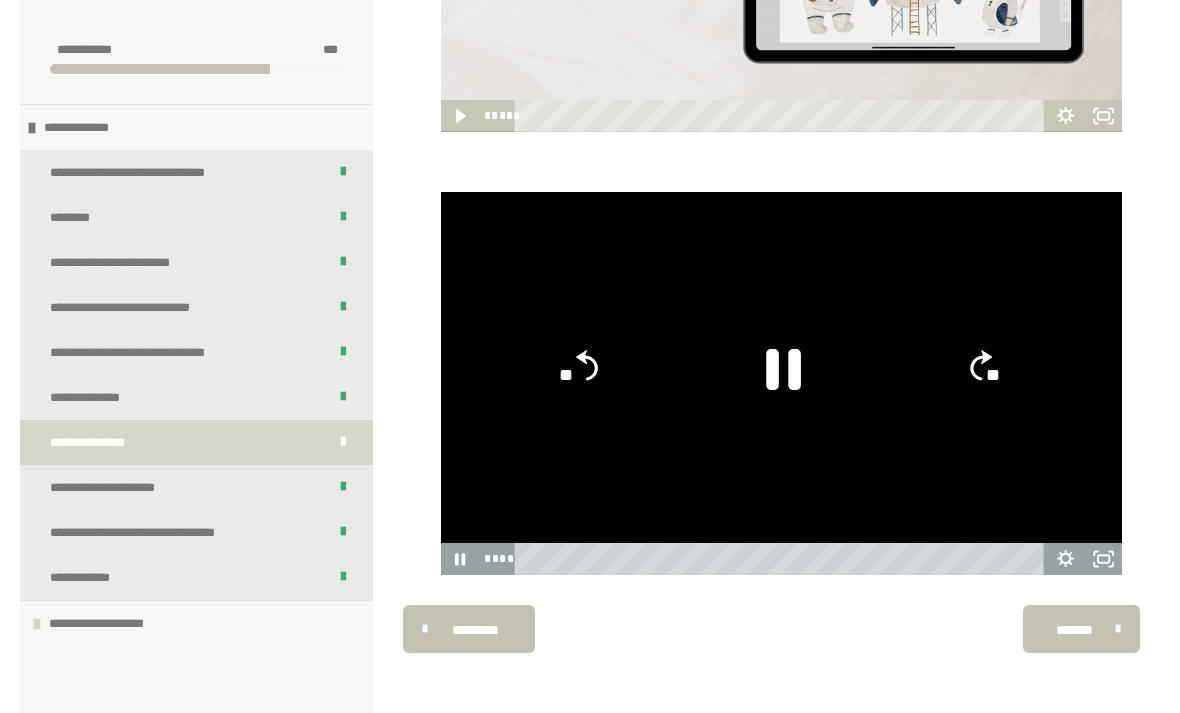 click 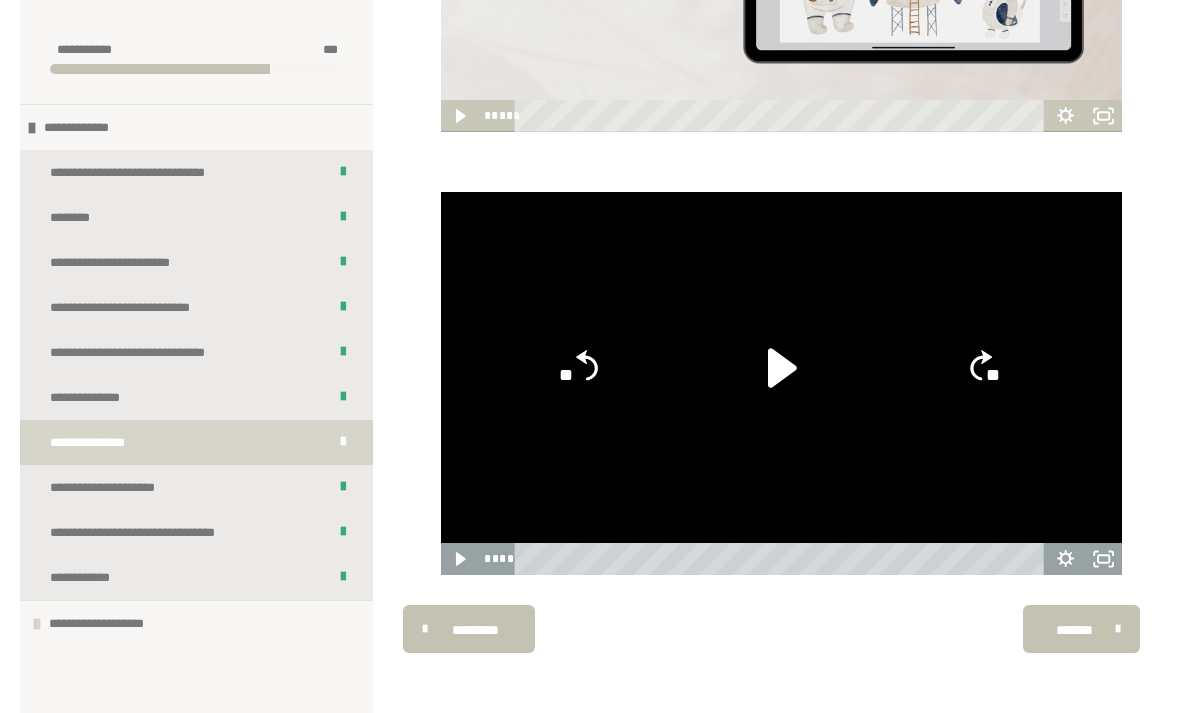 click 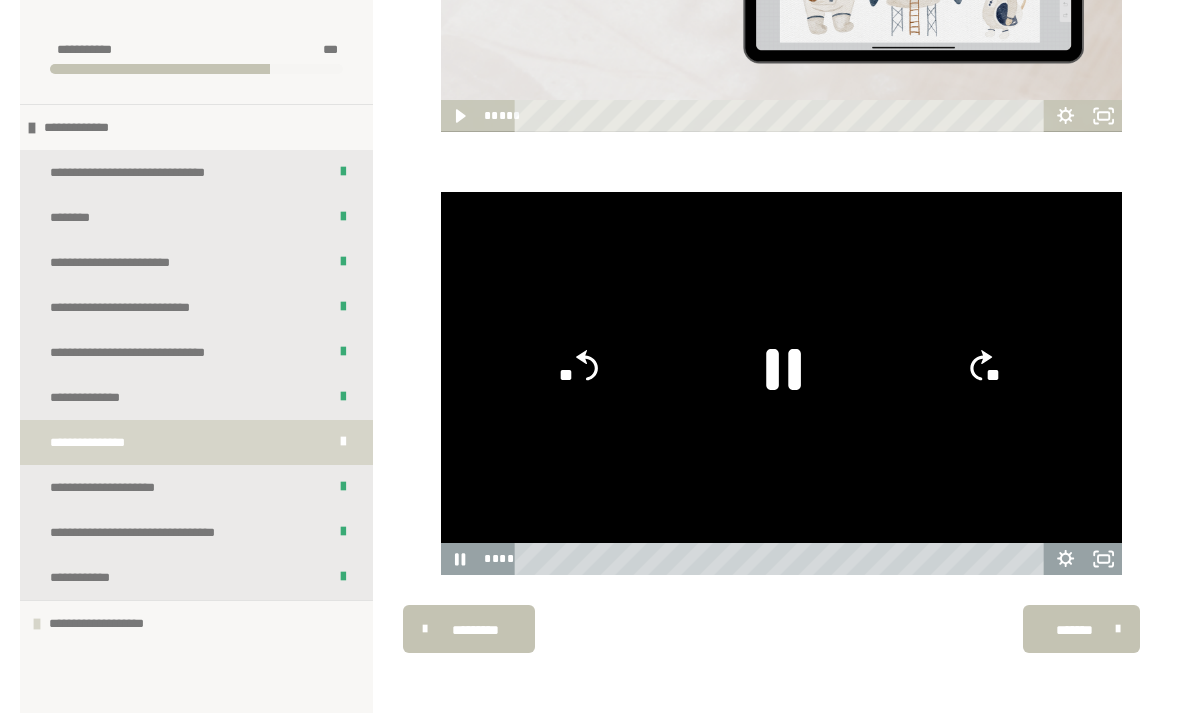 click 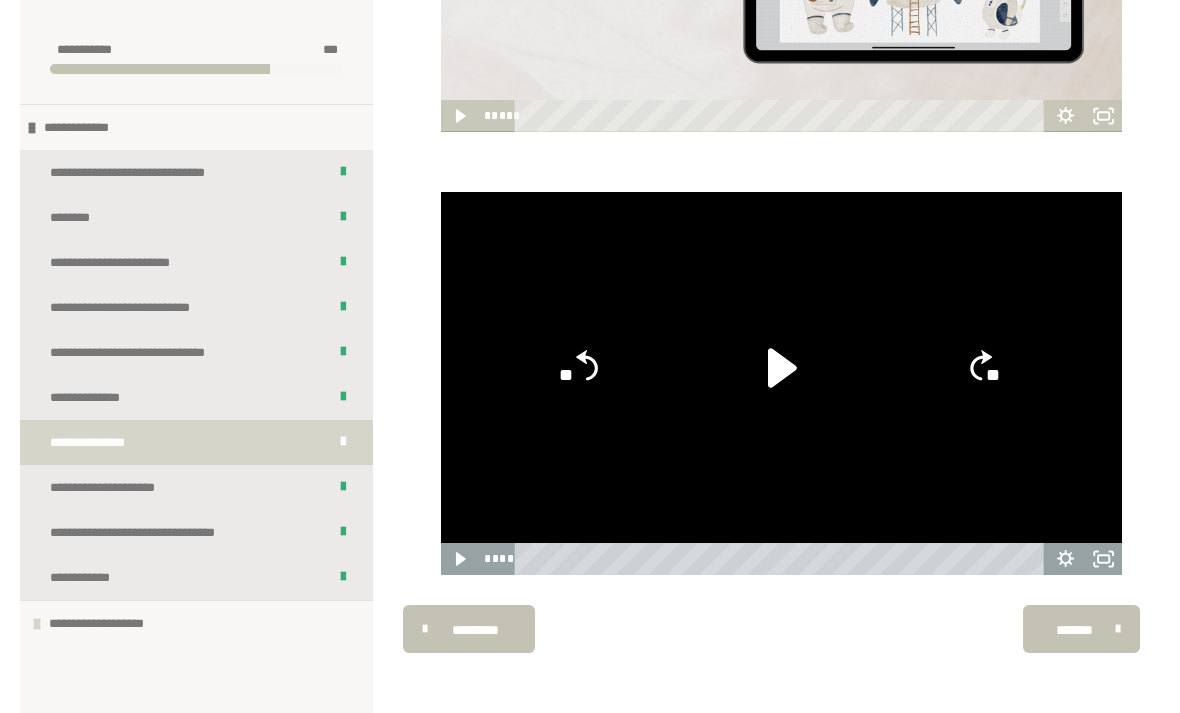 click 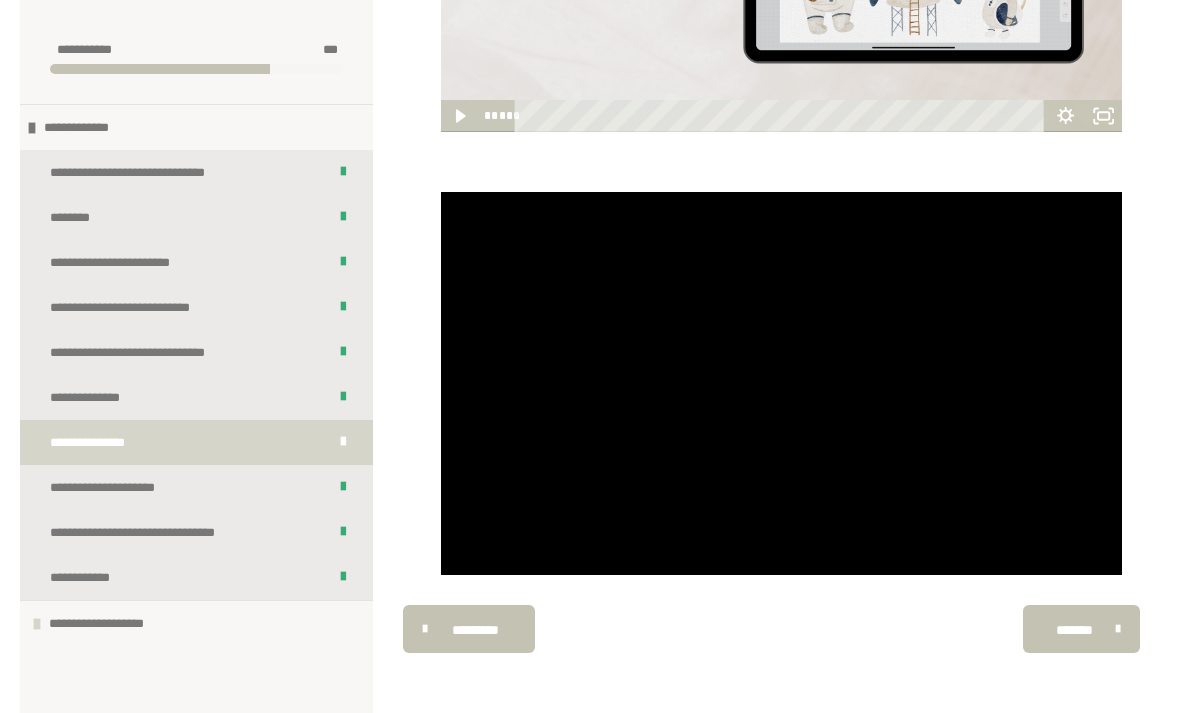 click at bounding box center (781, 383) 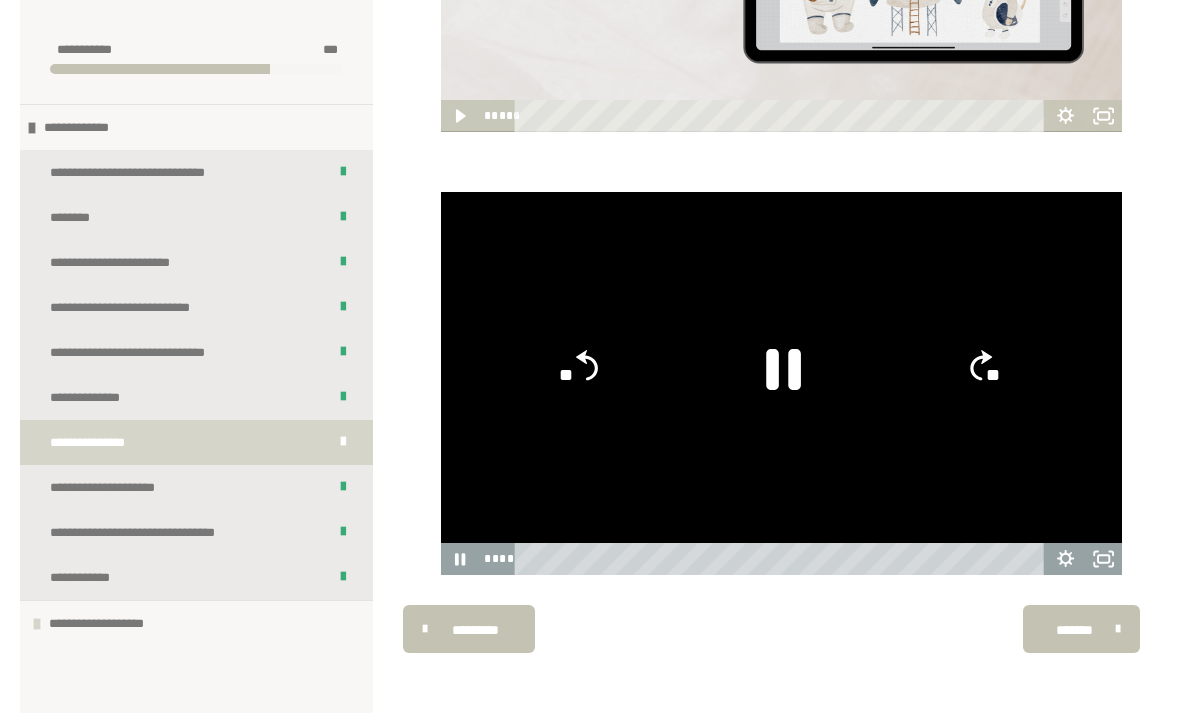 click 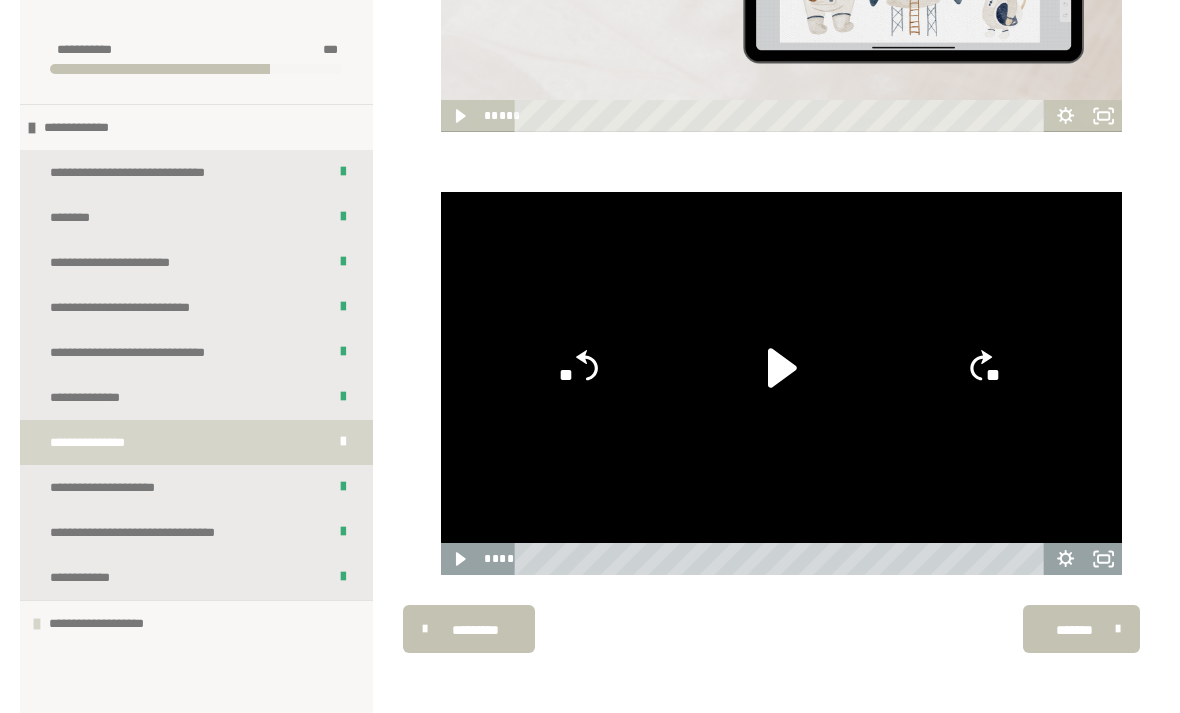 click 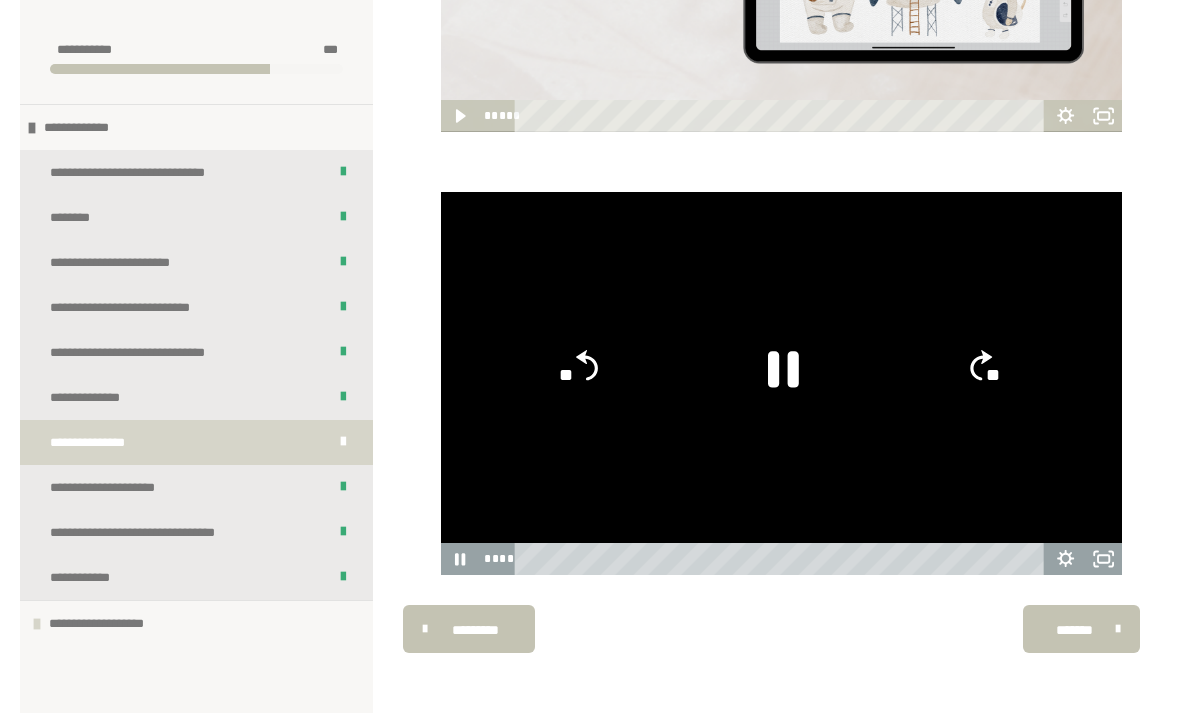 click on "**" 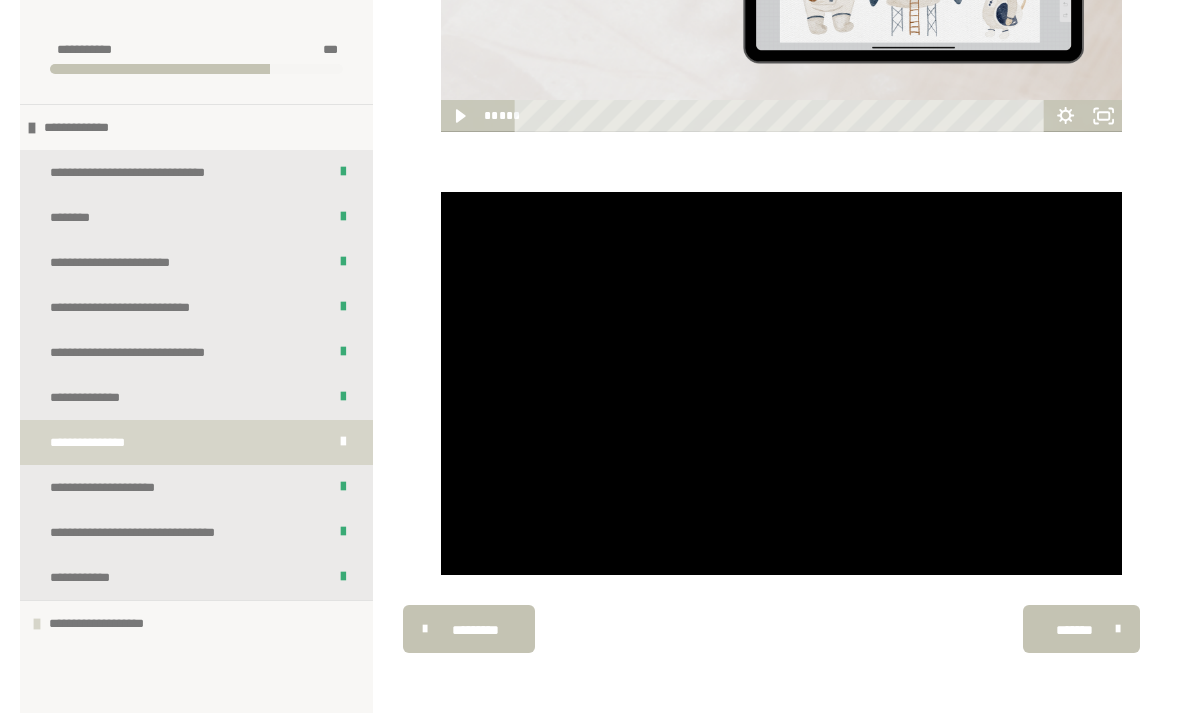 click at bounding box center (781, 383) 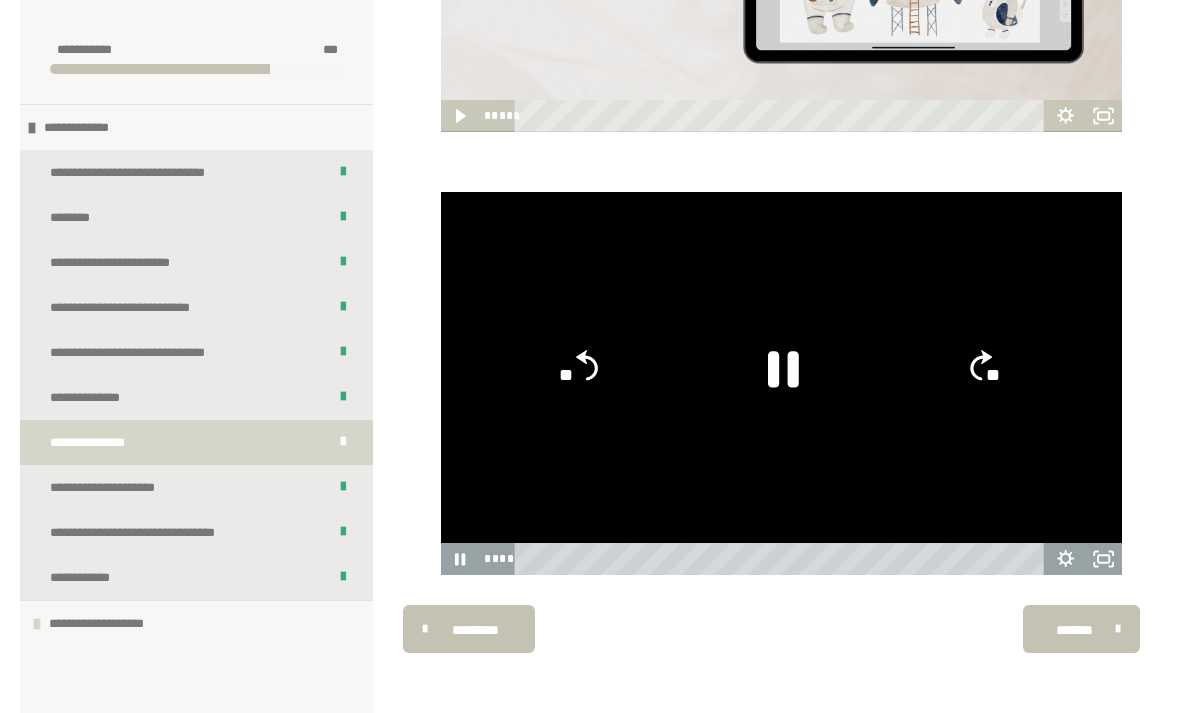 click 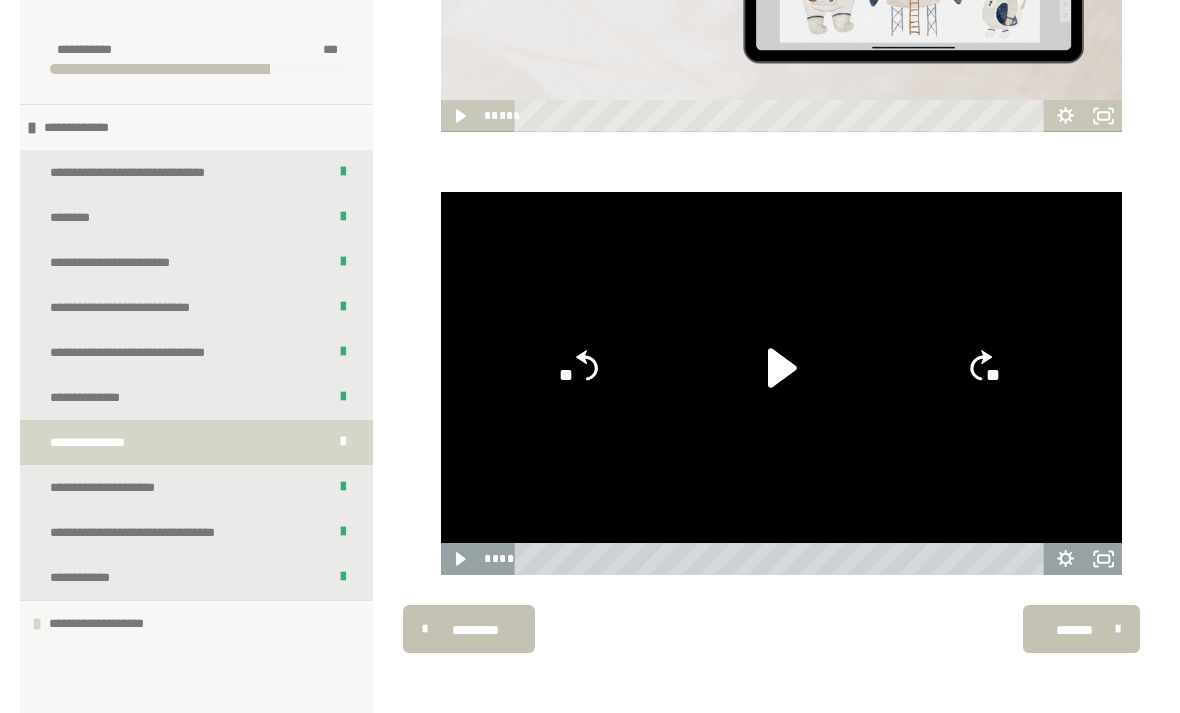 click on "**********" at bounding box center [125, 262] 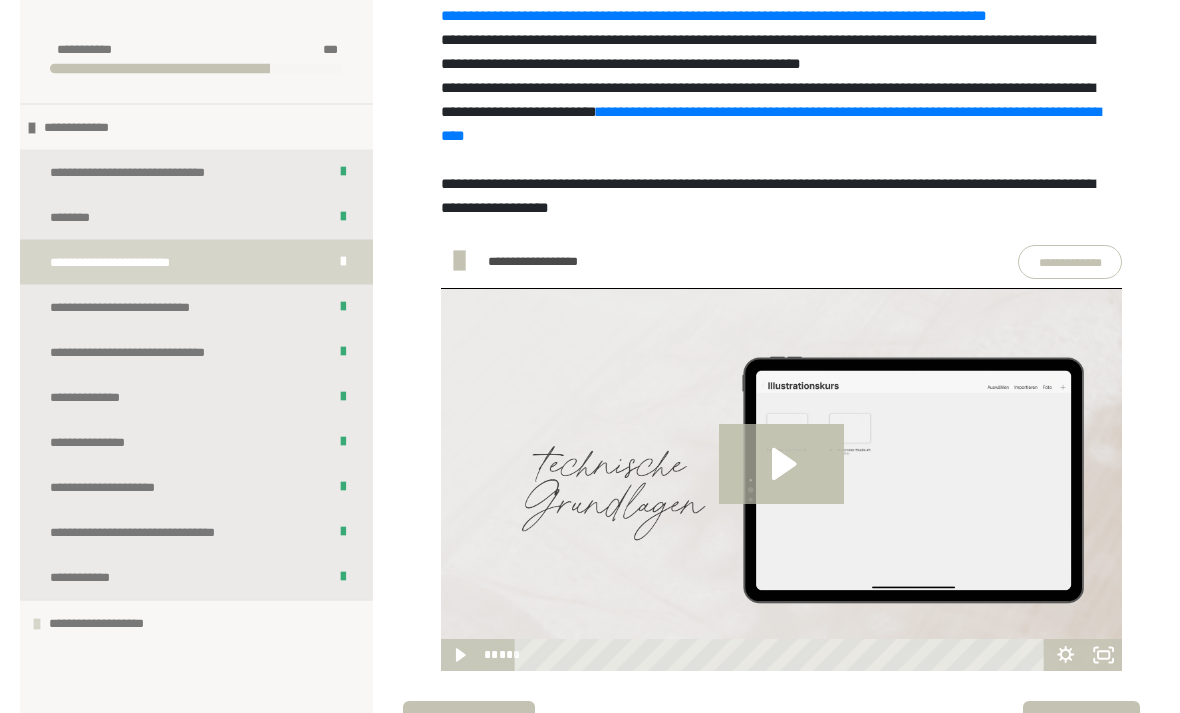 scroll, scrollTop: 449, scrollLeft: 0, axis: vertical 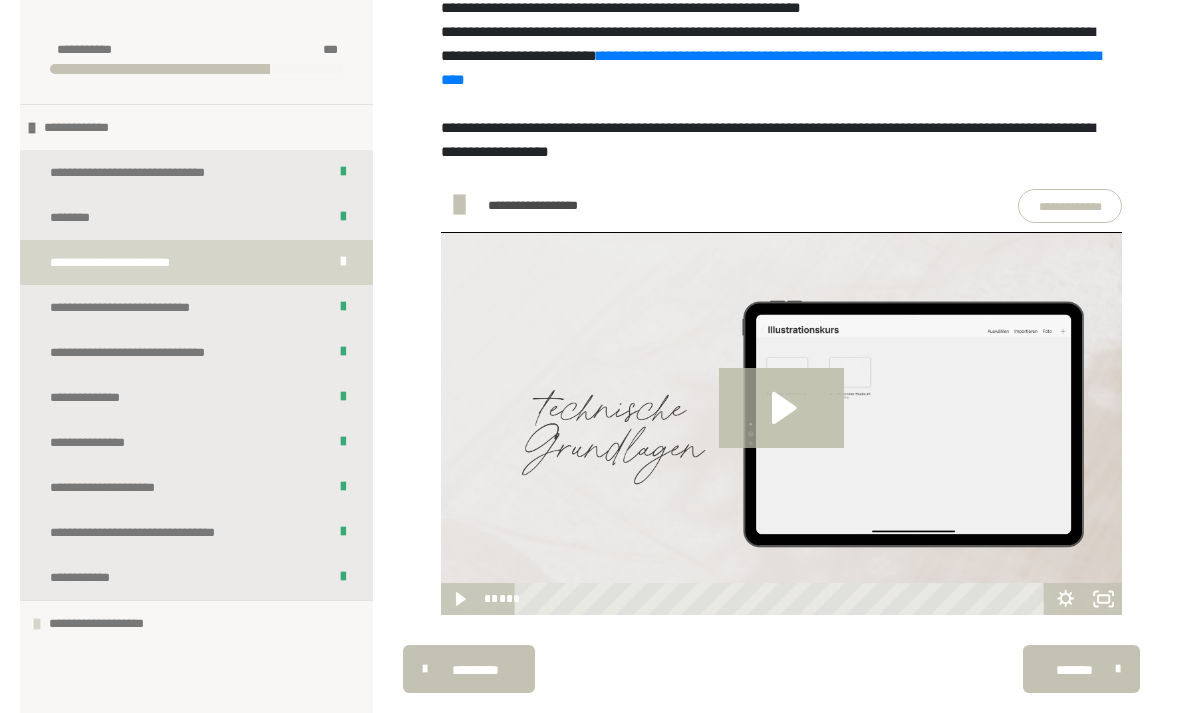 click 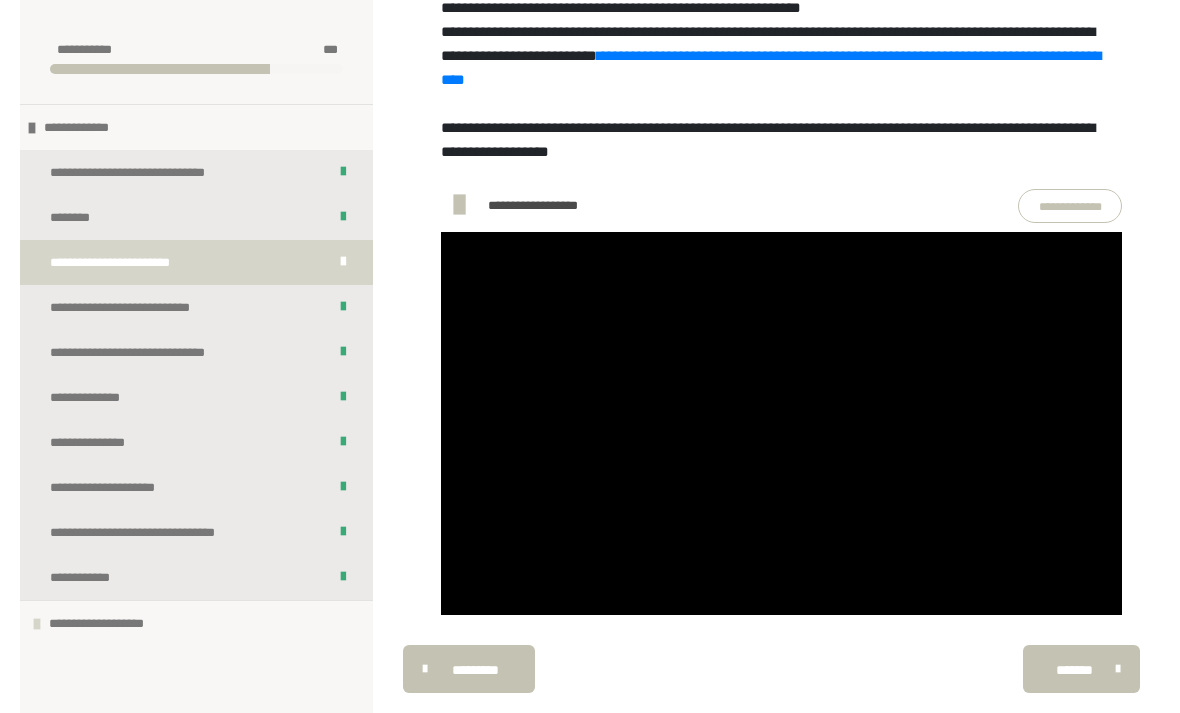 click at bounding box center (781, 423) 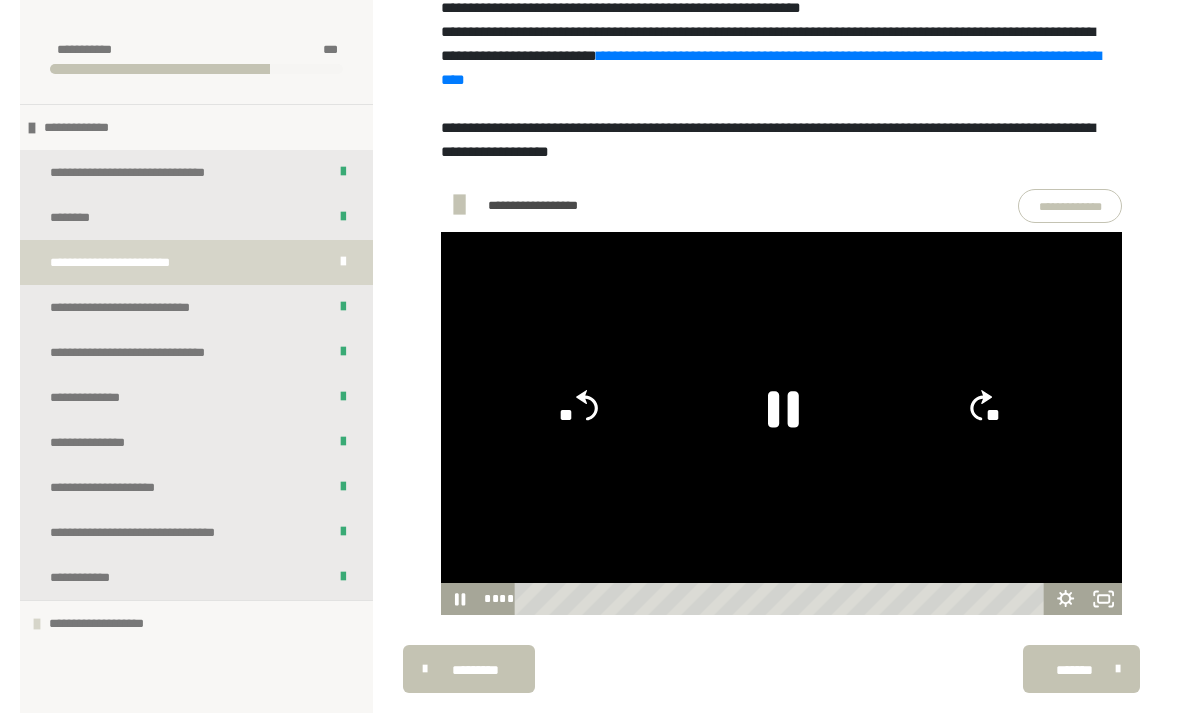 click 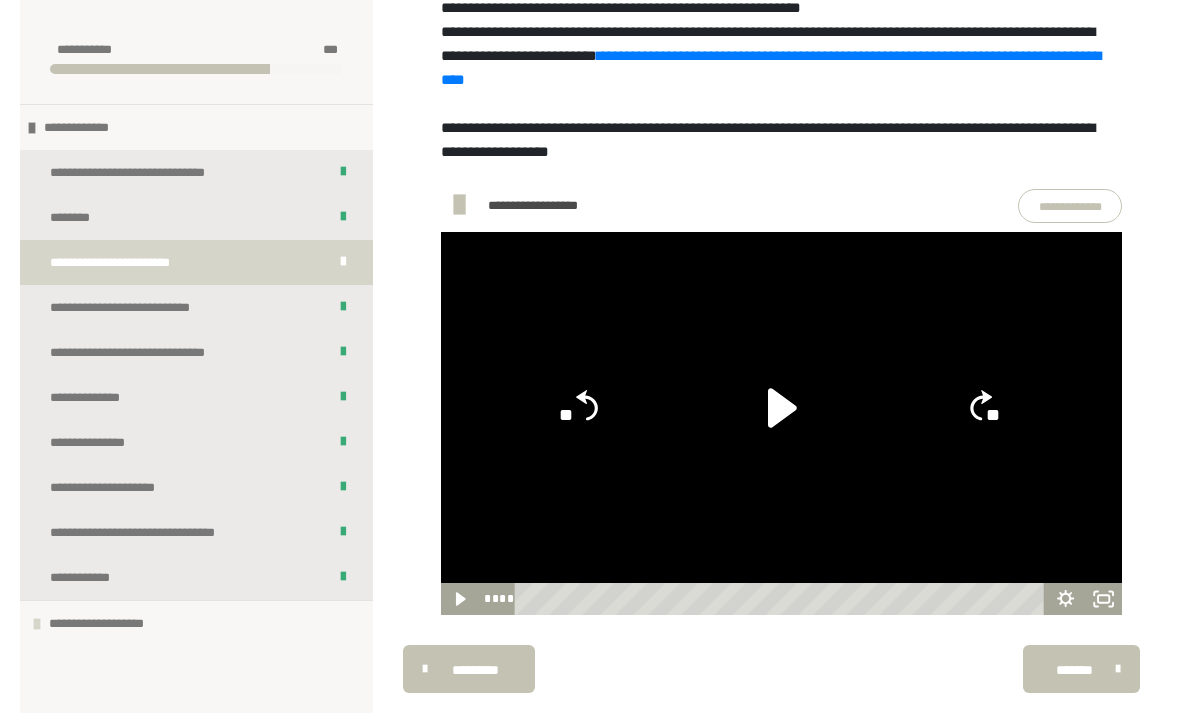 click on "**********" at bounding box center (140, 352) 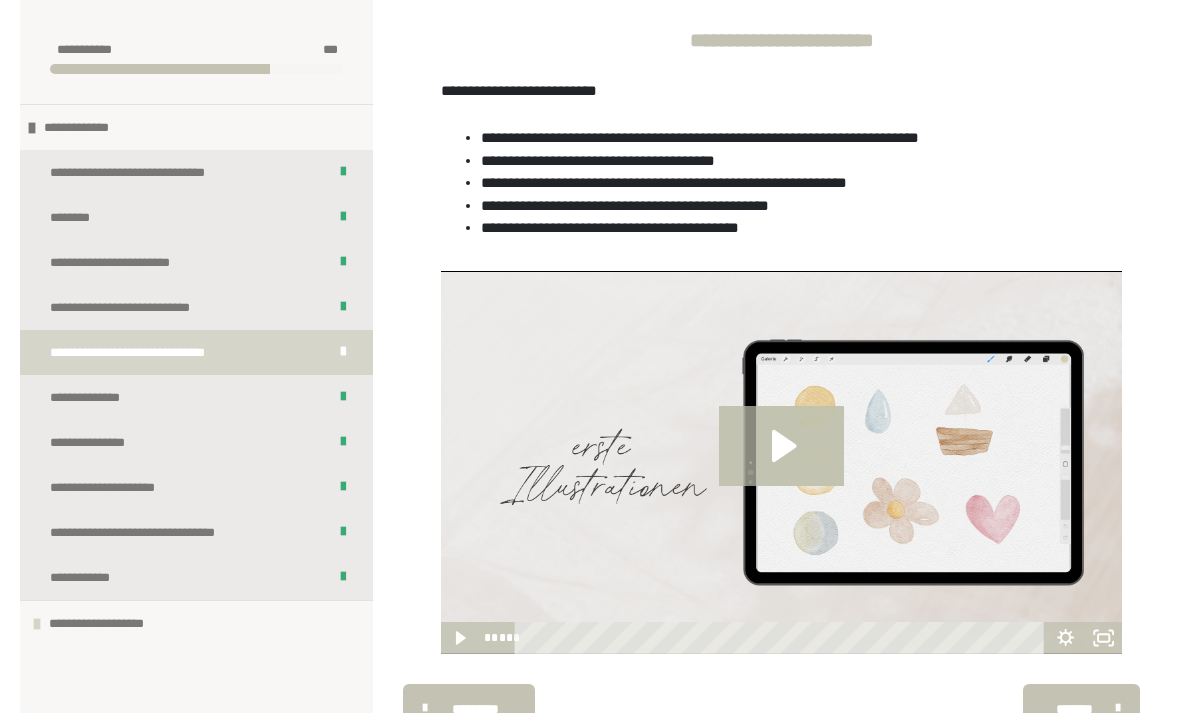 click 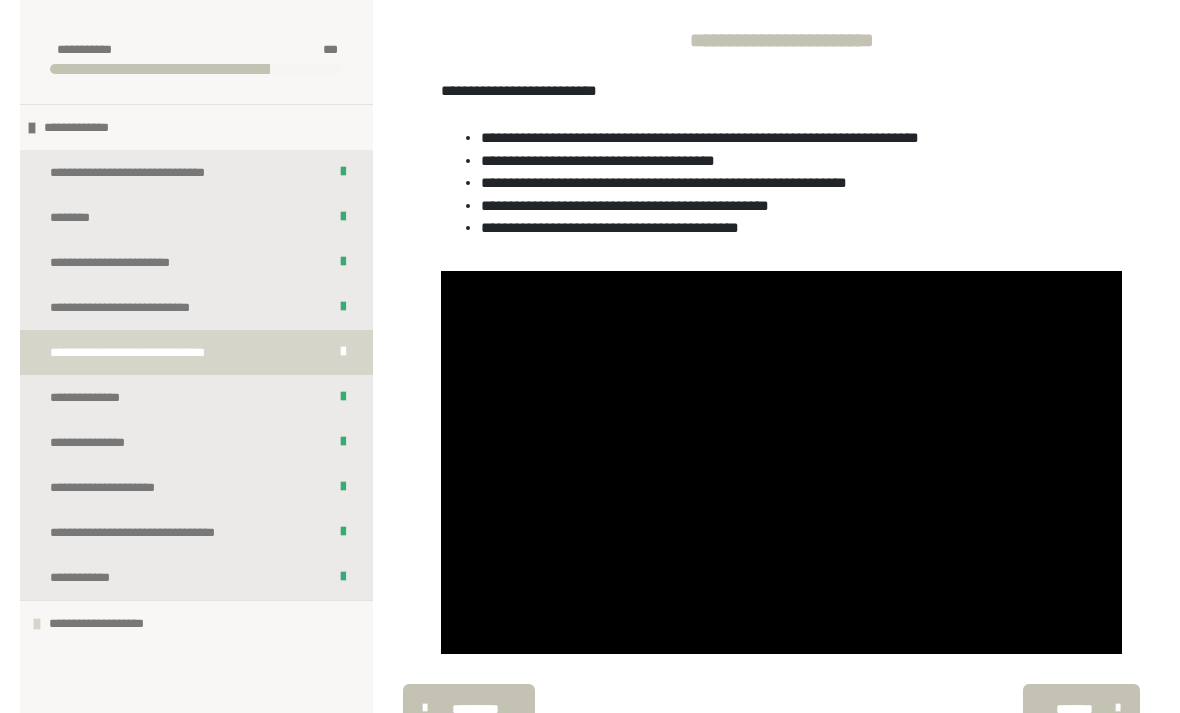 scroll, scrollTop: 262, scrollLeft: 0, axis: vertical 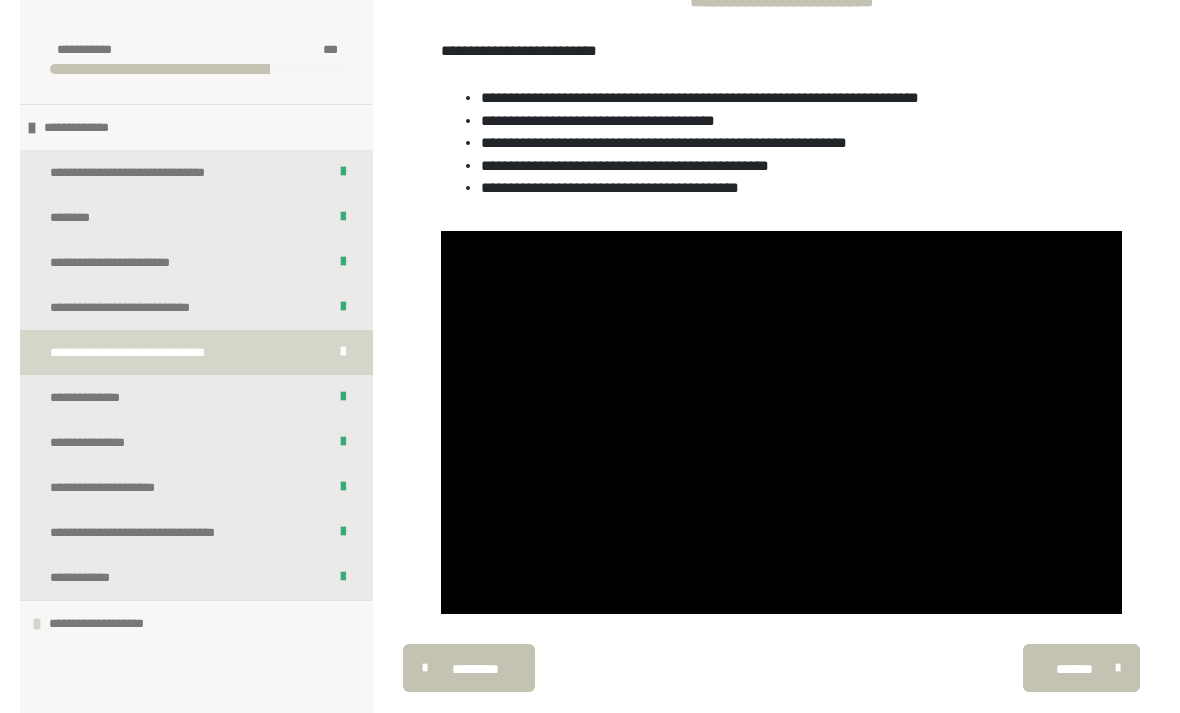 click at bounding box center [781, 422] 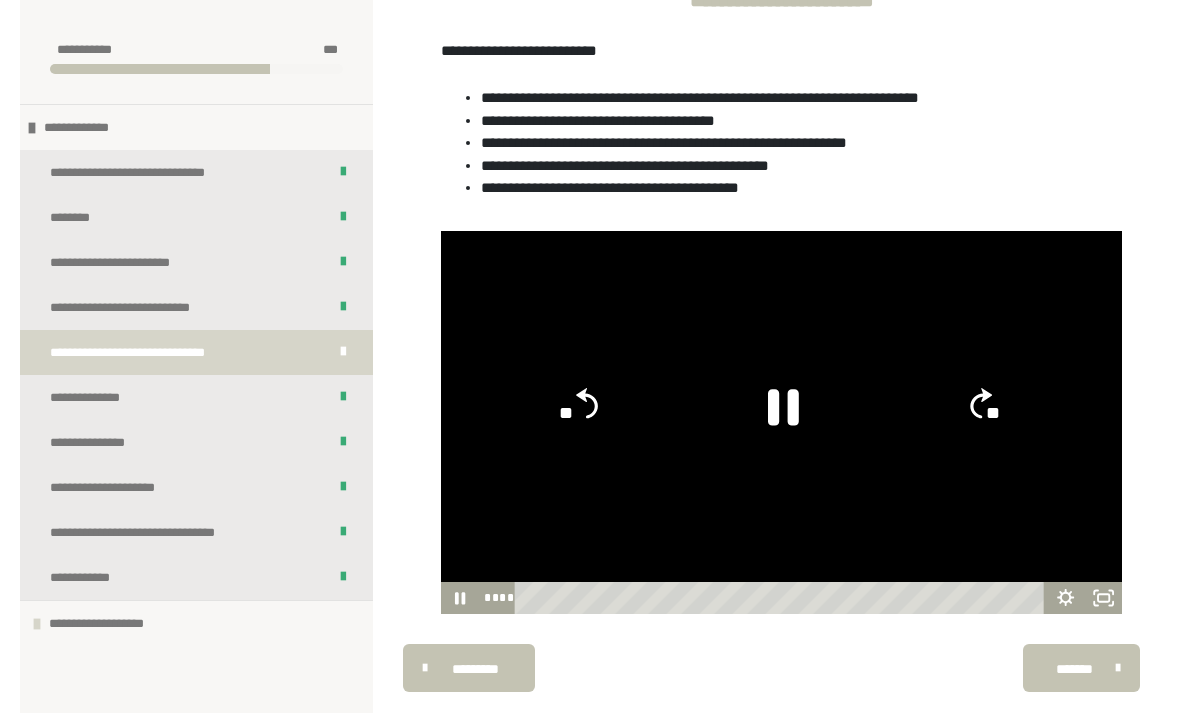 click on "**" 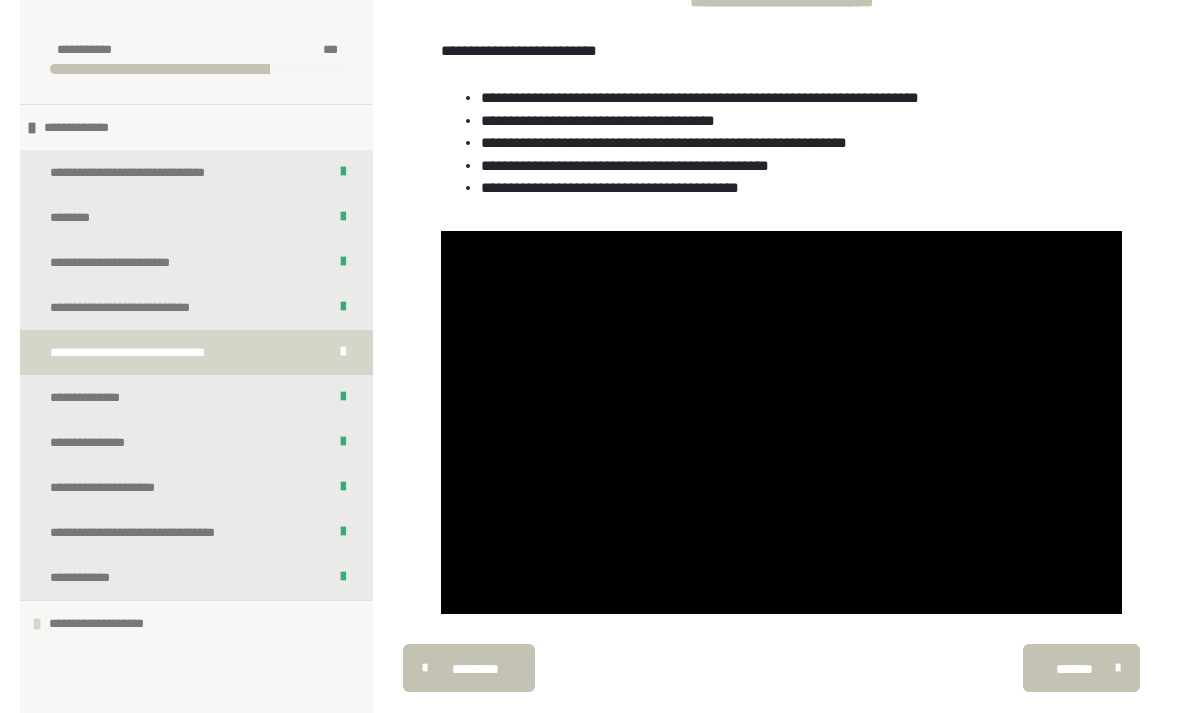 click on "**" 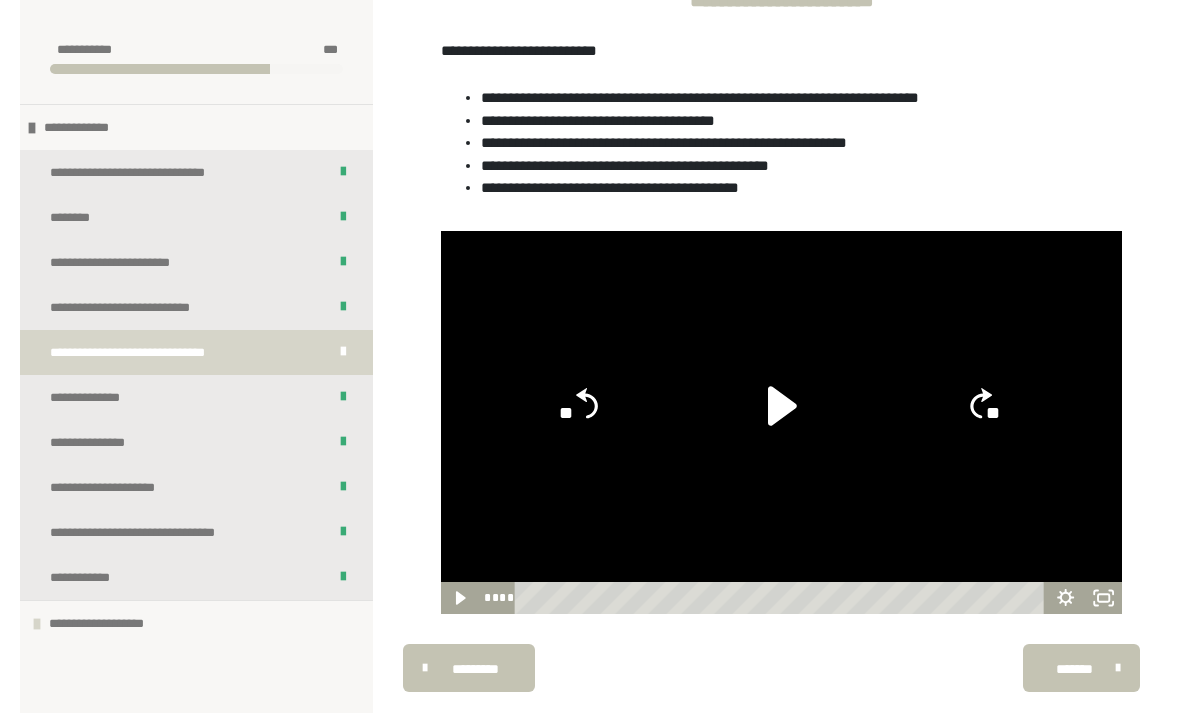 click 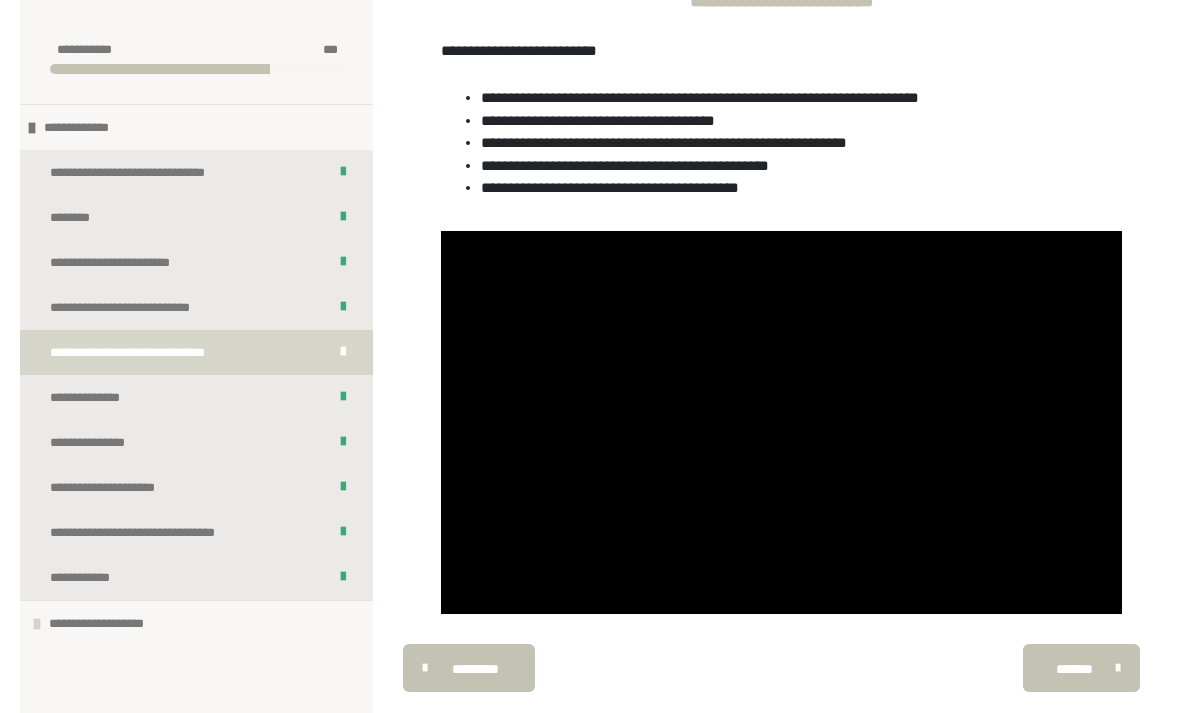 click at bounding box center (781, 422) 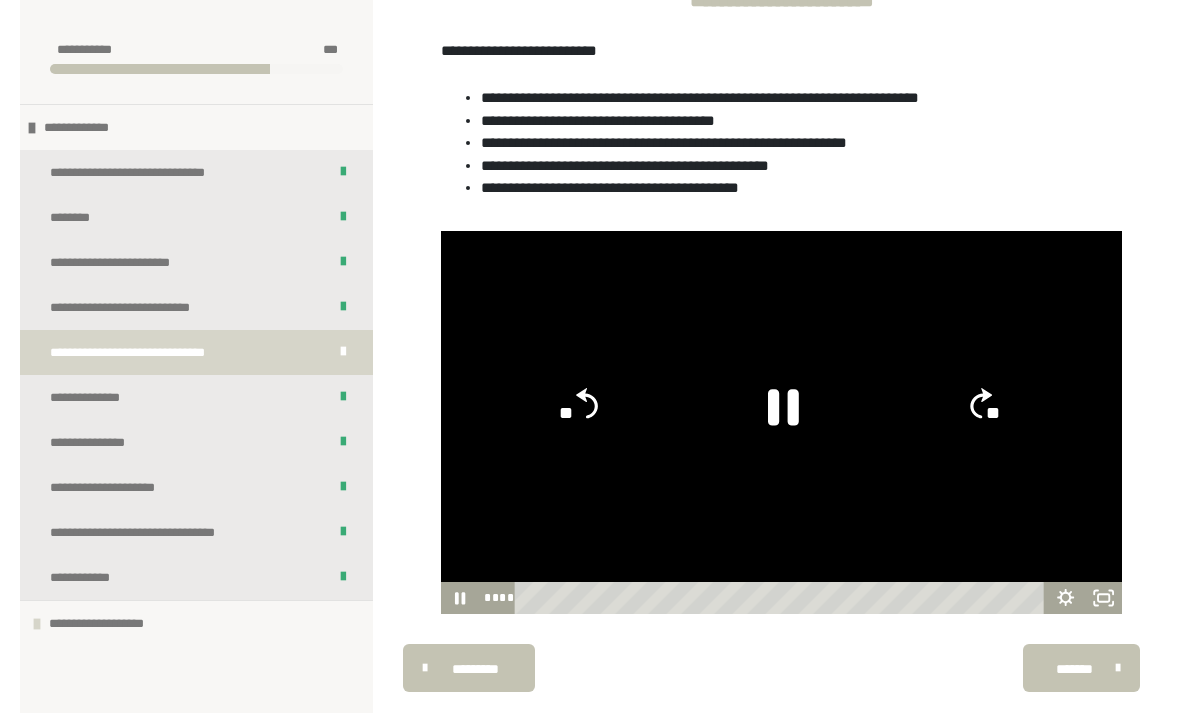 click on "**" 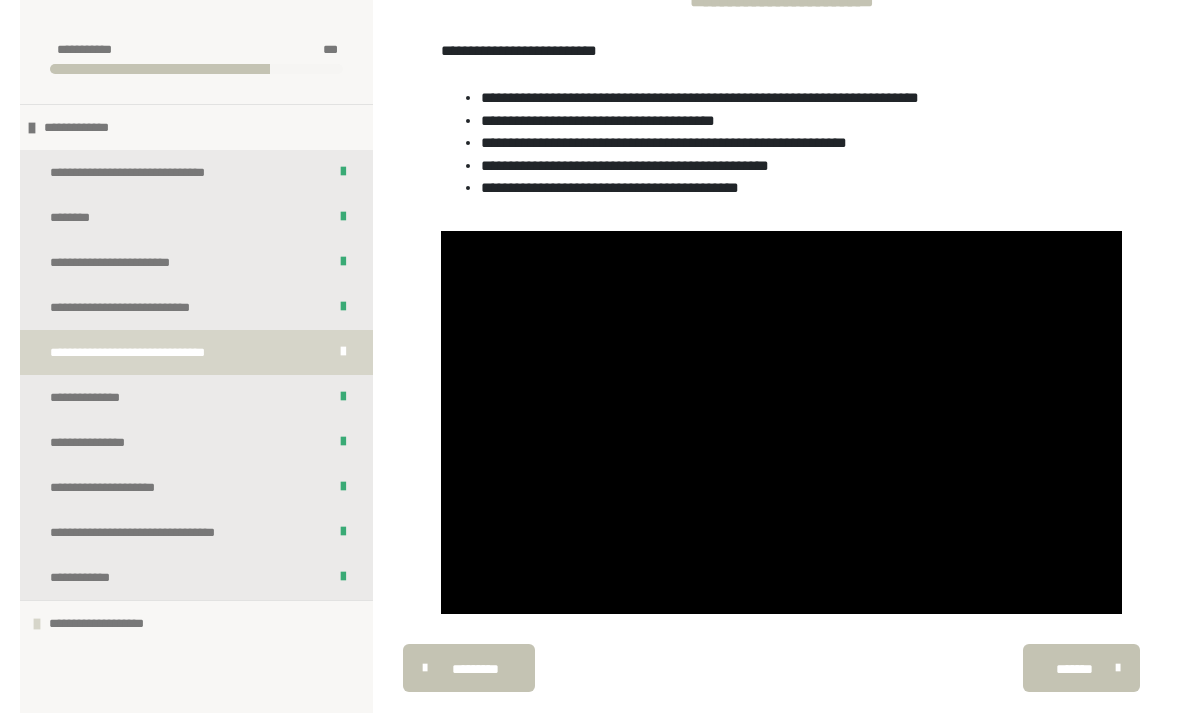 click on "**********" at bounding box center (196, 397) 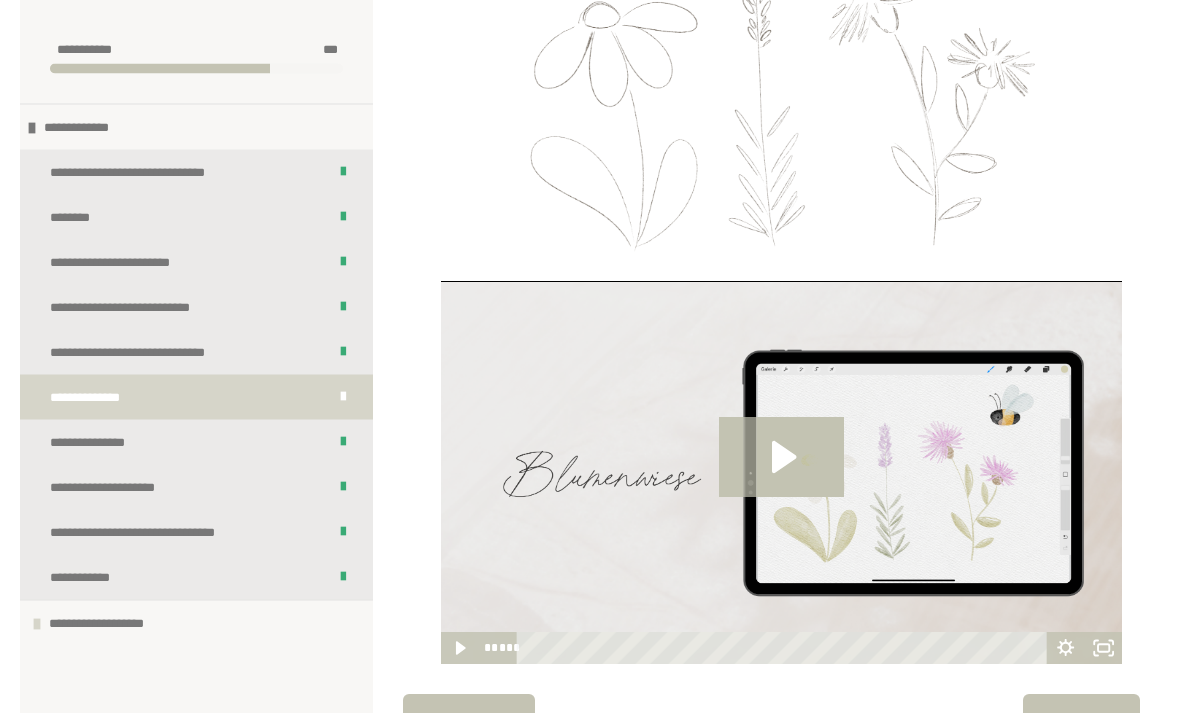 scroll, scrollTop: 669, scrollLeft: 0, axis: vertical 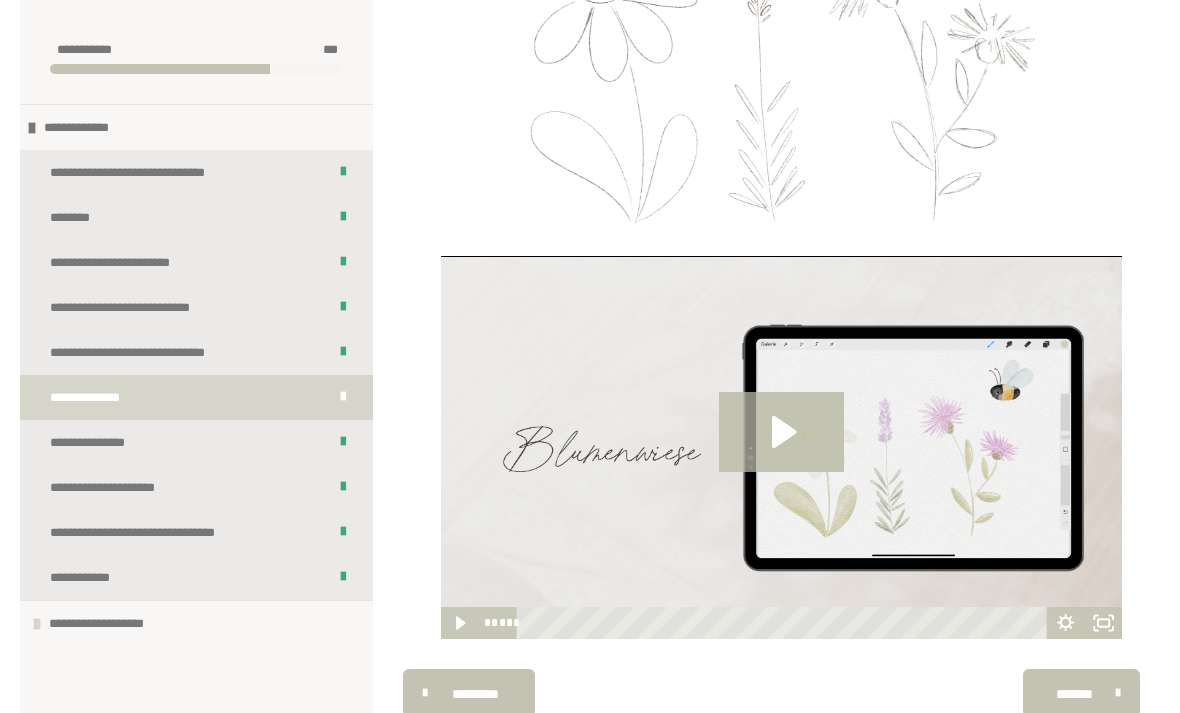 click 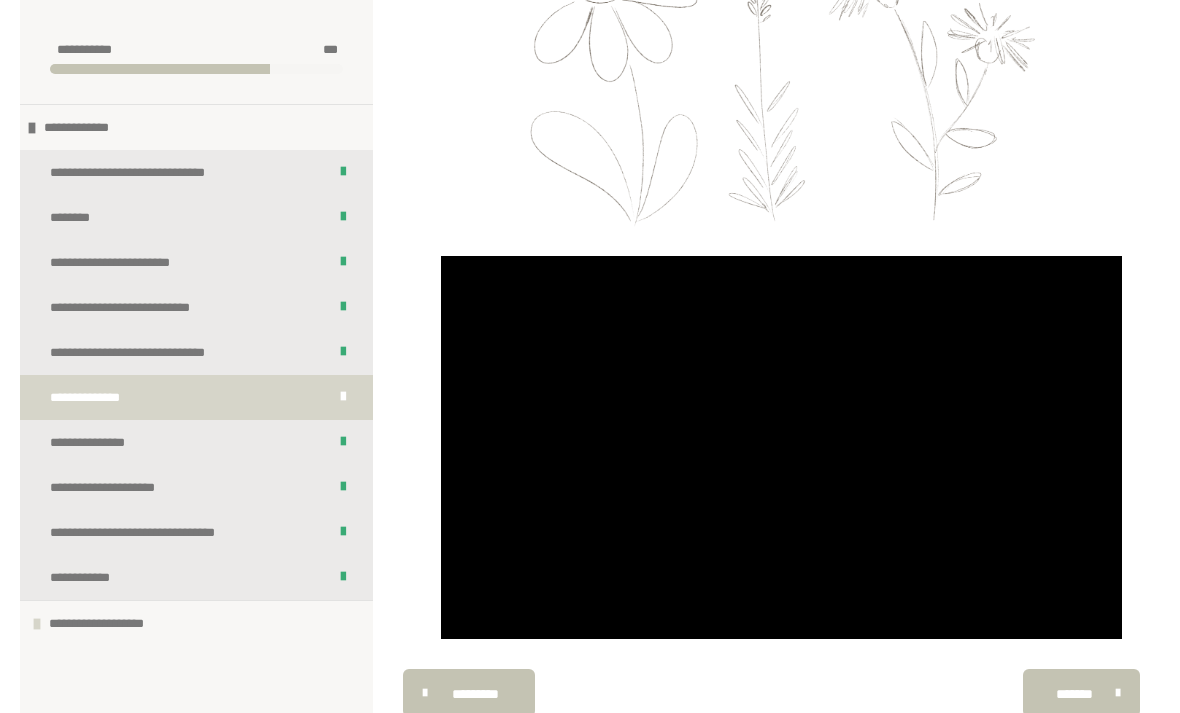 click at bounding box center [781, 447] 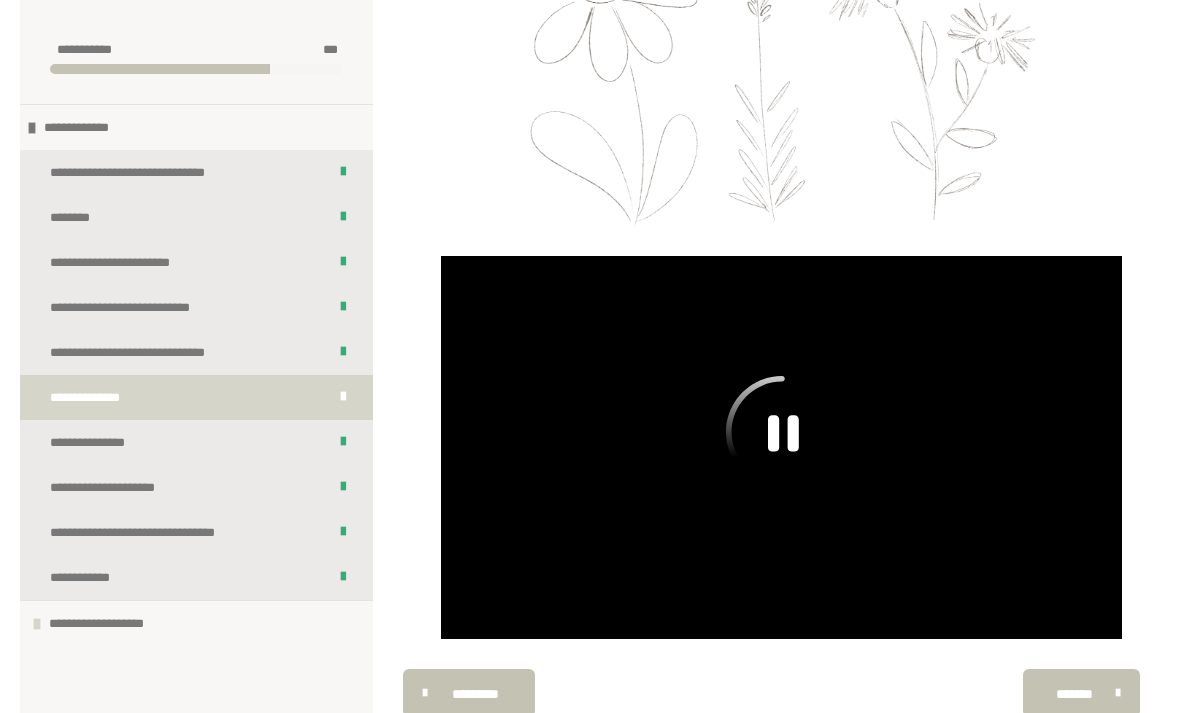 click 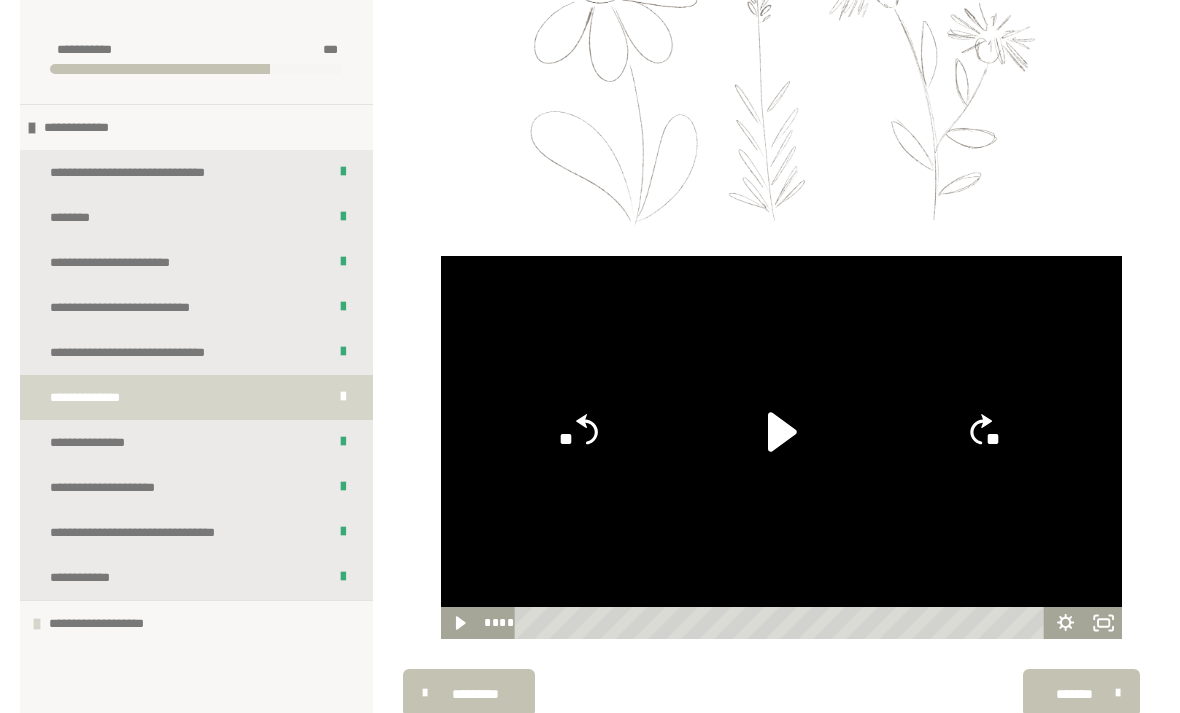 click on "**" 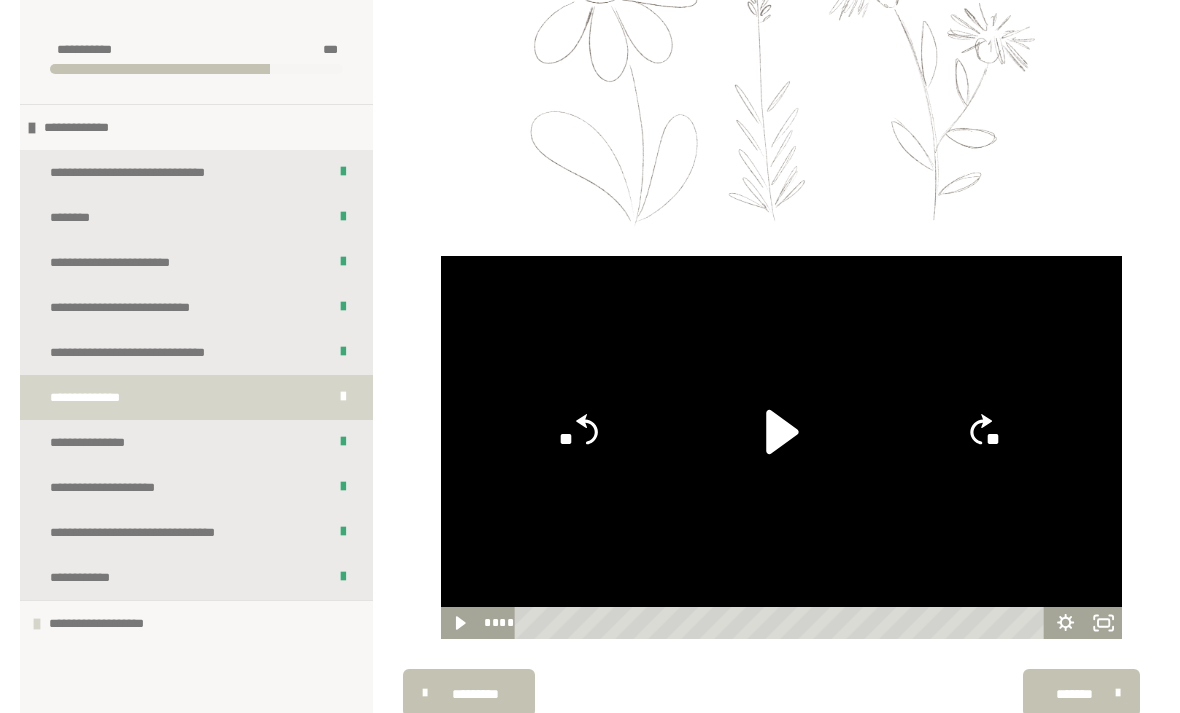 click 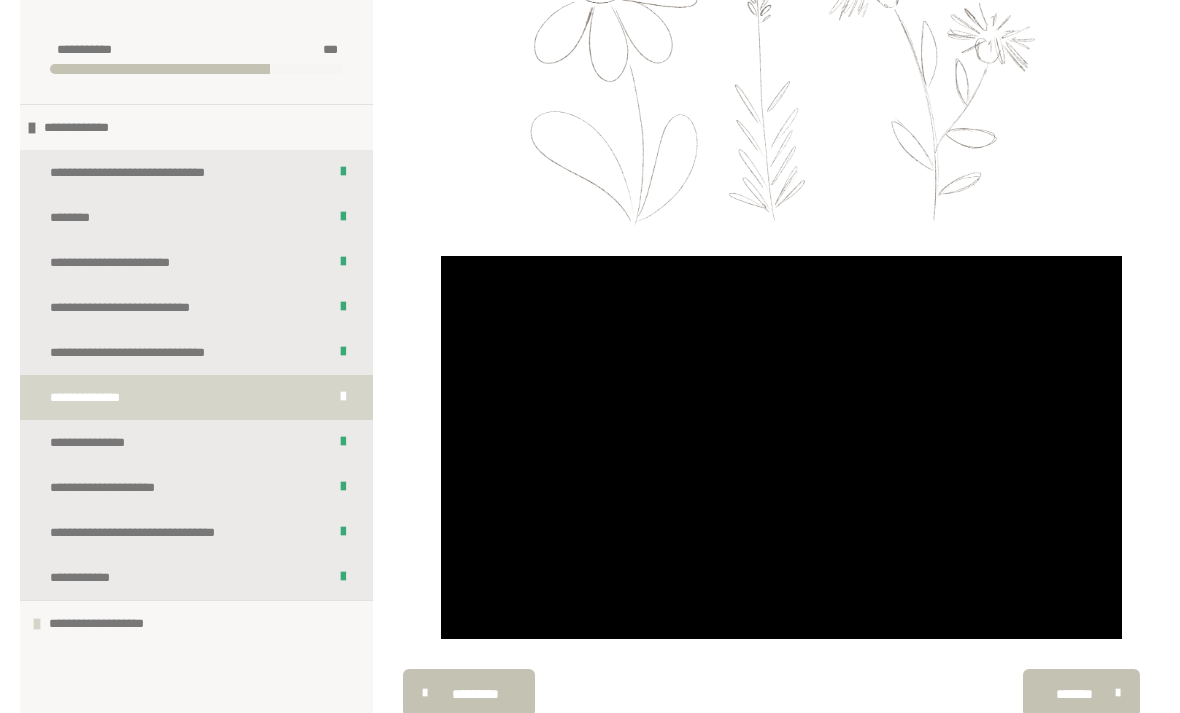 click at bounding box center [781, 447] 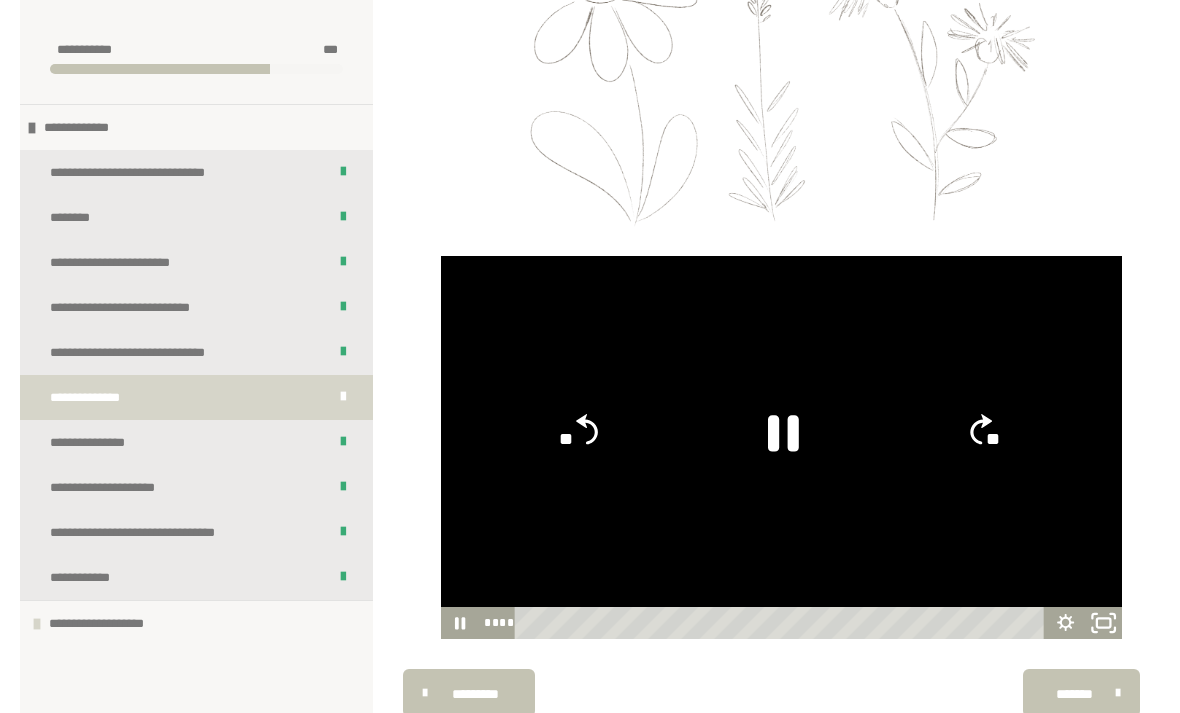 click 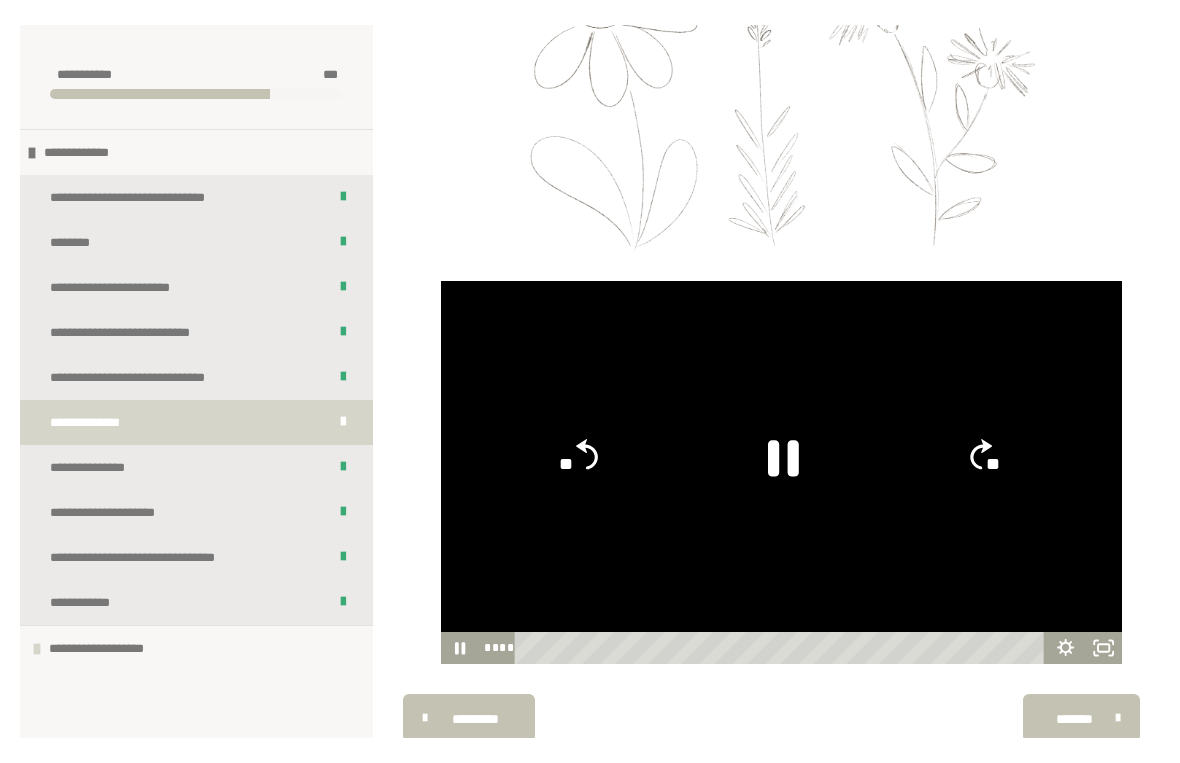 scroll, scrollTop: 24, scrollLeft: 0, axis: vertical 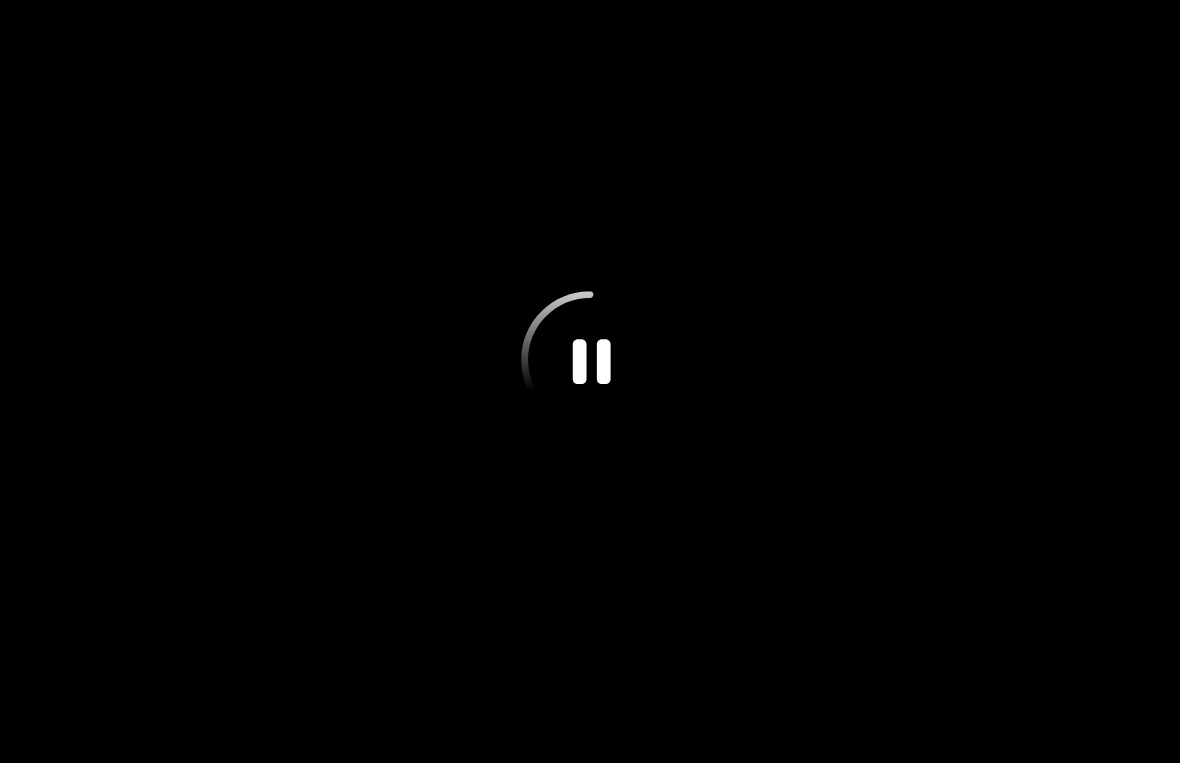 click at bounding box center [590, 381] 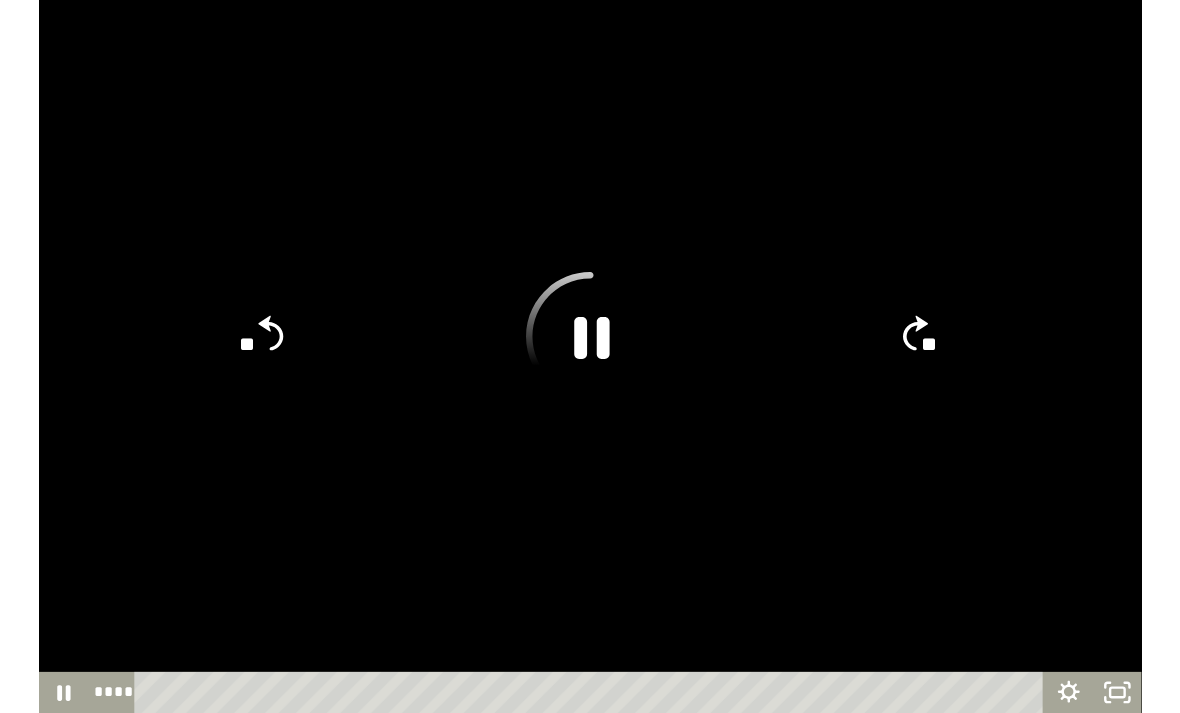 scroll, scrollTop: 733, scrollLeft: 0, axis: vertical 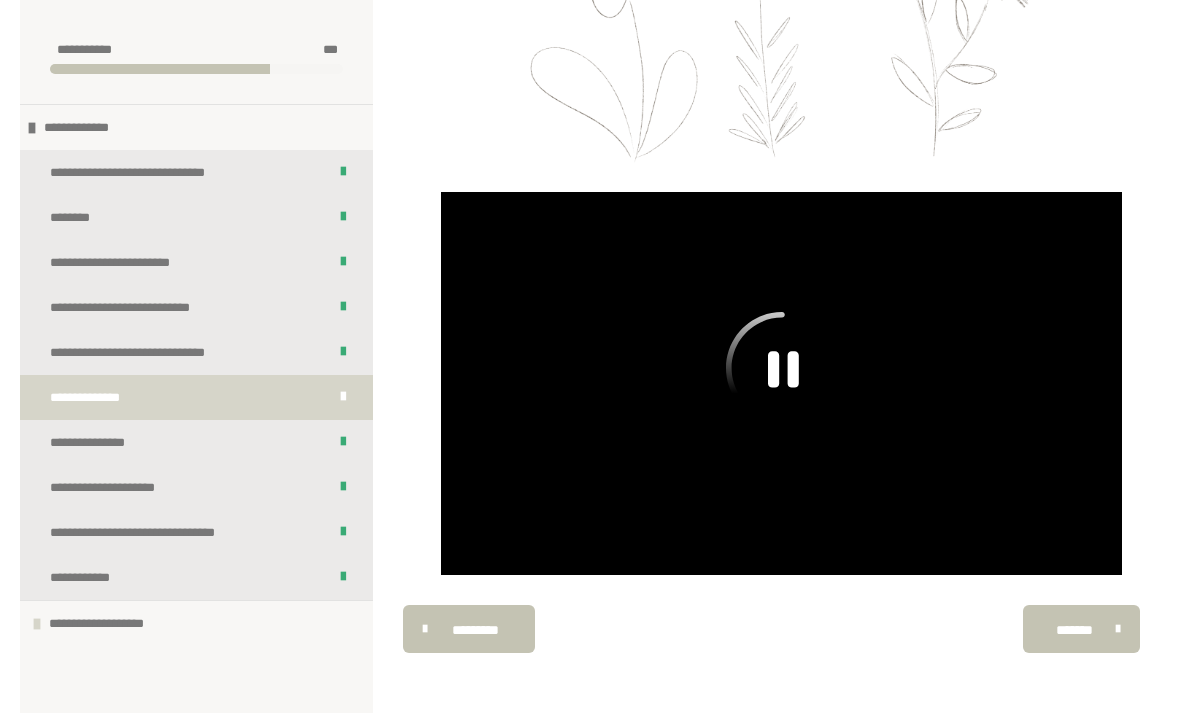 click 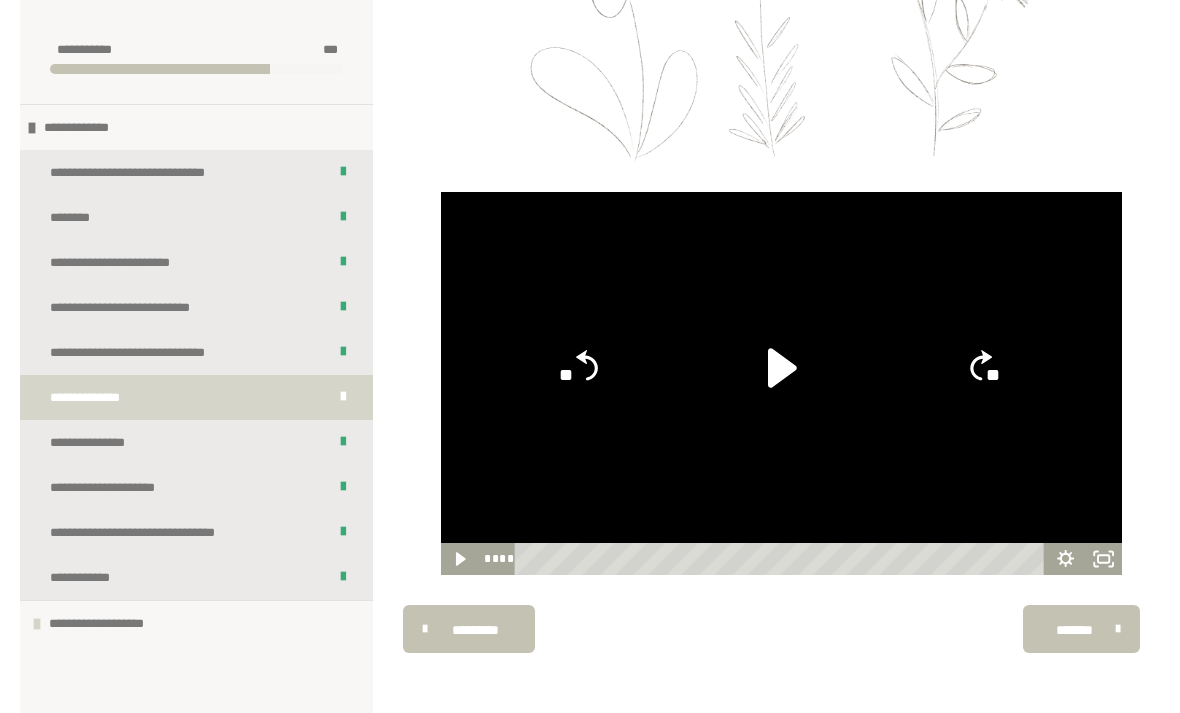click 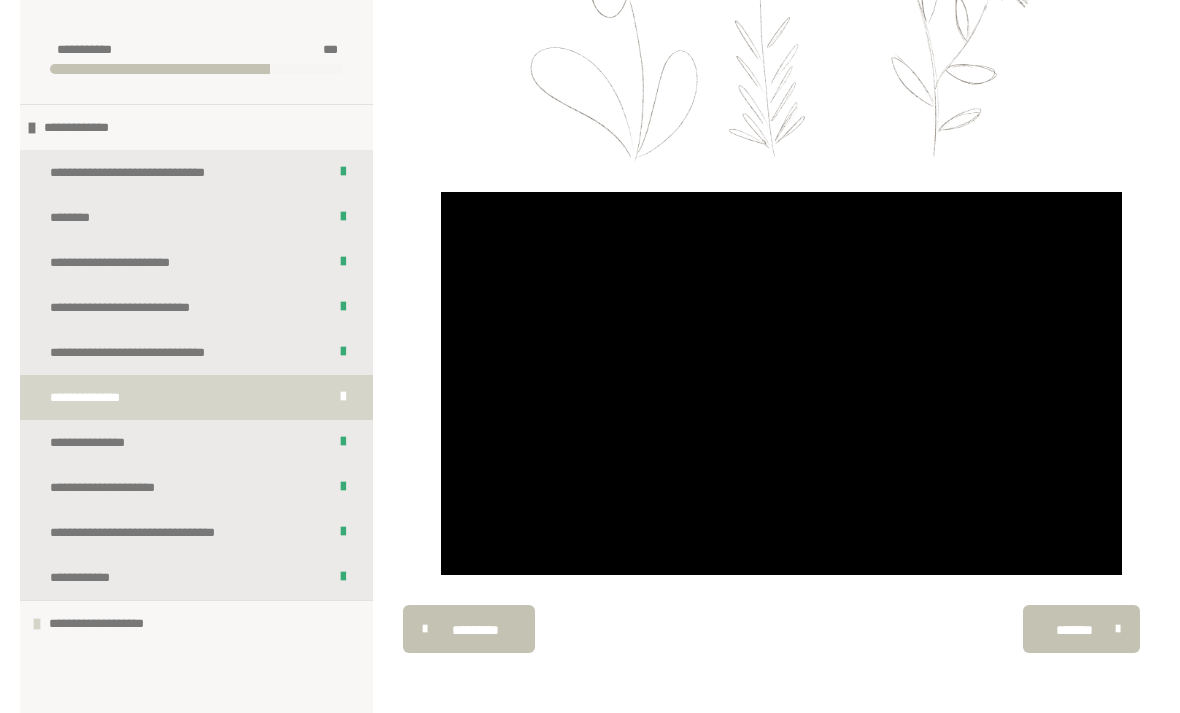 click at bounding box center (781, 383) 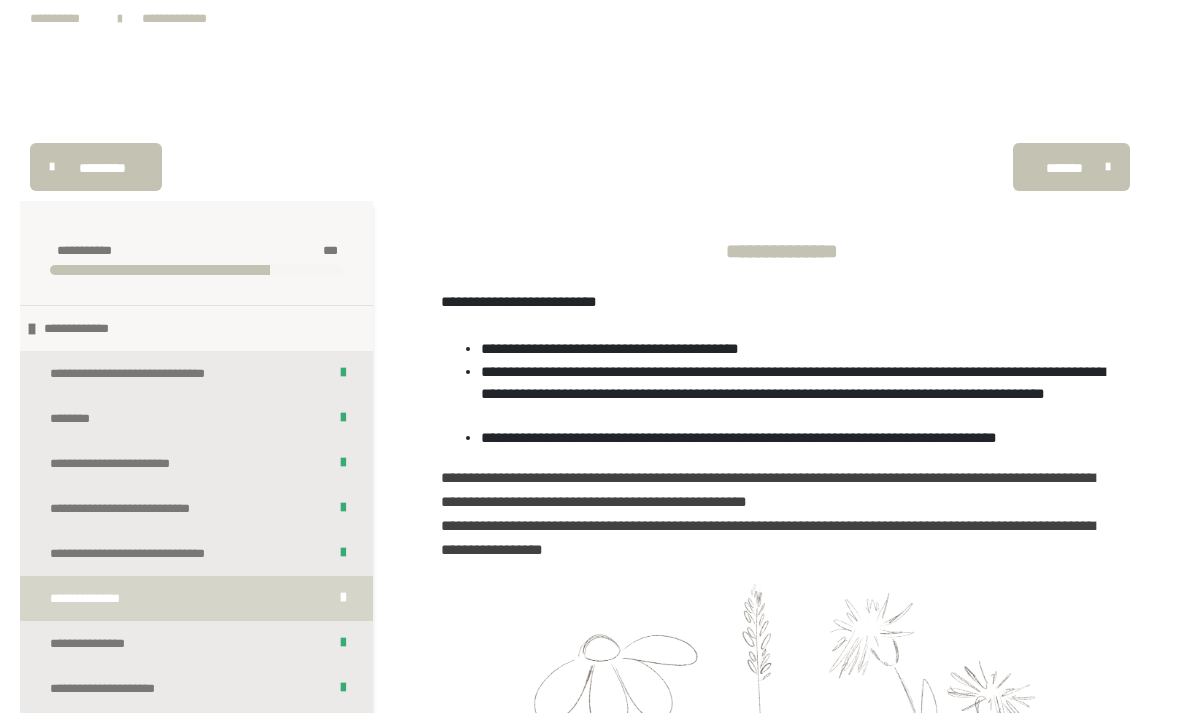 scroll, scrollTop: 0, scrollLeft: 0, axis: both 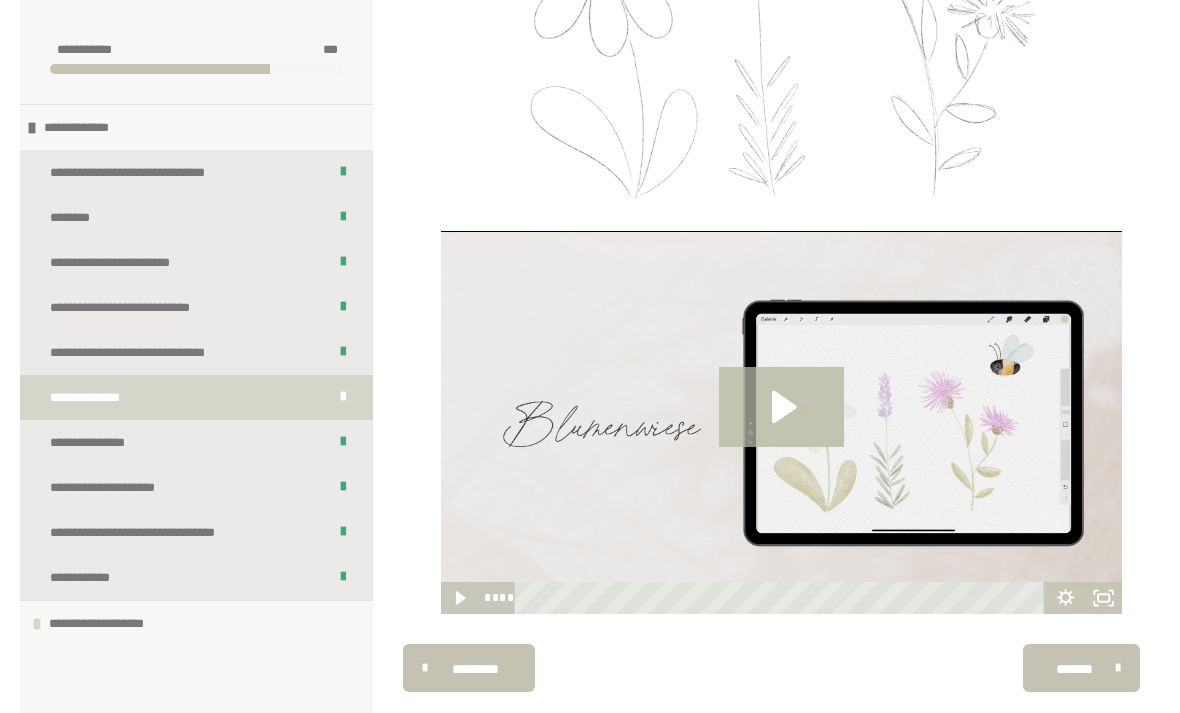 click 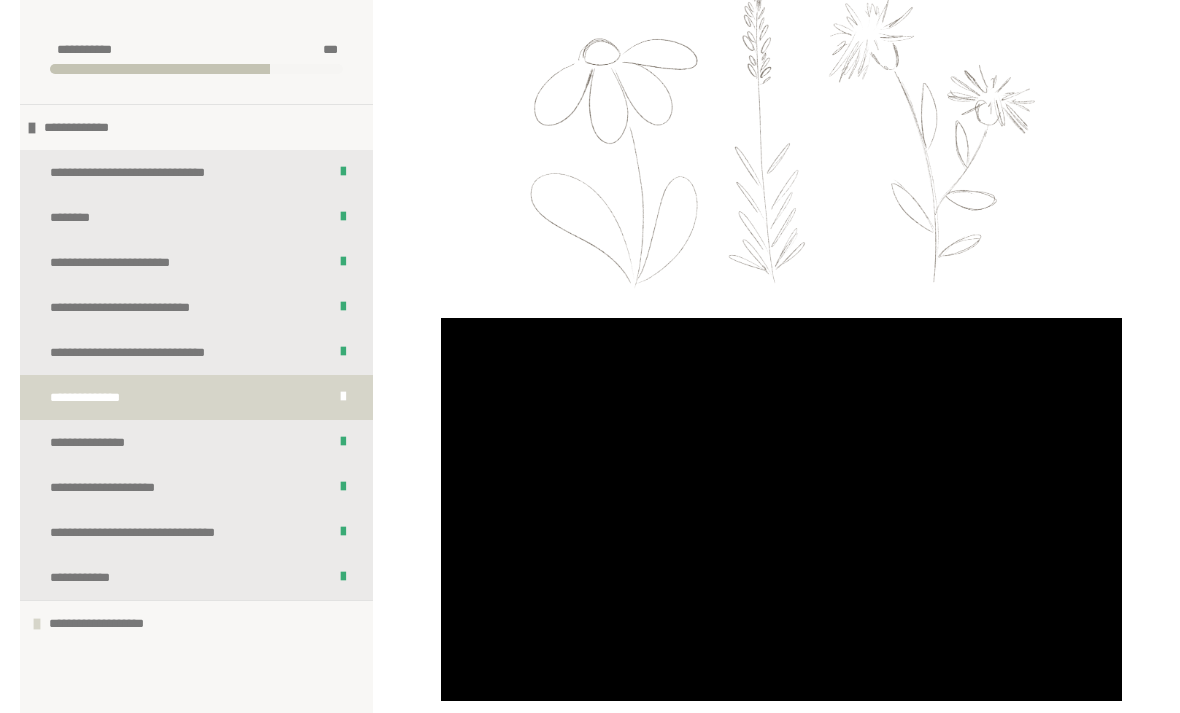 scroll, scrollTop: 694, scrollLeft: 0, axis: vertical 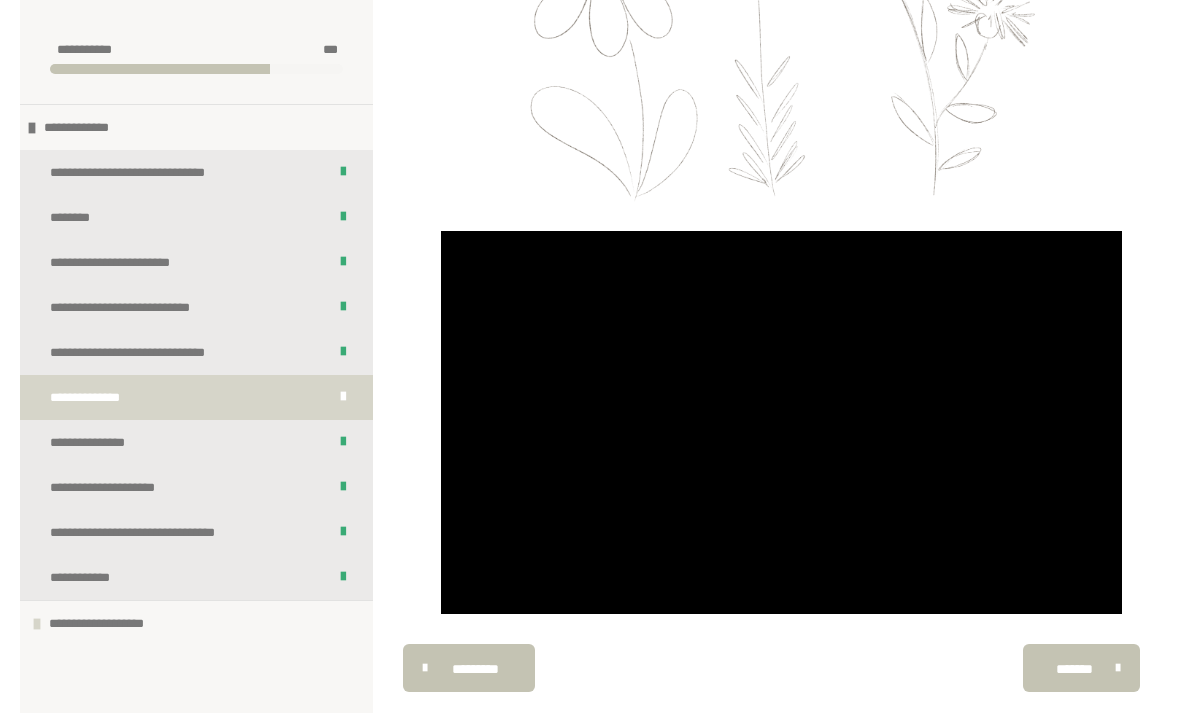 click at bounding box center [781, 422] 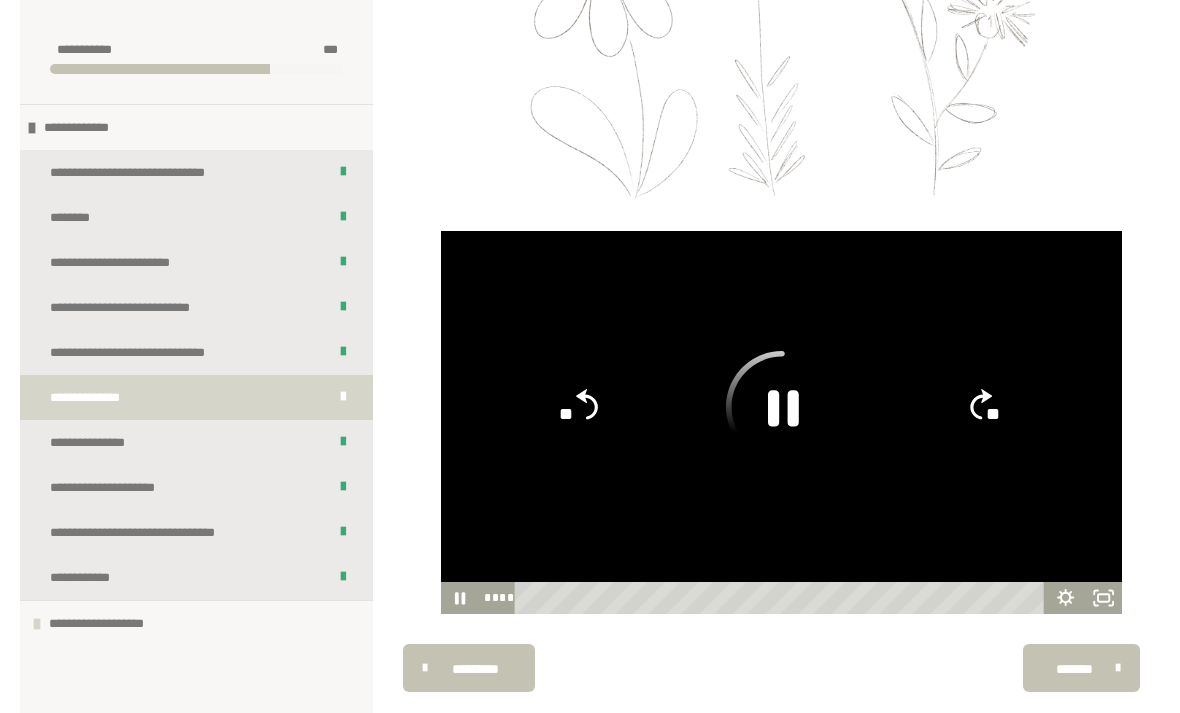 click at bounding box center (781, 422) 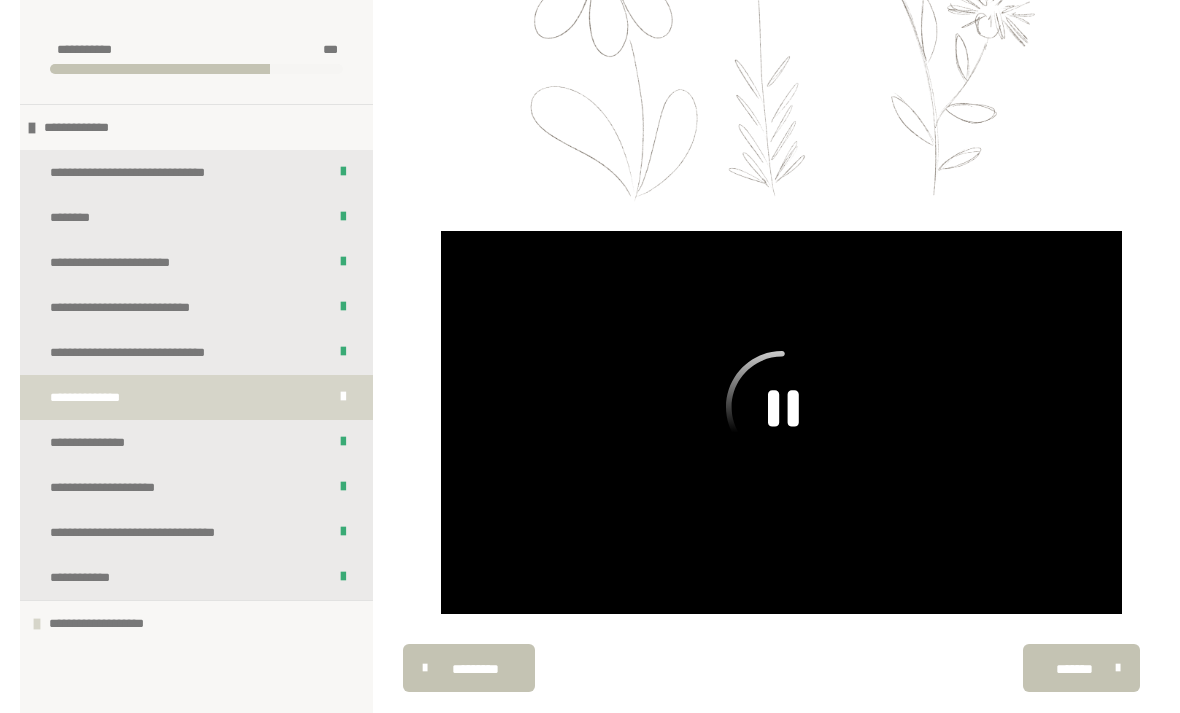 click 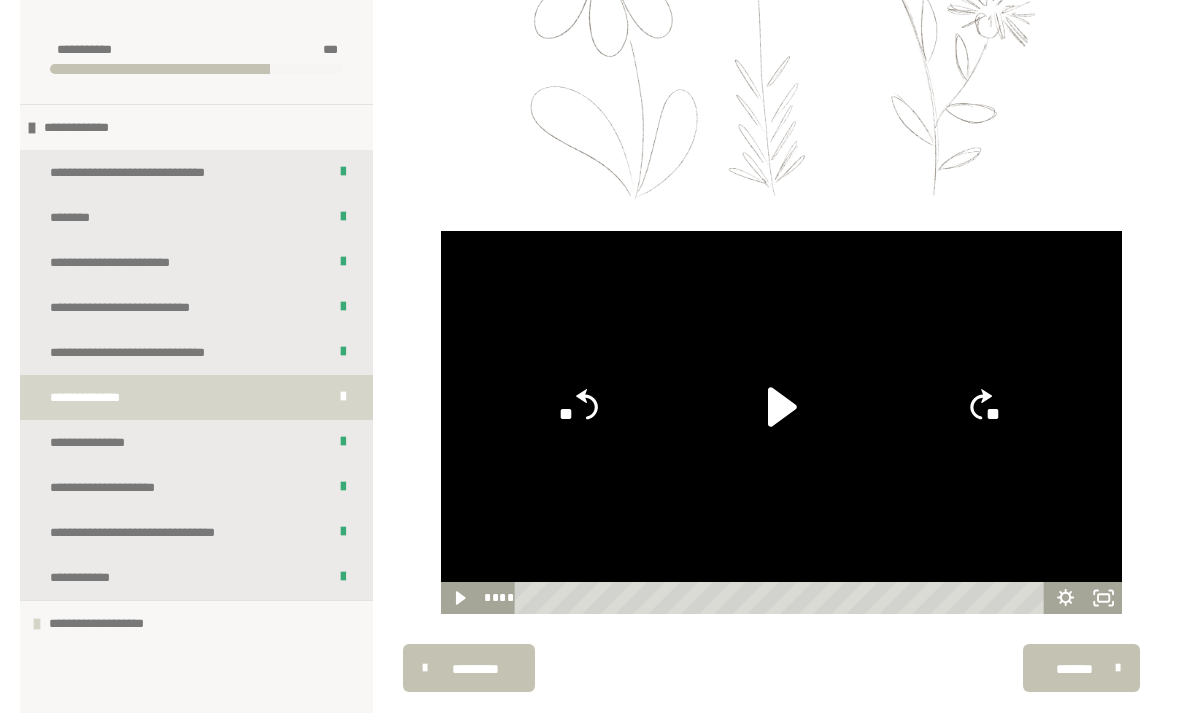 click 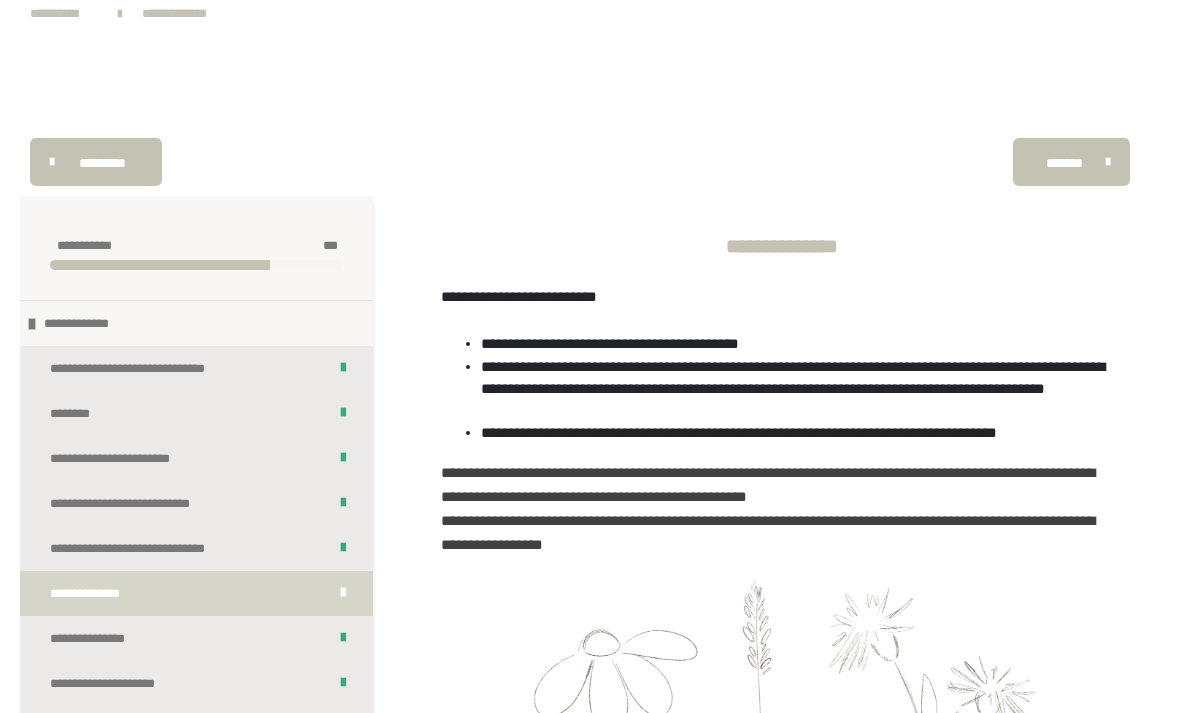 scroll, scrollTop: 0, scrollLeft: 0, axis: both 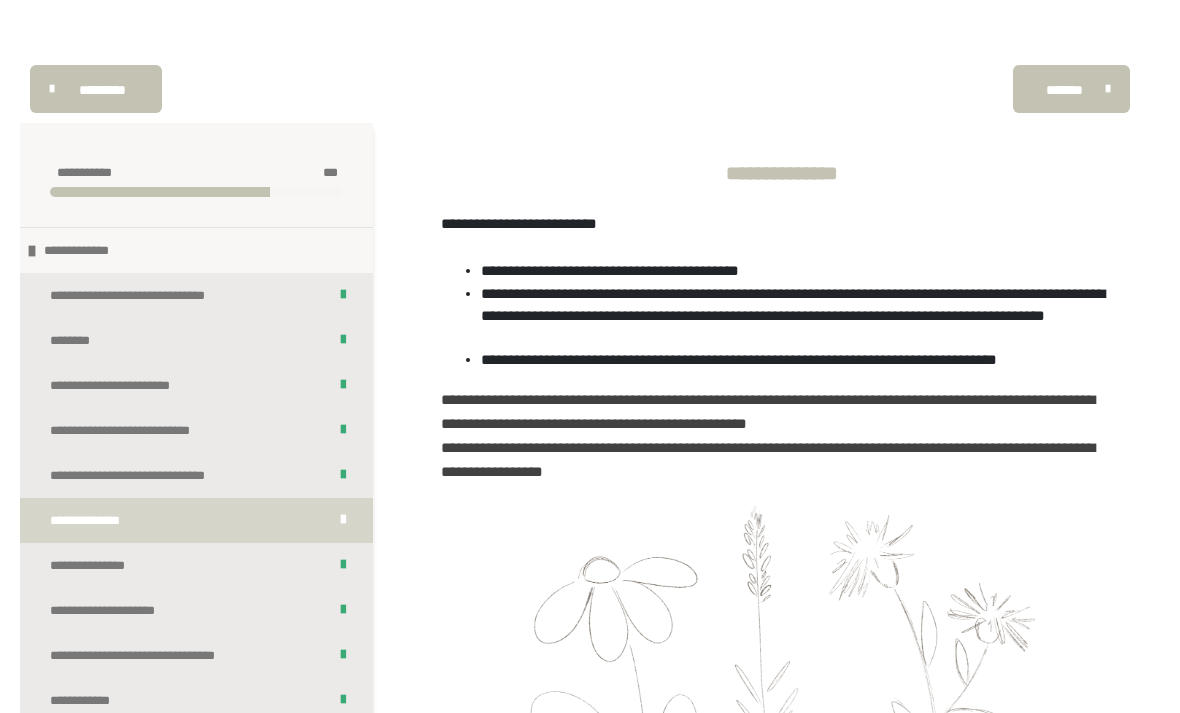 click on "John Doe lives at 123 Main St, Anytown, CA 90210." at bounding box center [590, 634] 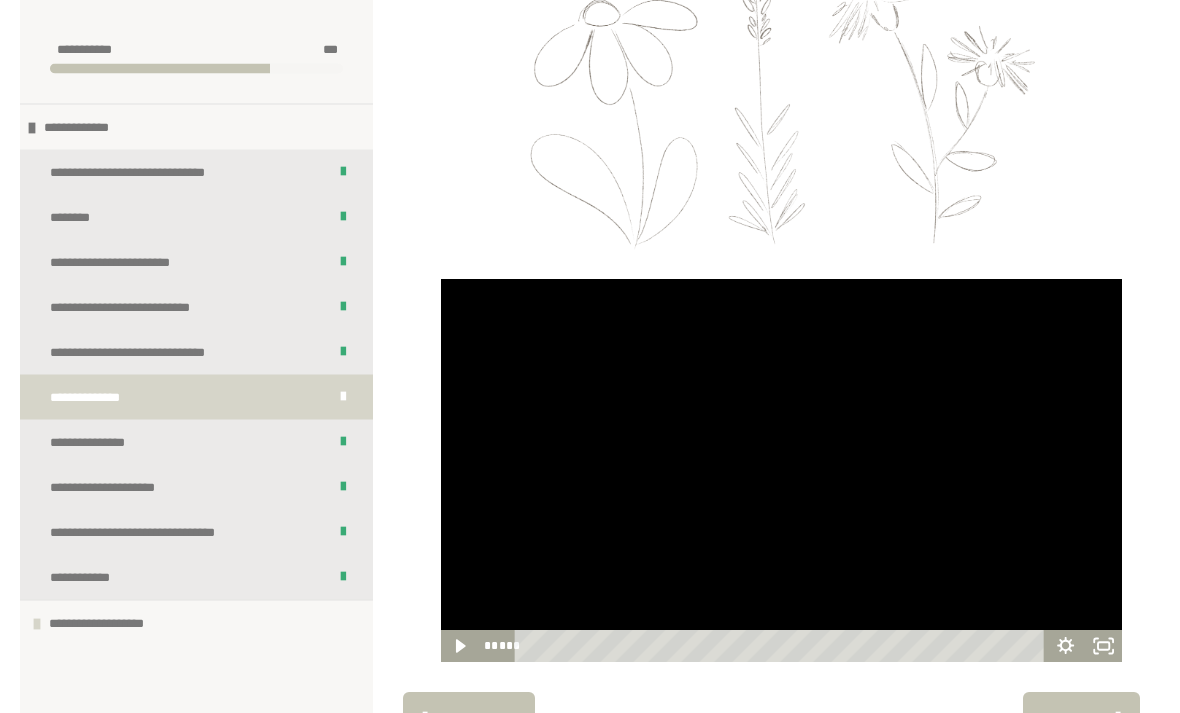 scroll, scrollTop: 694, scrollLeft: 0, axis: vertical 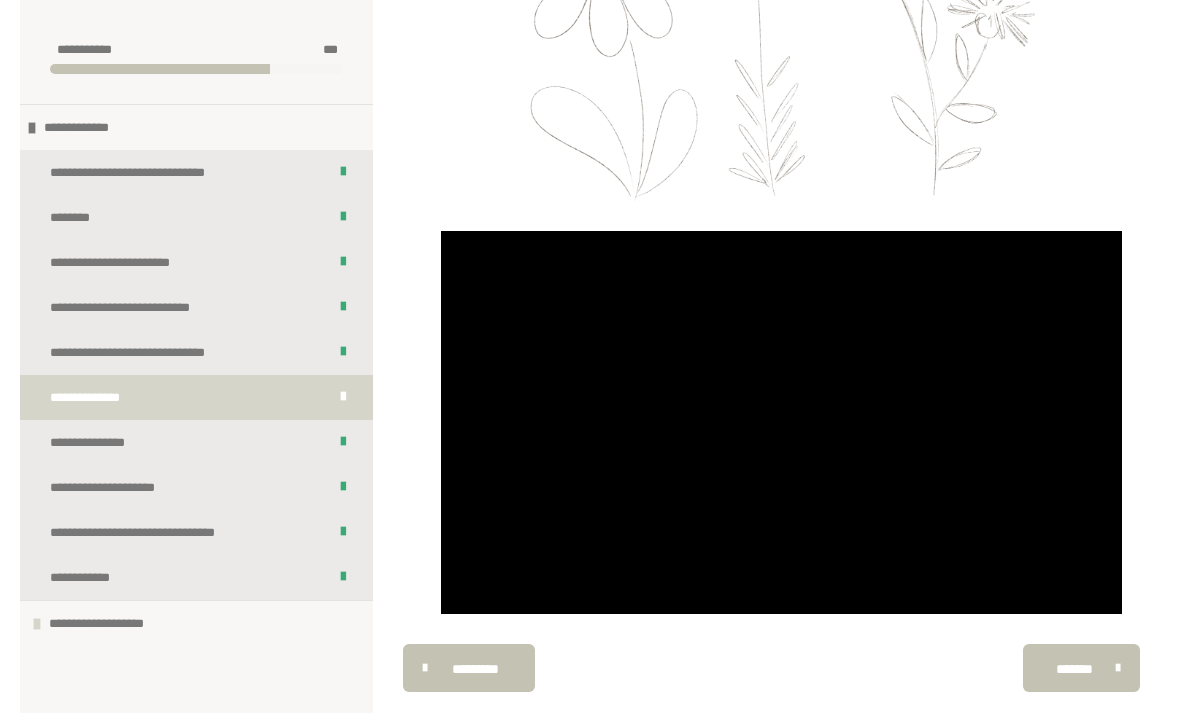 click at bounding box center (781, 422) 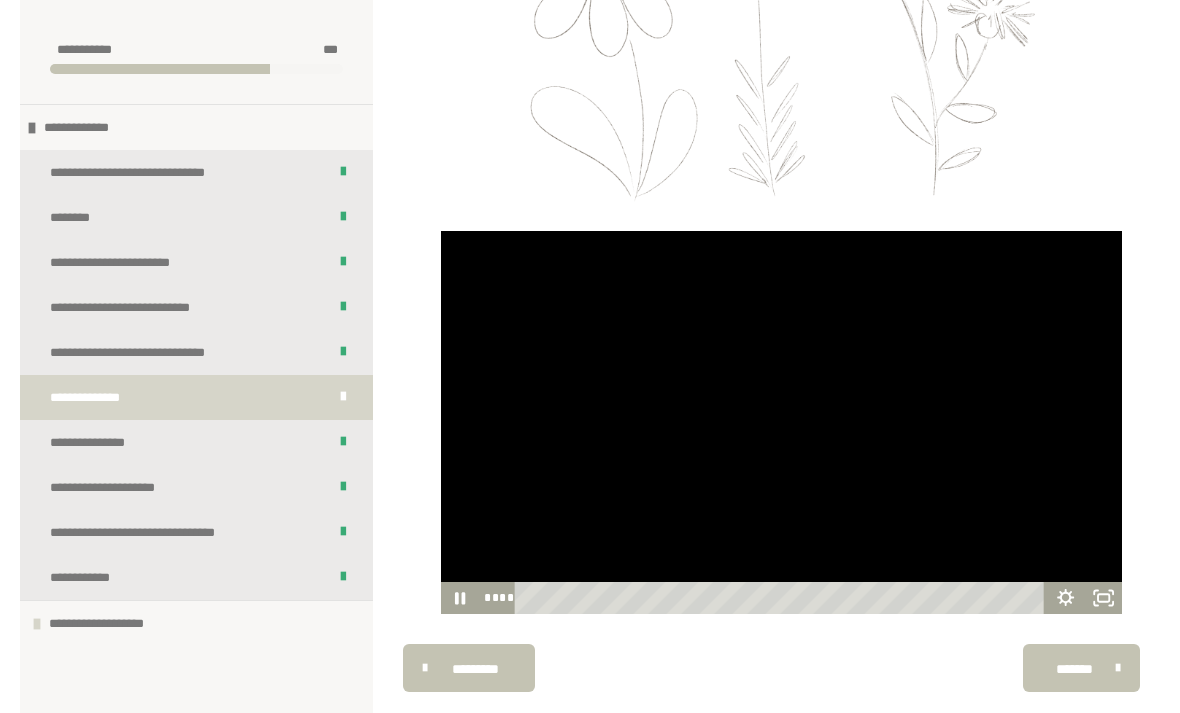 click at bounding box center (781, 422) 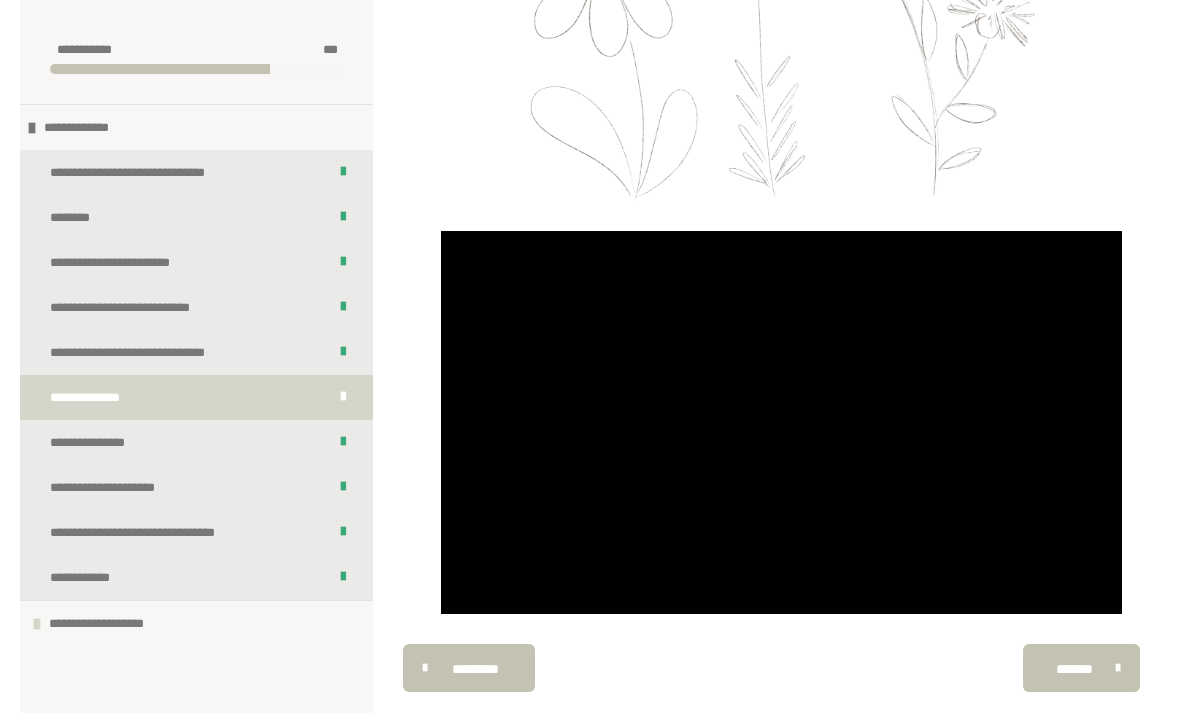 click at bounding box center [781, 422] 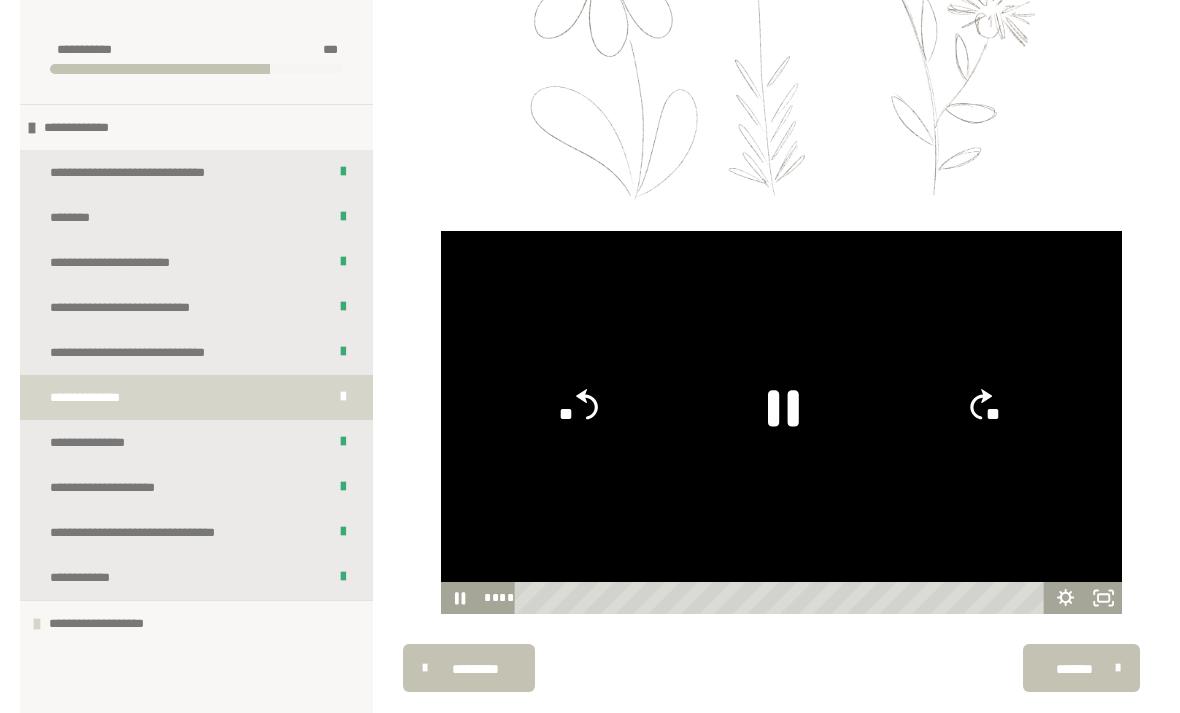 click 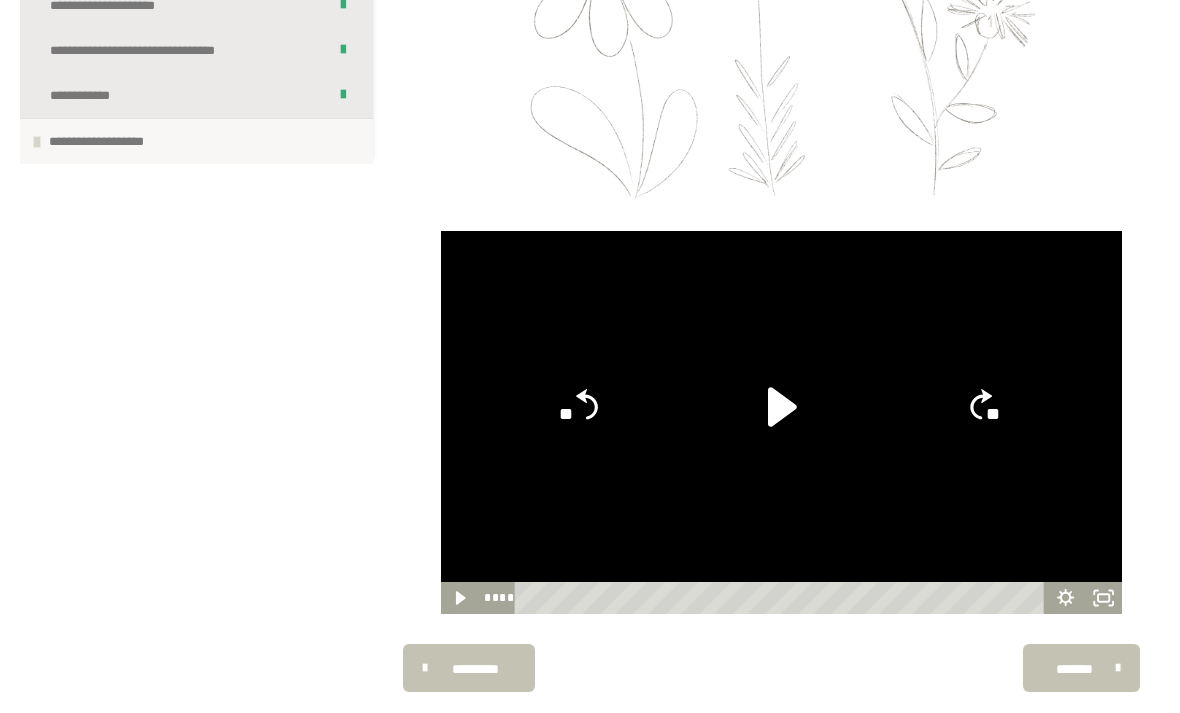scroll, scrollTop: 698, scrollLeft: 0, axis: vertical 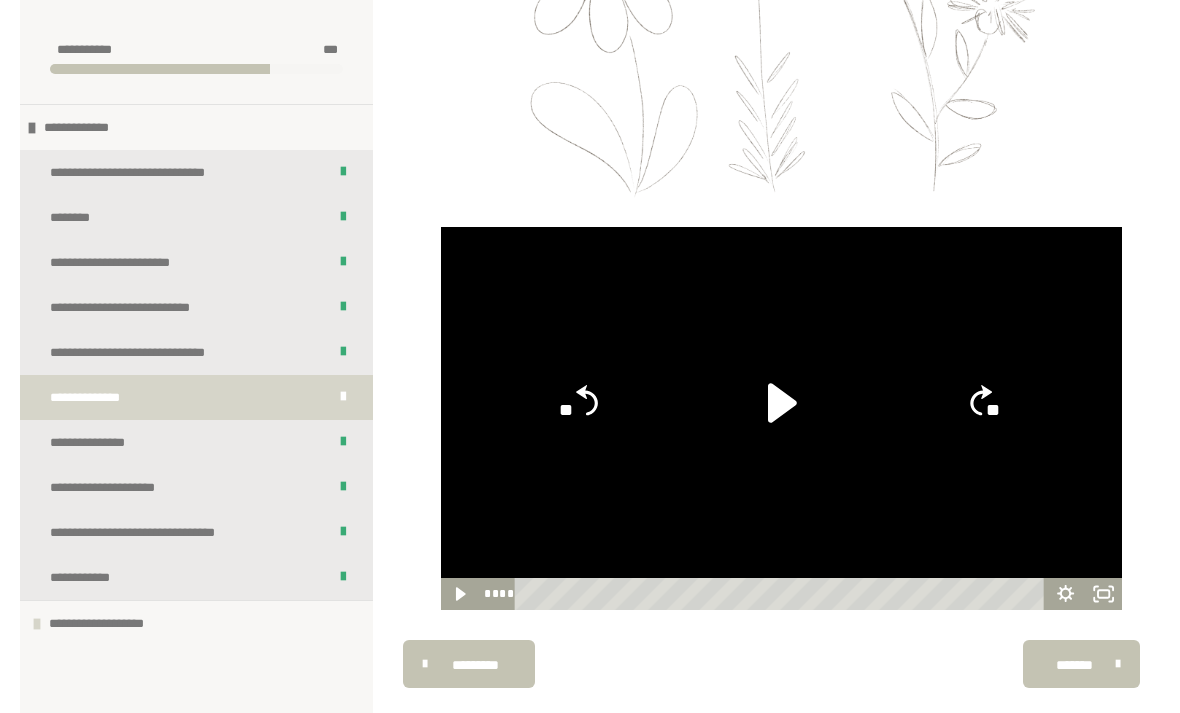 click 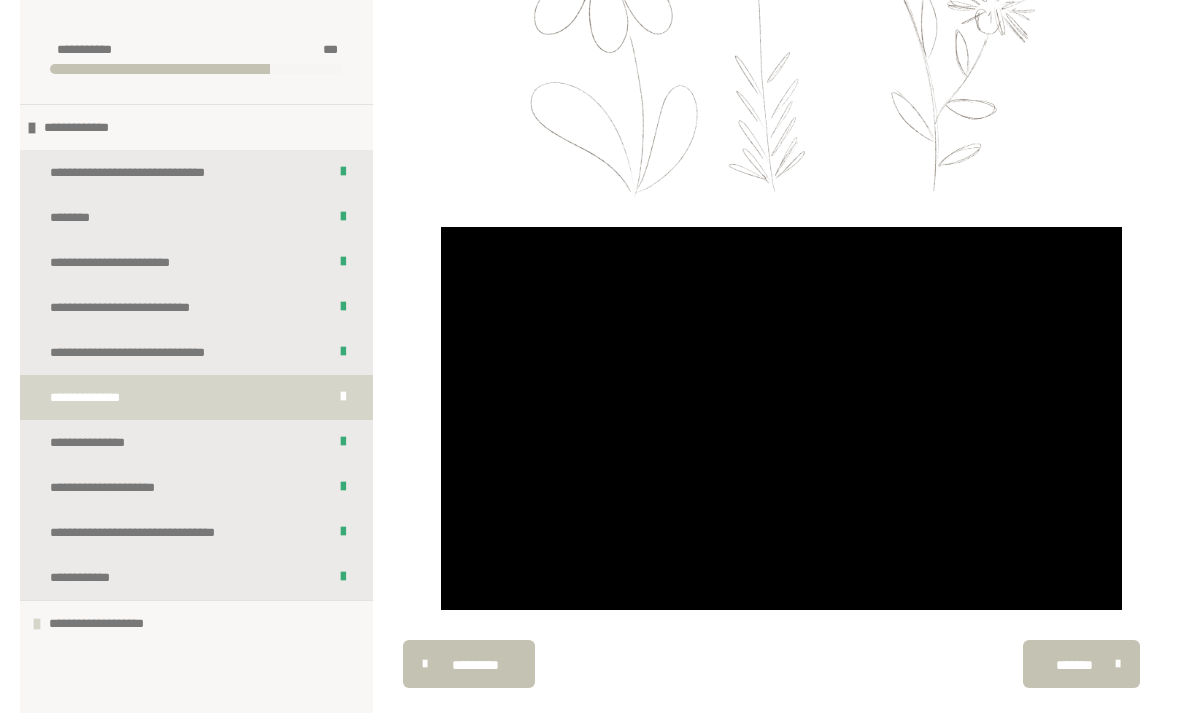 click at bounding box center [781, 418] 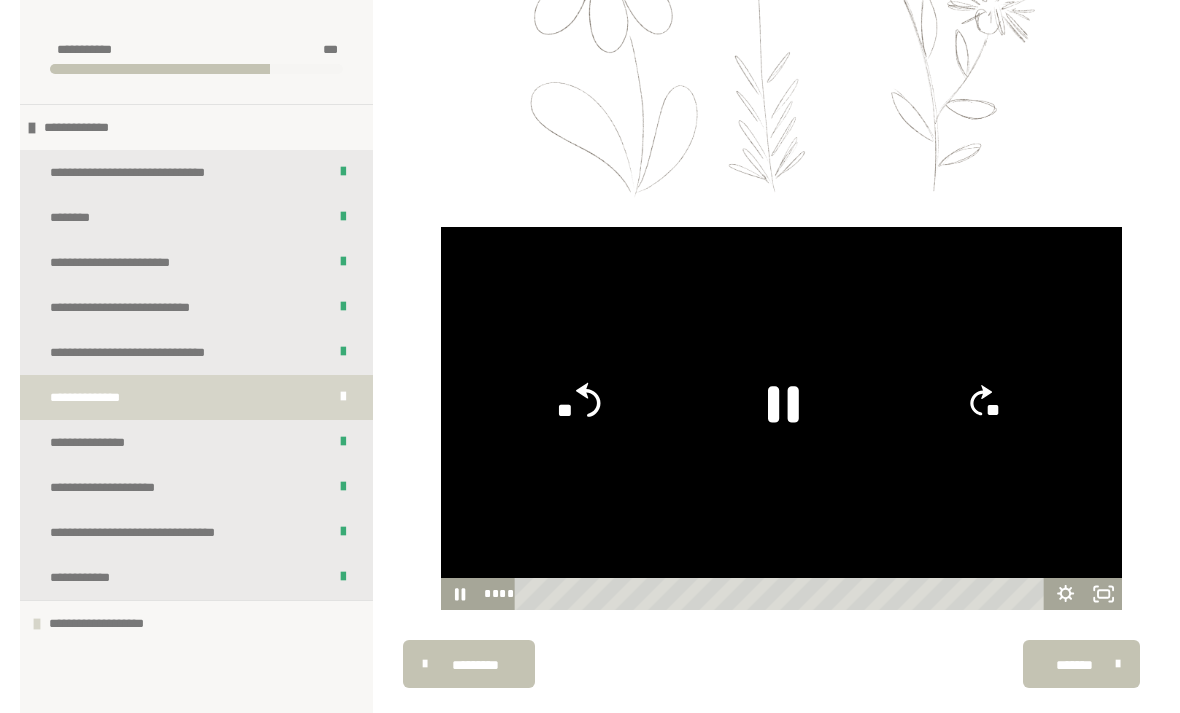 click on "**" 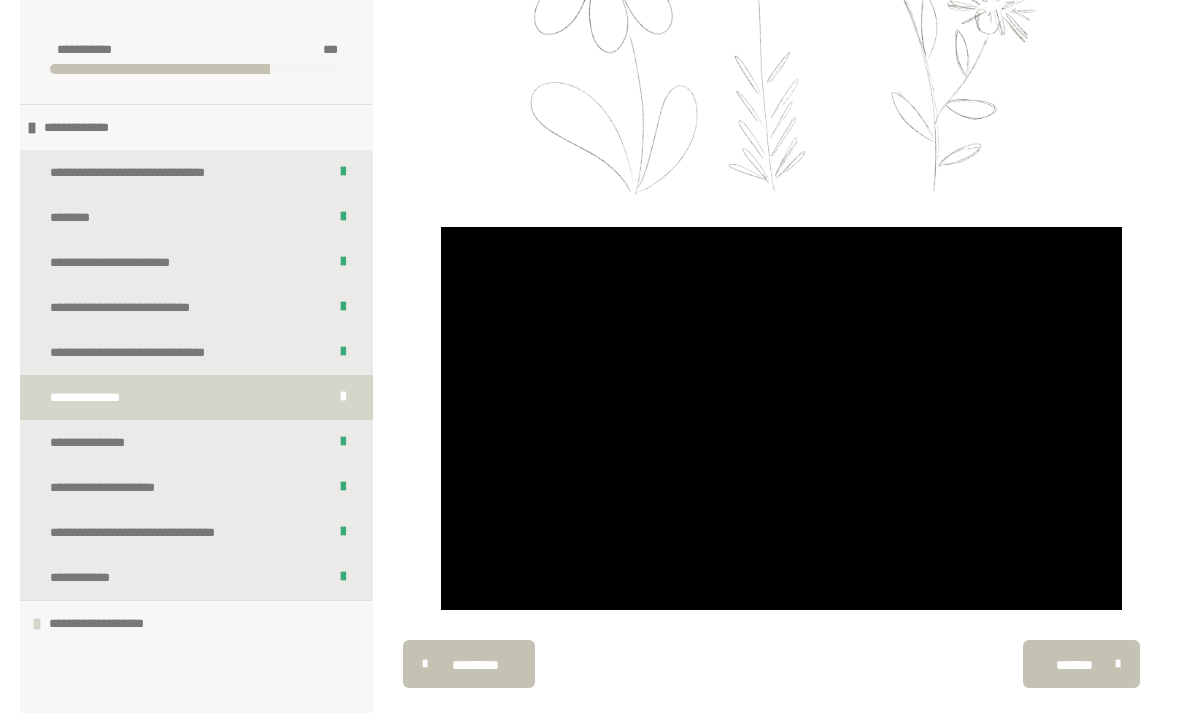 click at bounding box center [781, 418] 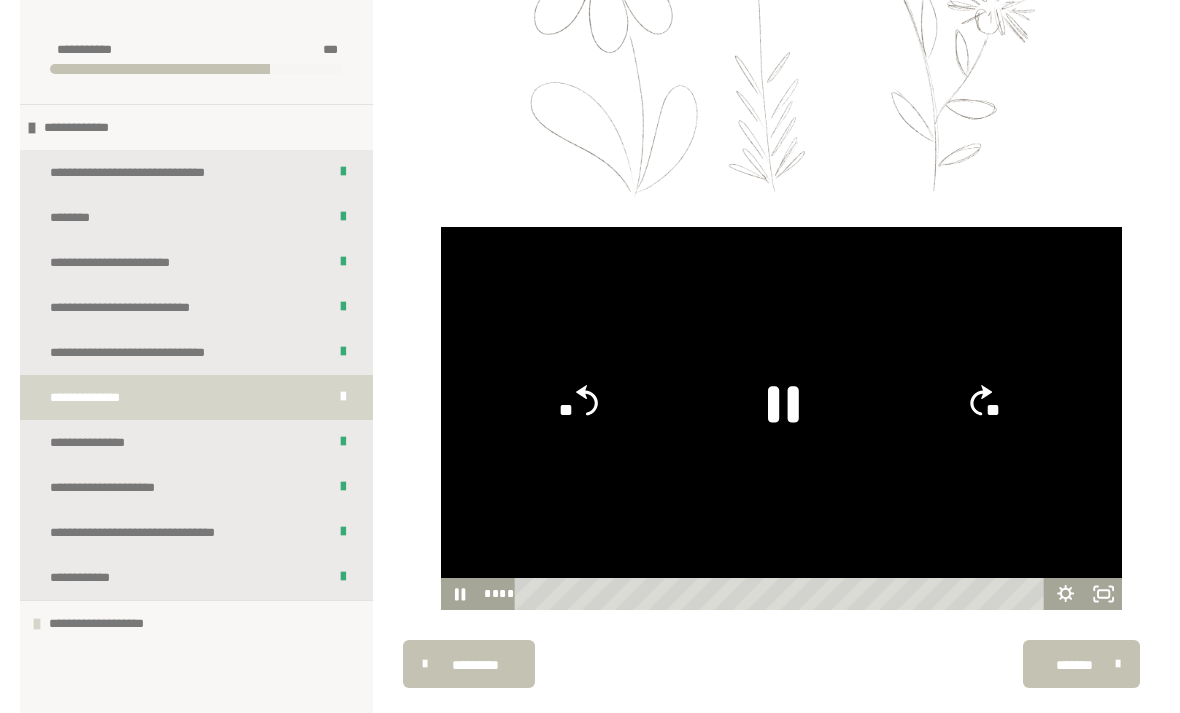 click 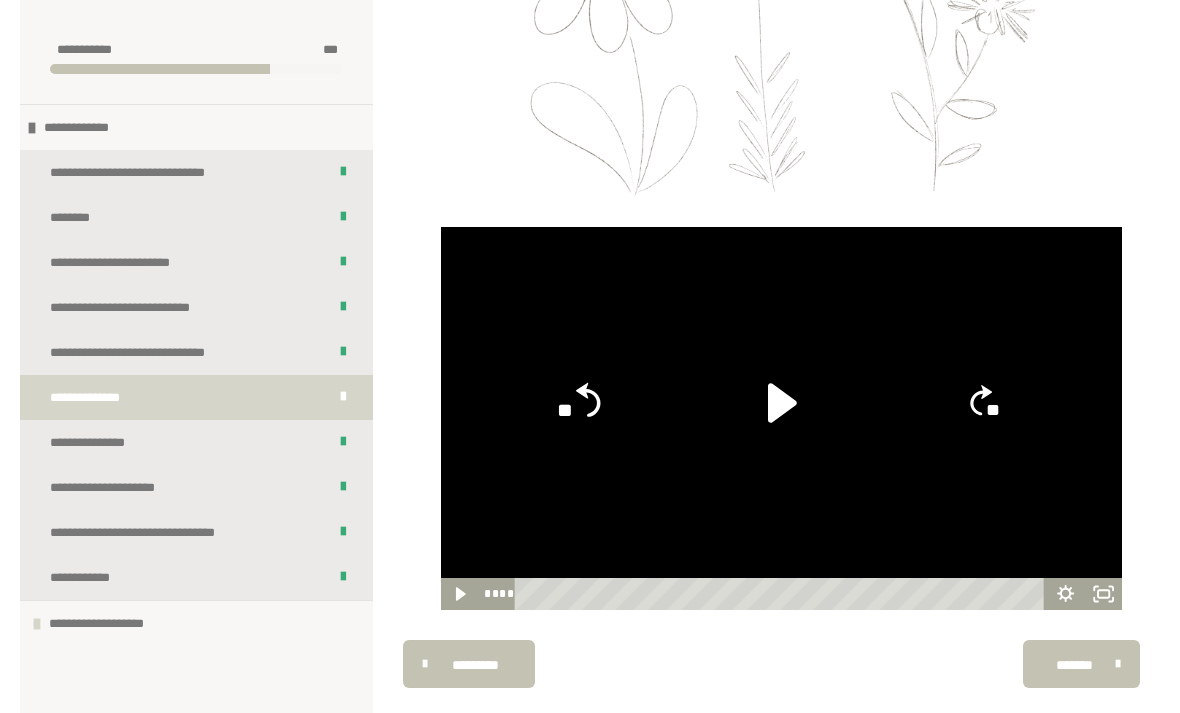 click on "**" 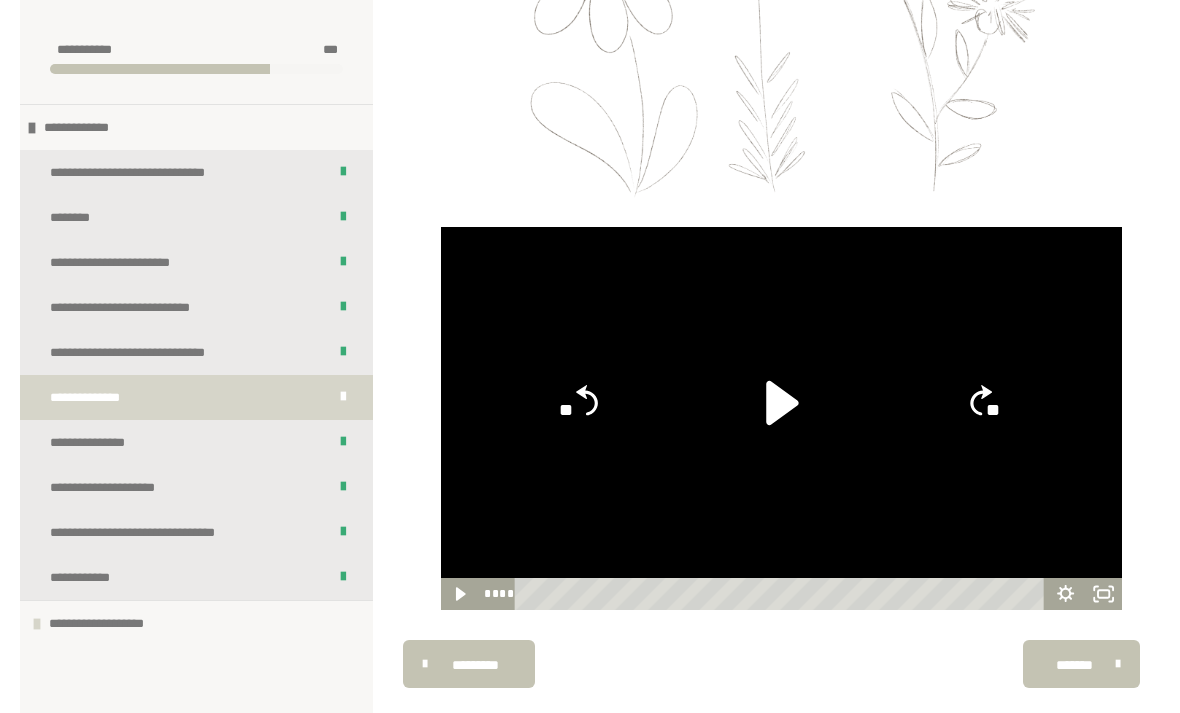 click 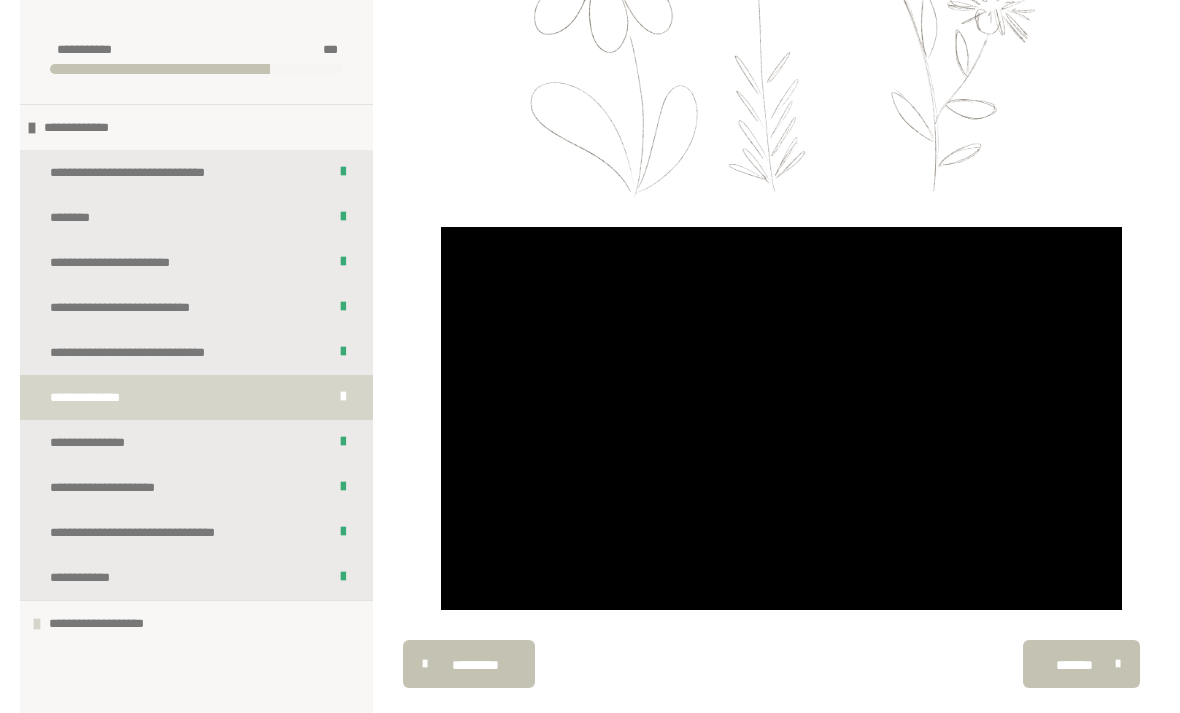 click at bounding box center [781, 418] 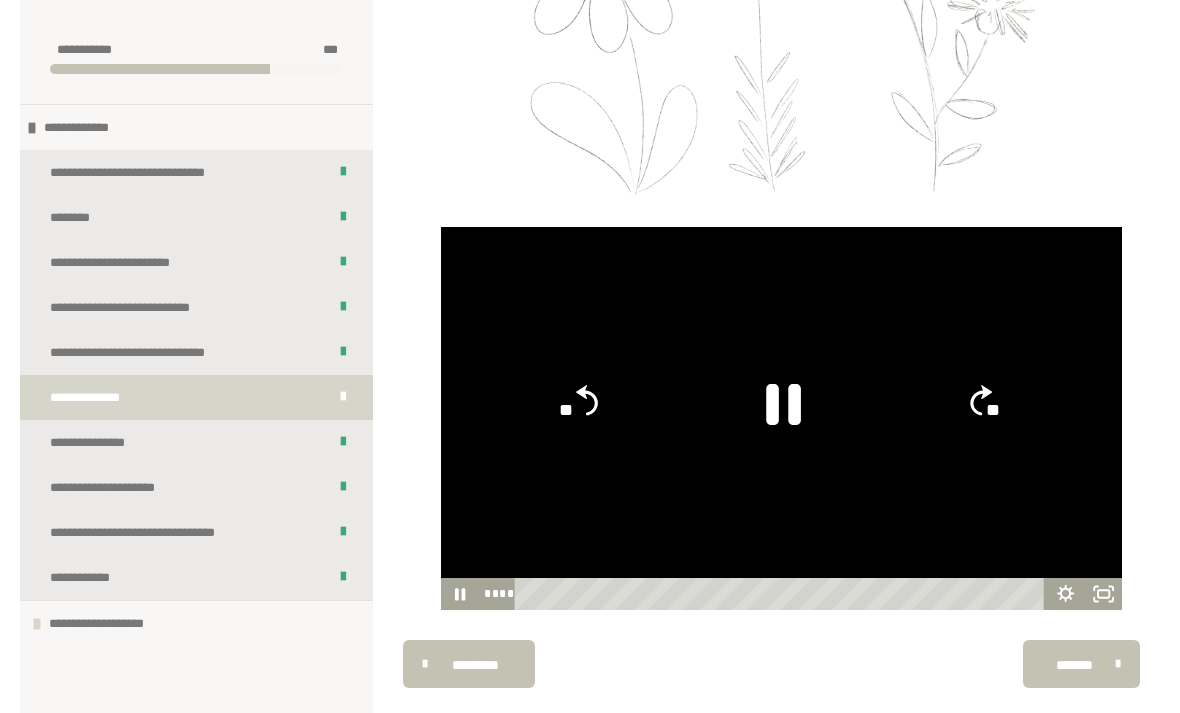 click 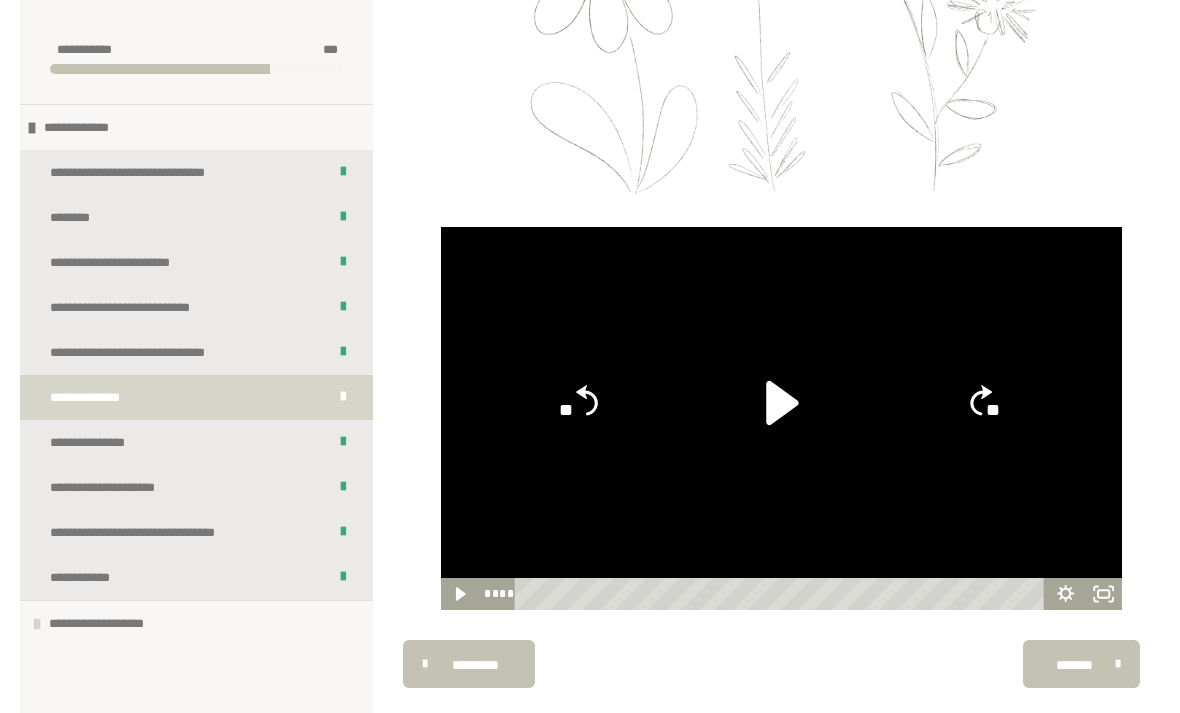 click 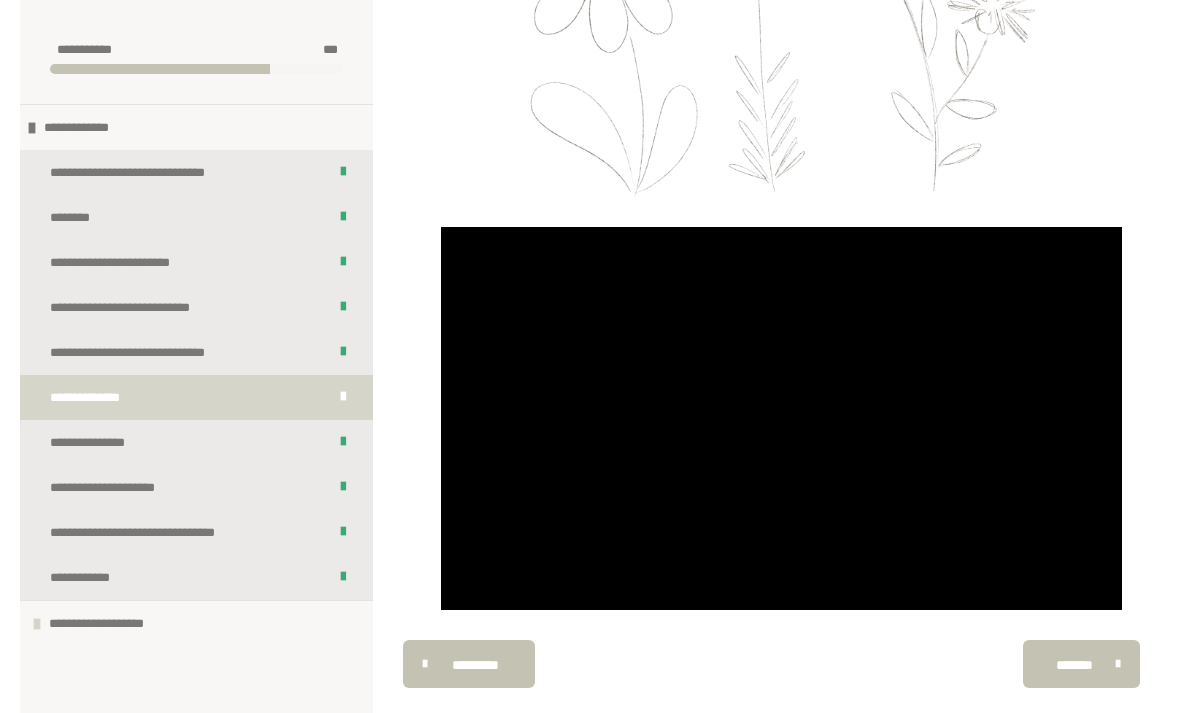 click at bounding box center [781, 418] 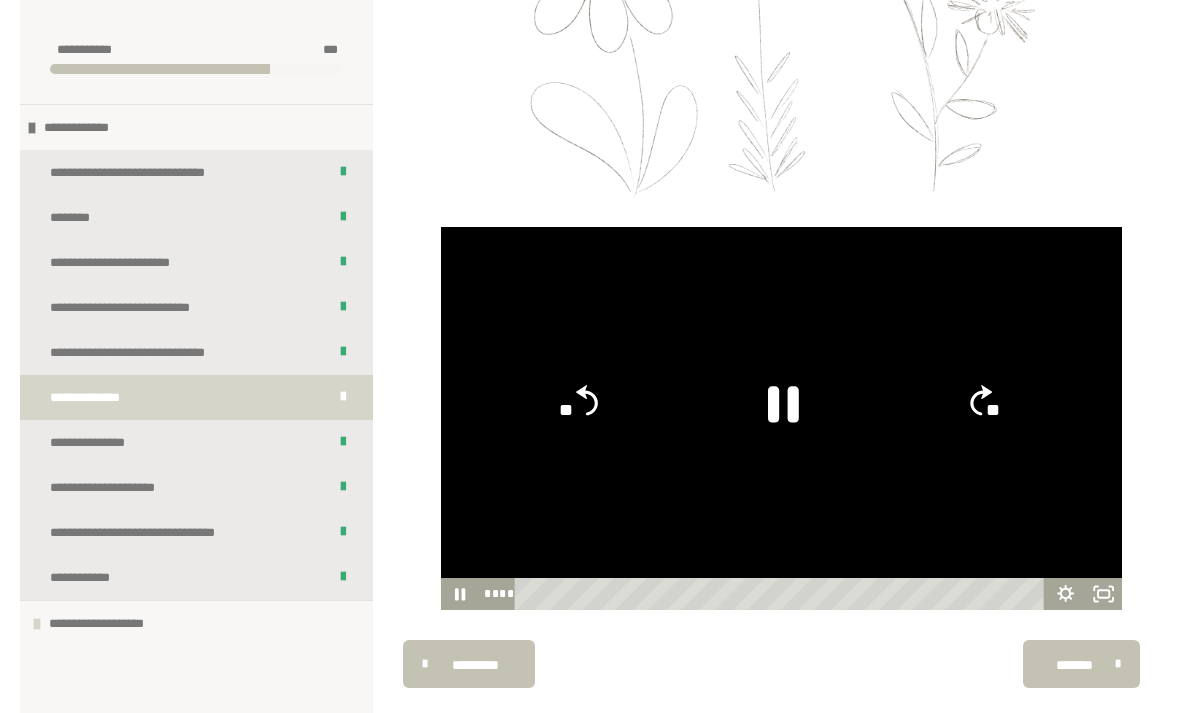 click 